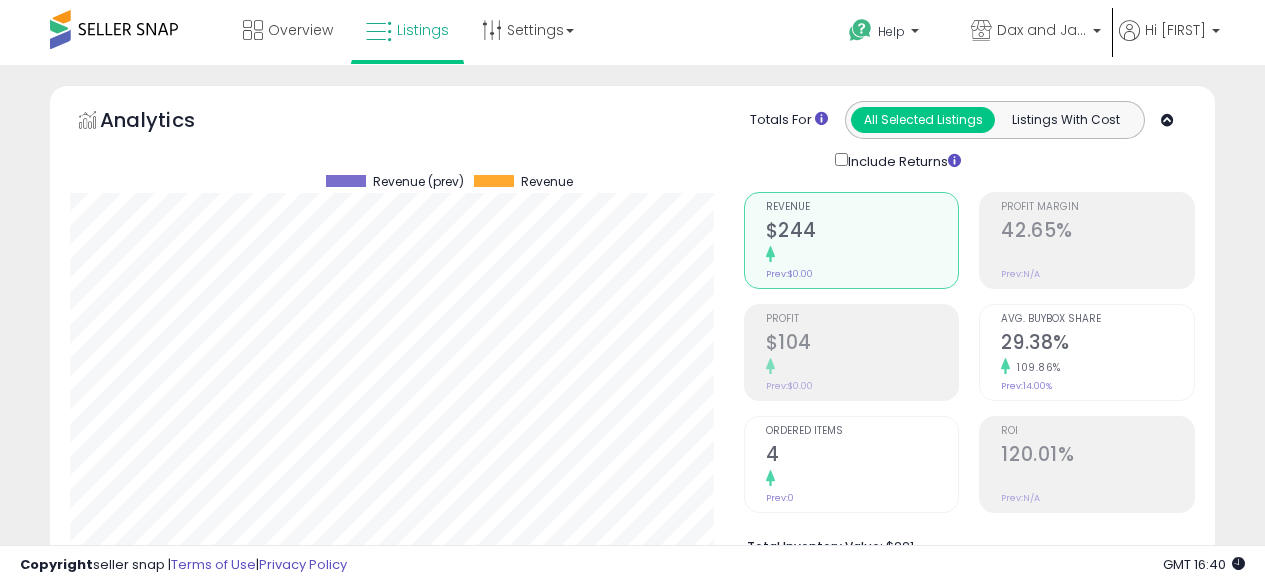 select on "**" 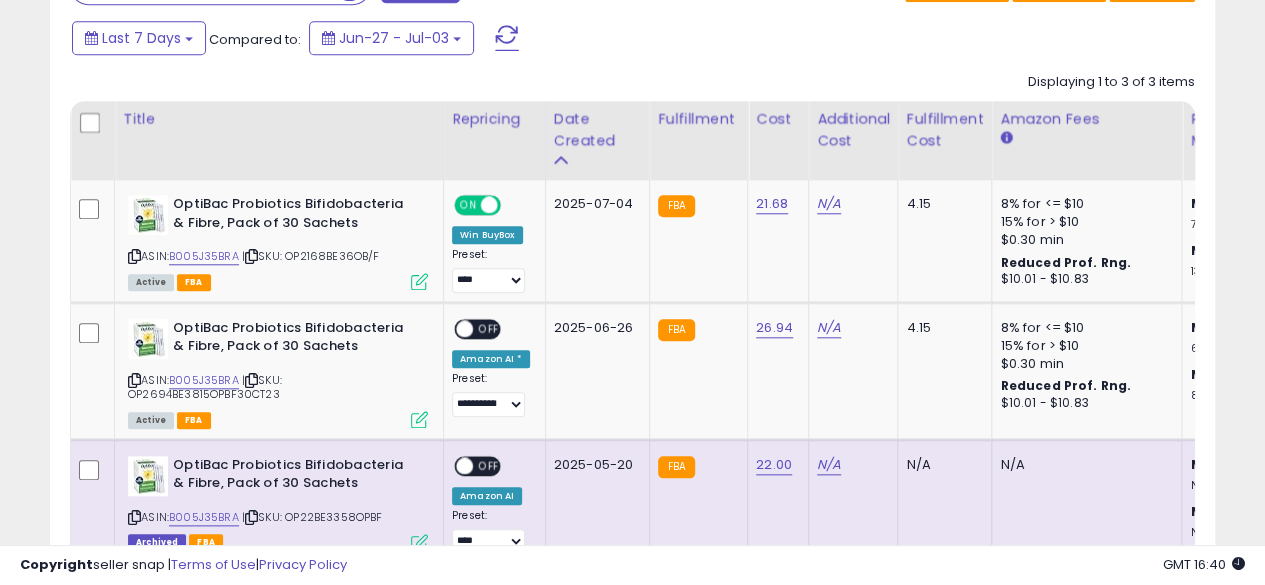 scroll, scrollTop: 999590, scrollLeft: 999326, axis: both 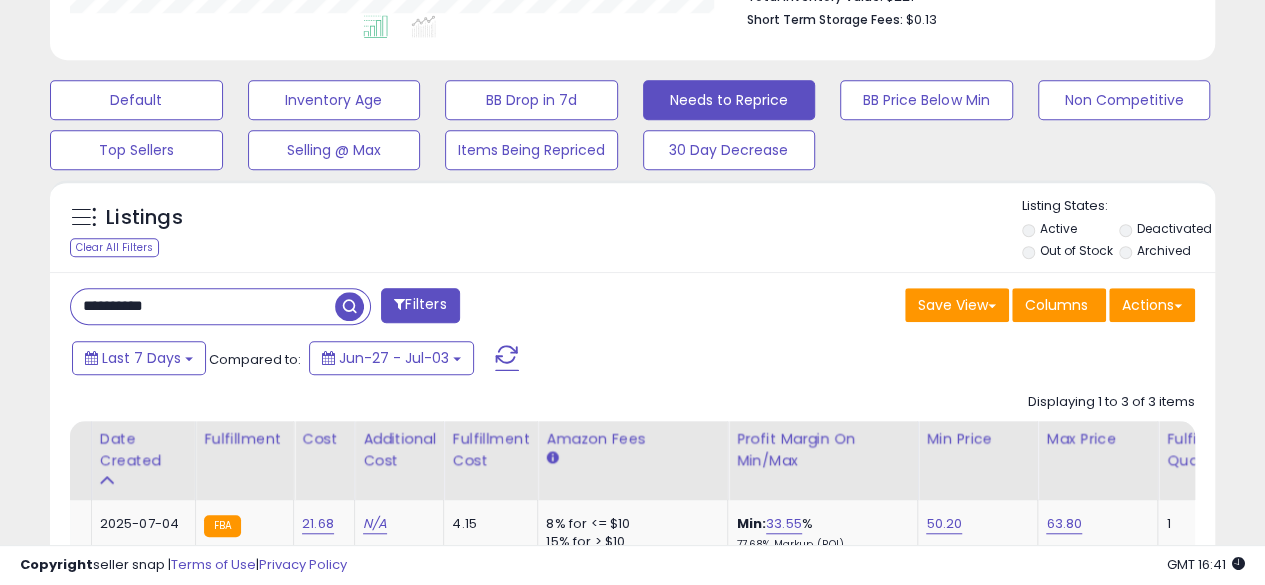 click on "**********" at bounding box center [203, 306] 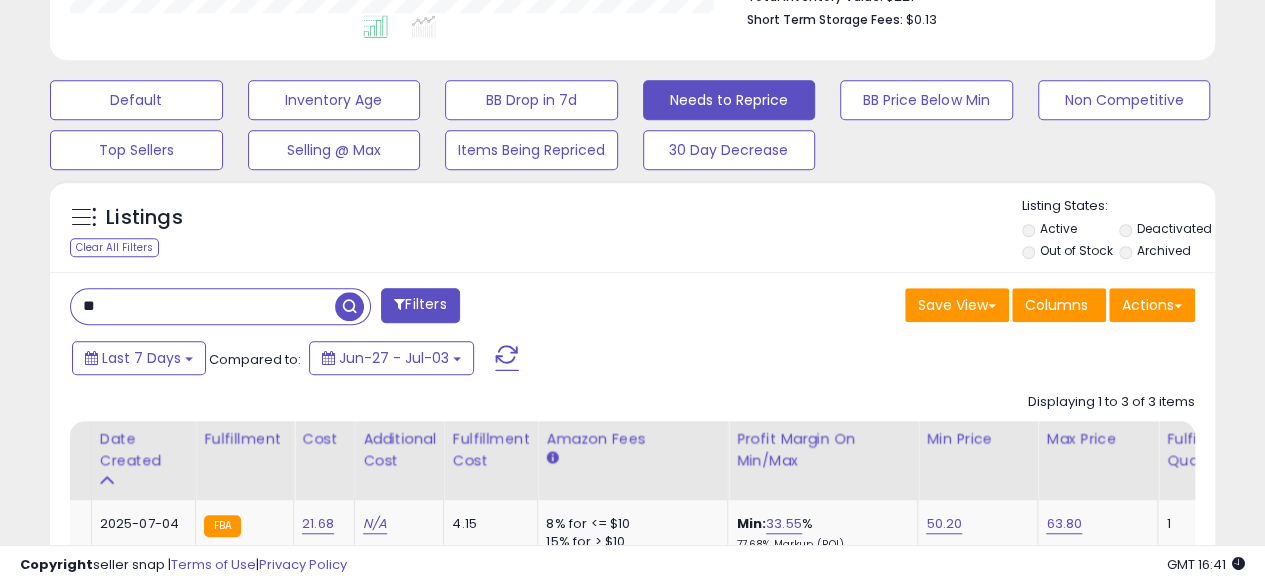 type on "*" 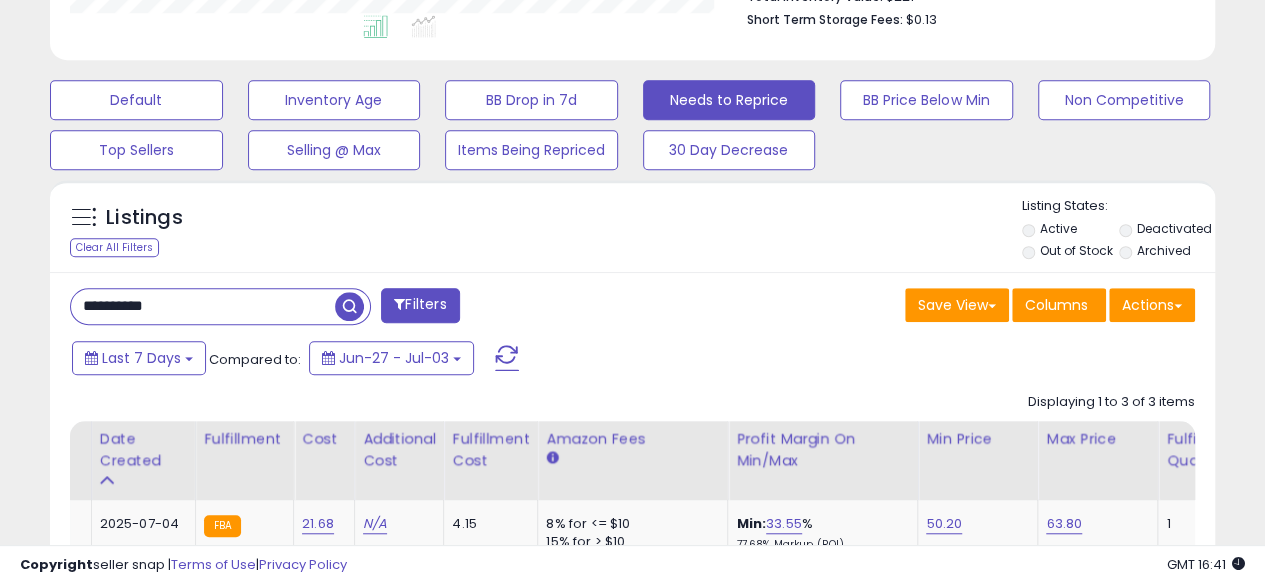 click at bounding box center [349, 306] 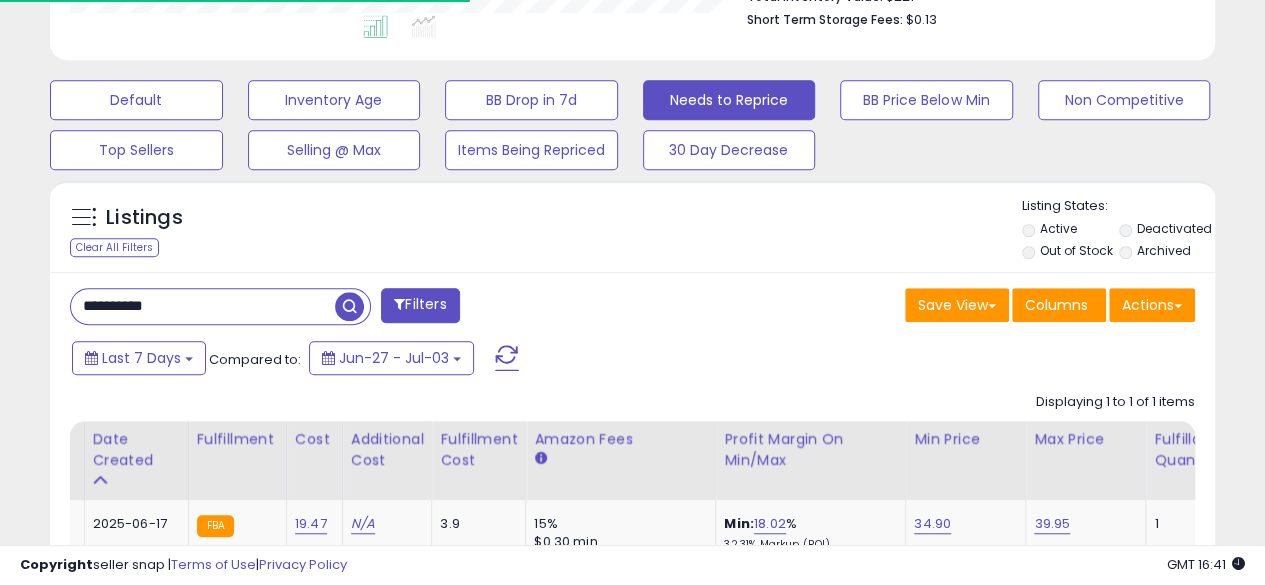 scroll, scrollTop: 410, scrollLeft: 674, axis: both 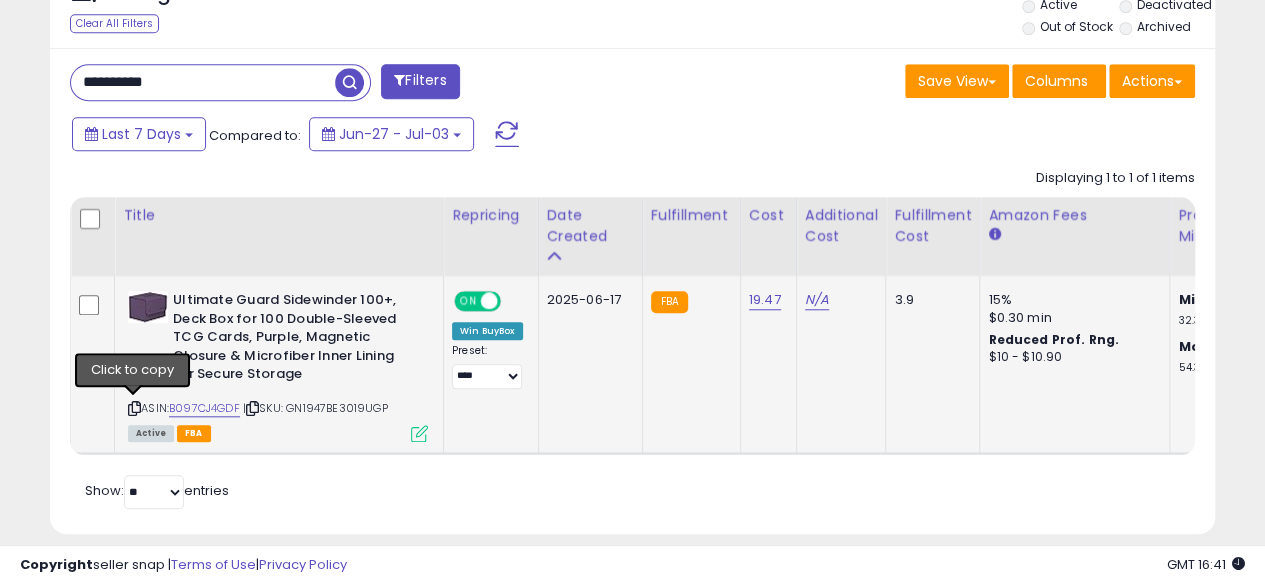click at bounding box center (134, 408) 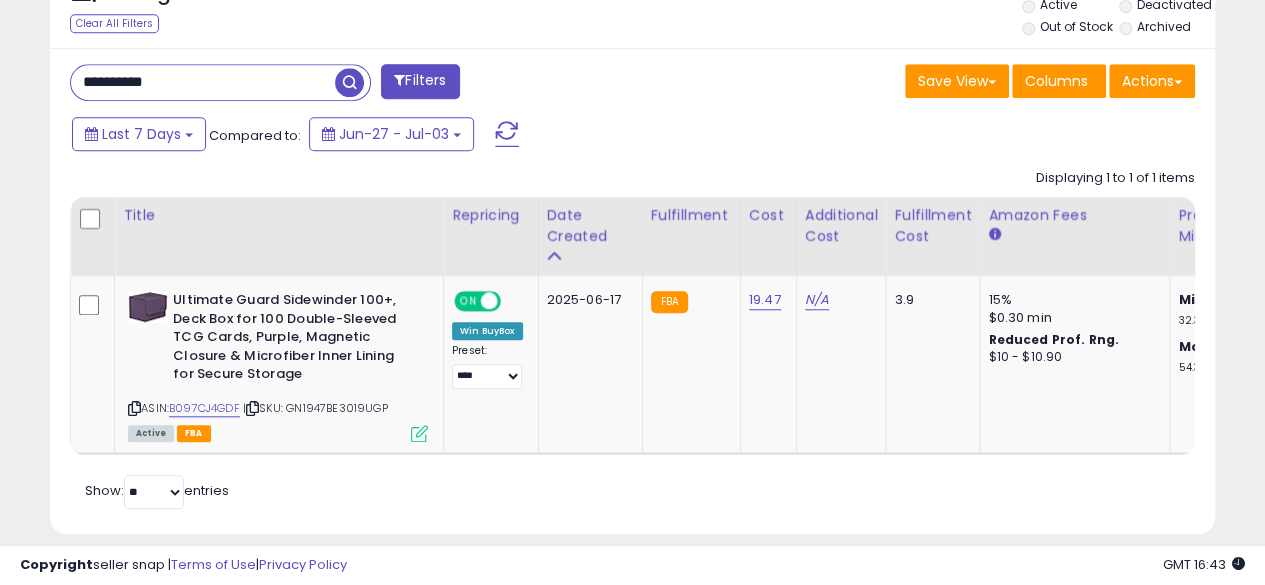click on "**********" at bounding box center (203, 82) 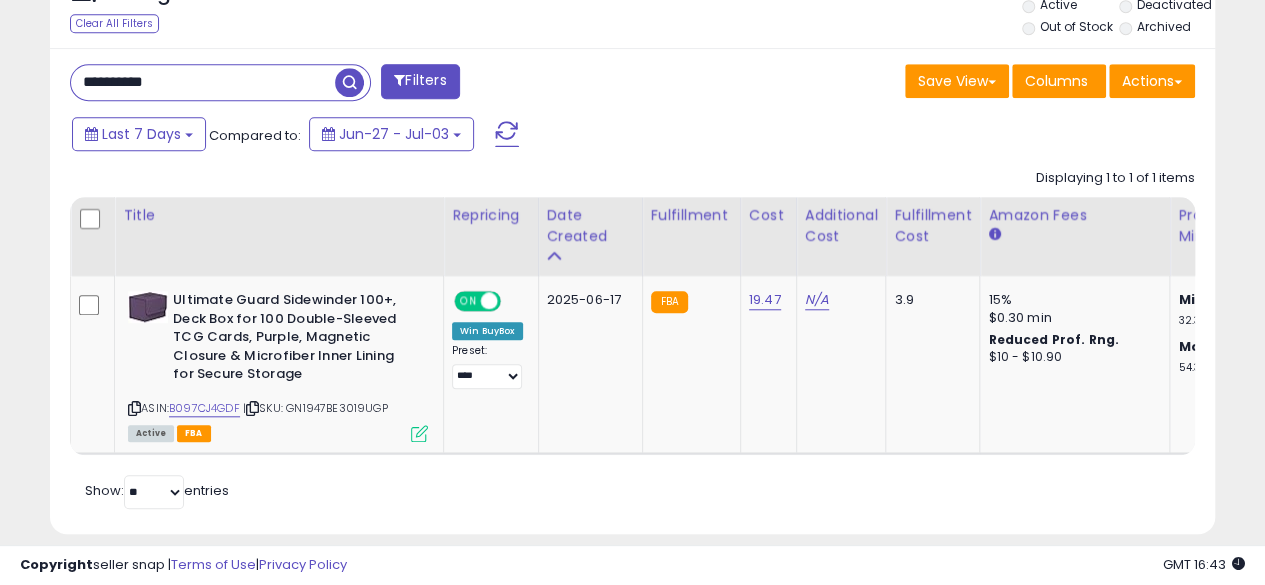 click at bounding box center (349, 82) 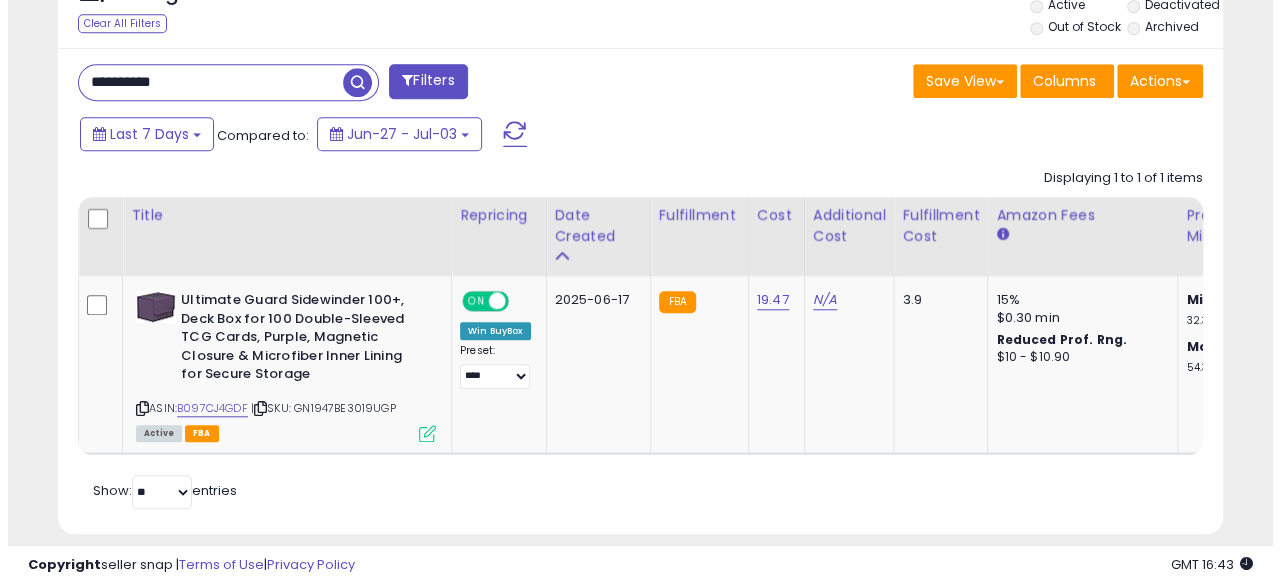 scroll, scrollTop: 633, scrollLeft: 0, axis: vertical 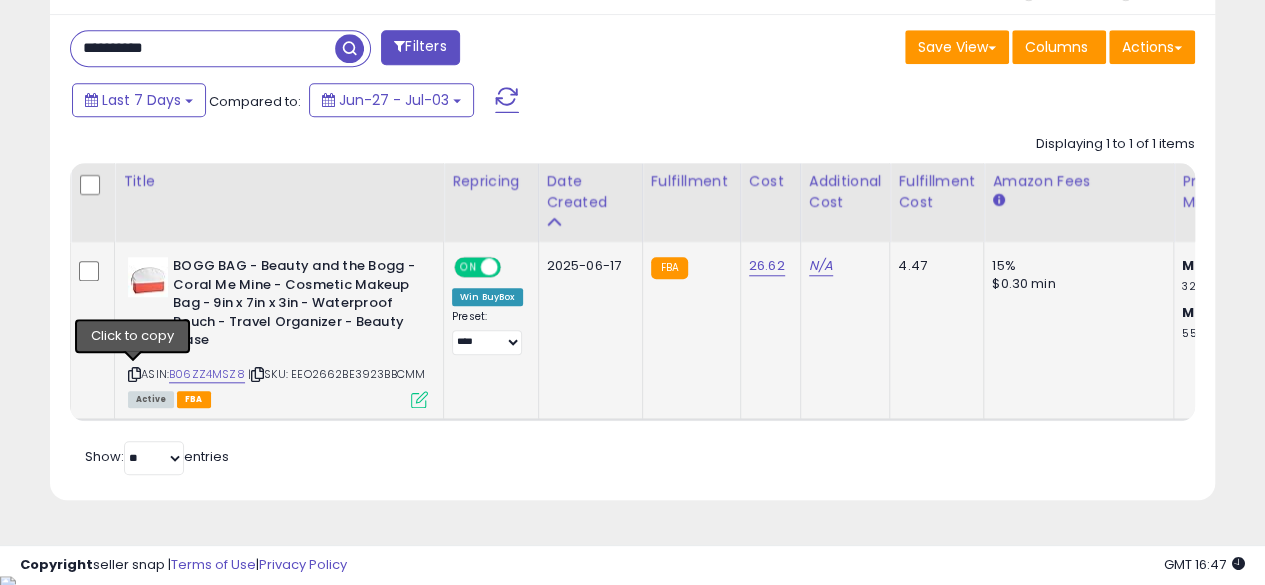 click at bounding box center (134, 374) 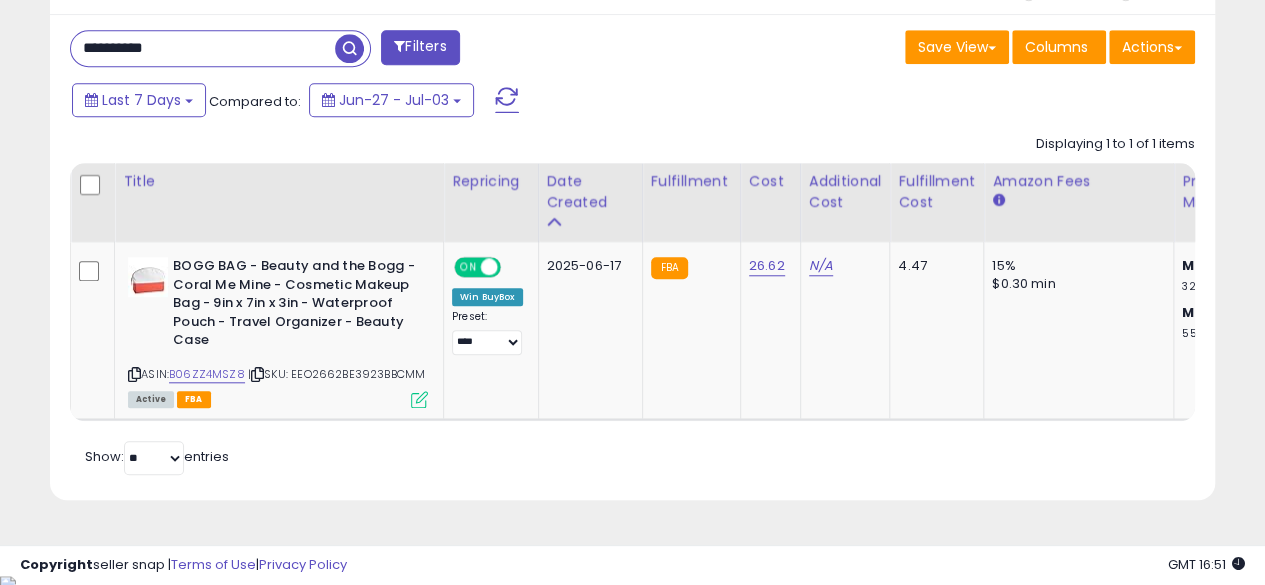 click on "**********" at bounding box center [203, 48] 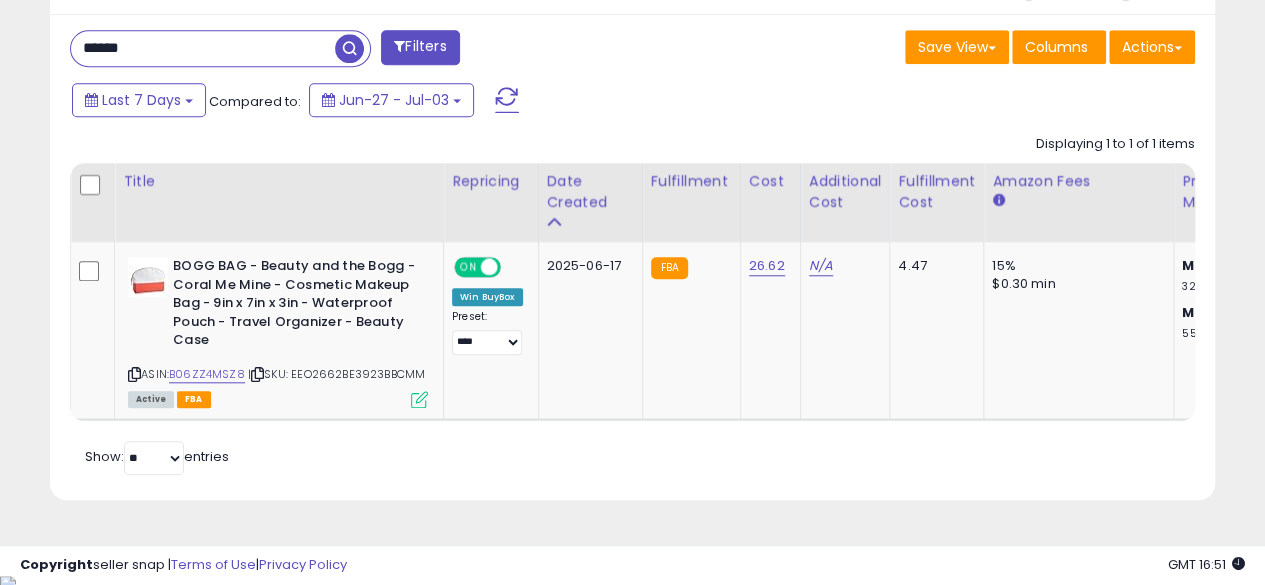 type on "**********" 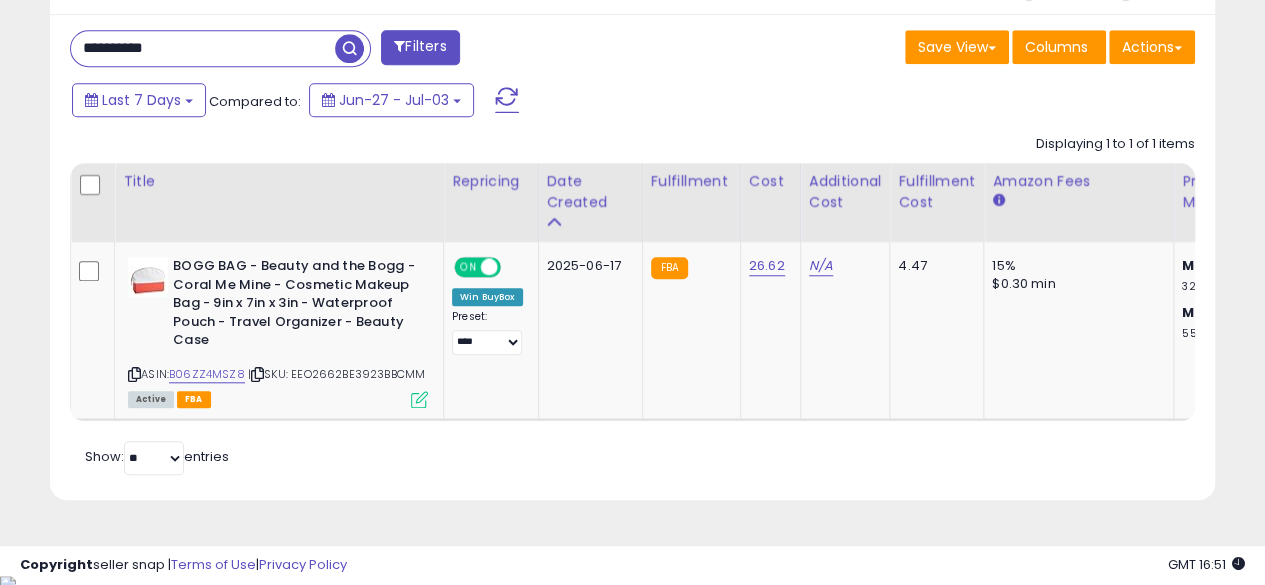 click at bounding box center (349, 48) 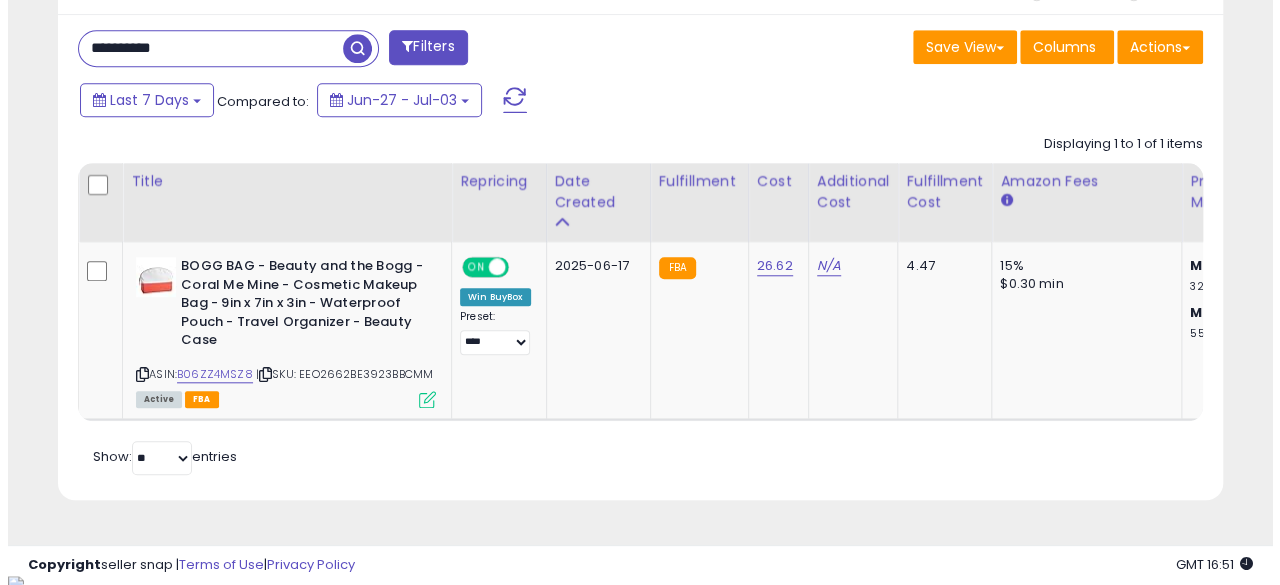 scroll, scrollTop: 633, scrollLeft: 0, axis: vertical 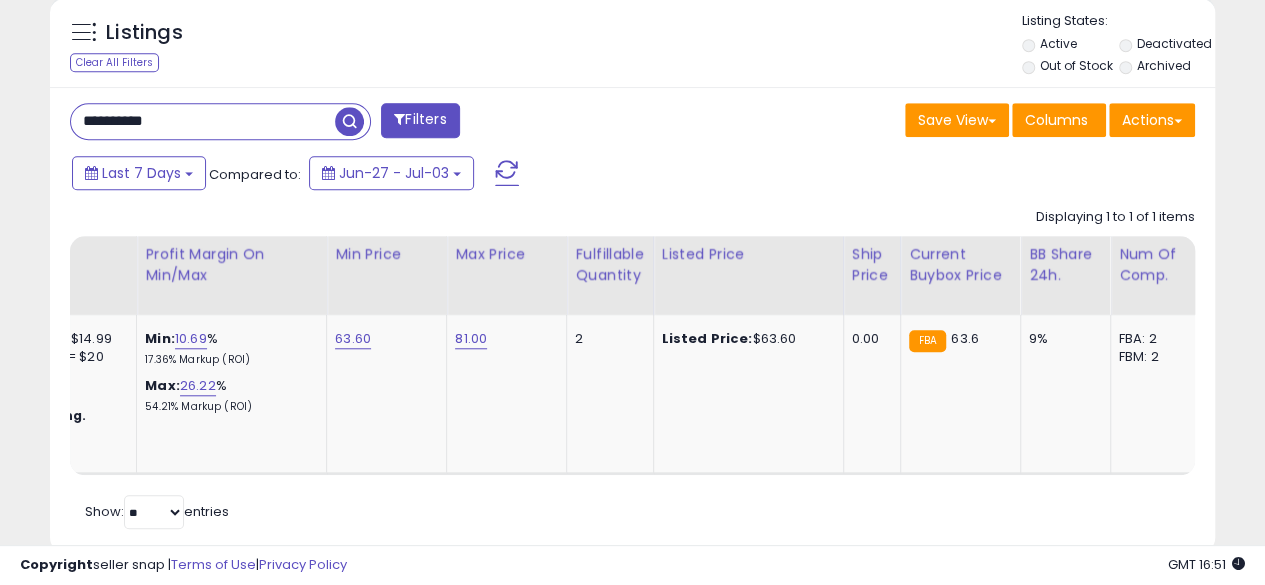 type 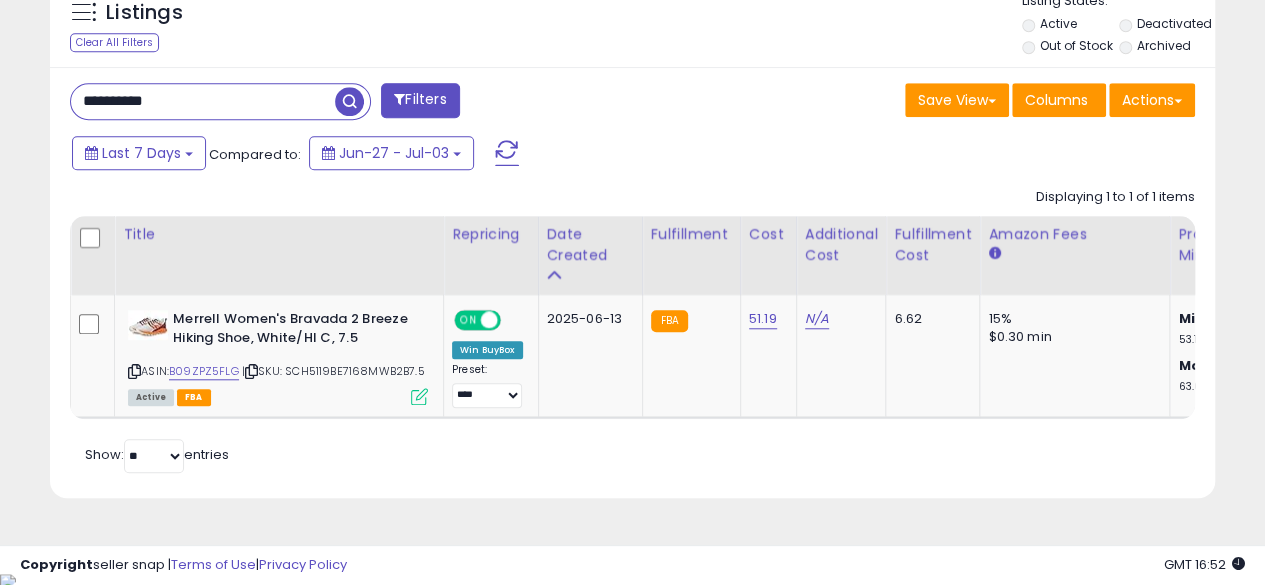 click on "**********" at bounding box center (203, 101) 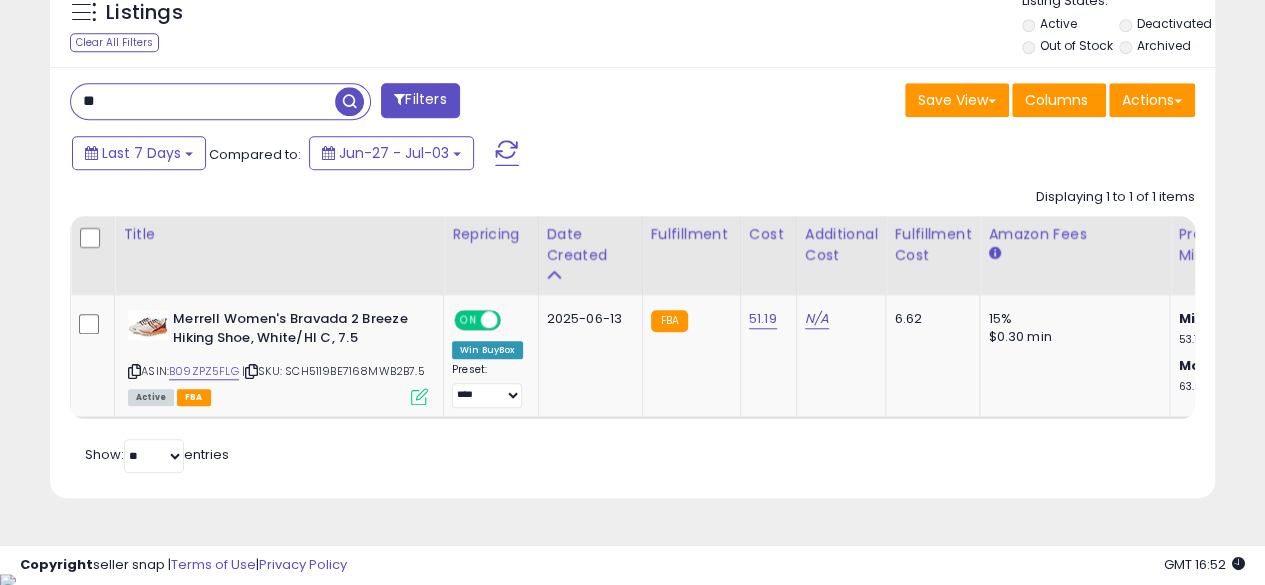 click on "**" at bounding box center [203, 101] 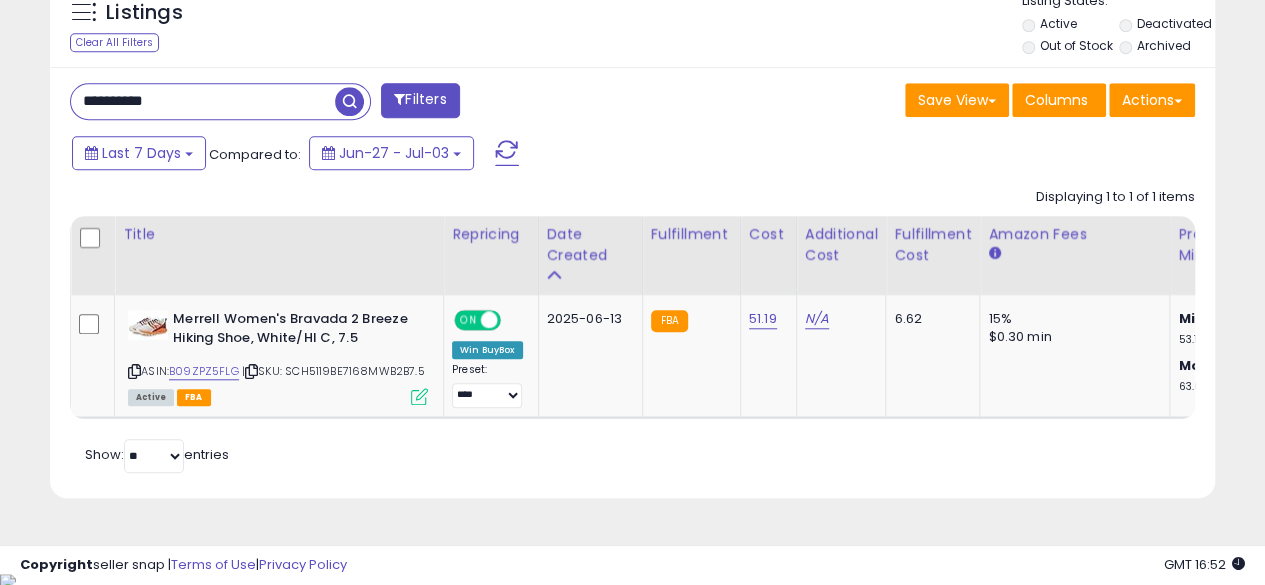 click at bounding box center (349, 101) 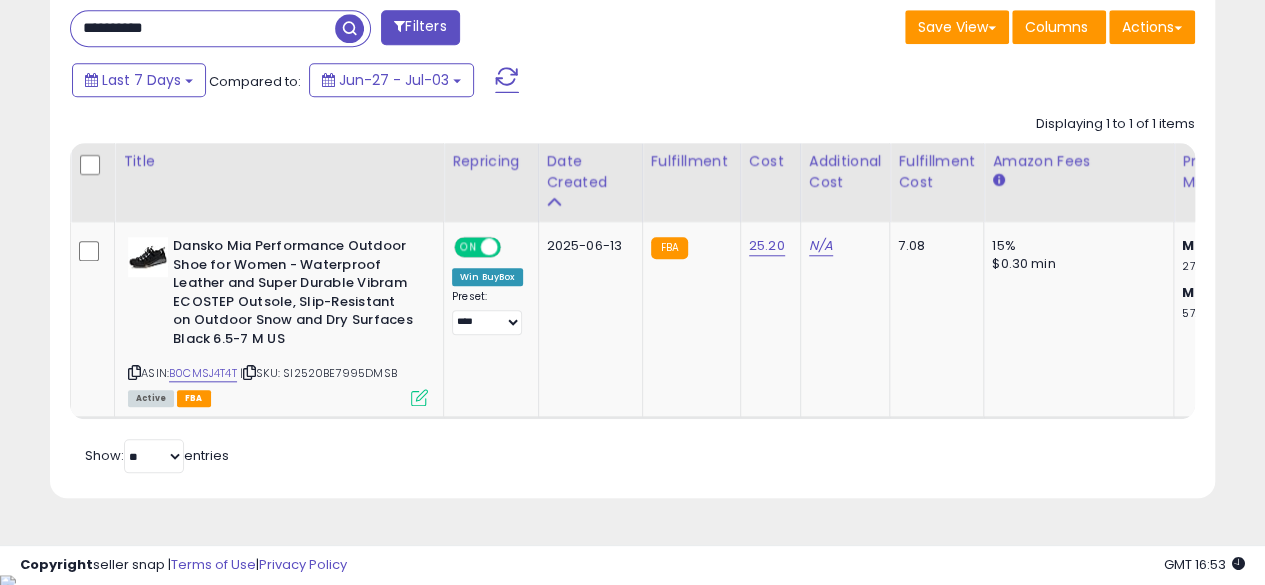 scroll, scrollTop: 829, scrollLeft: 0, axis: vertical 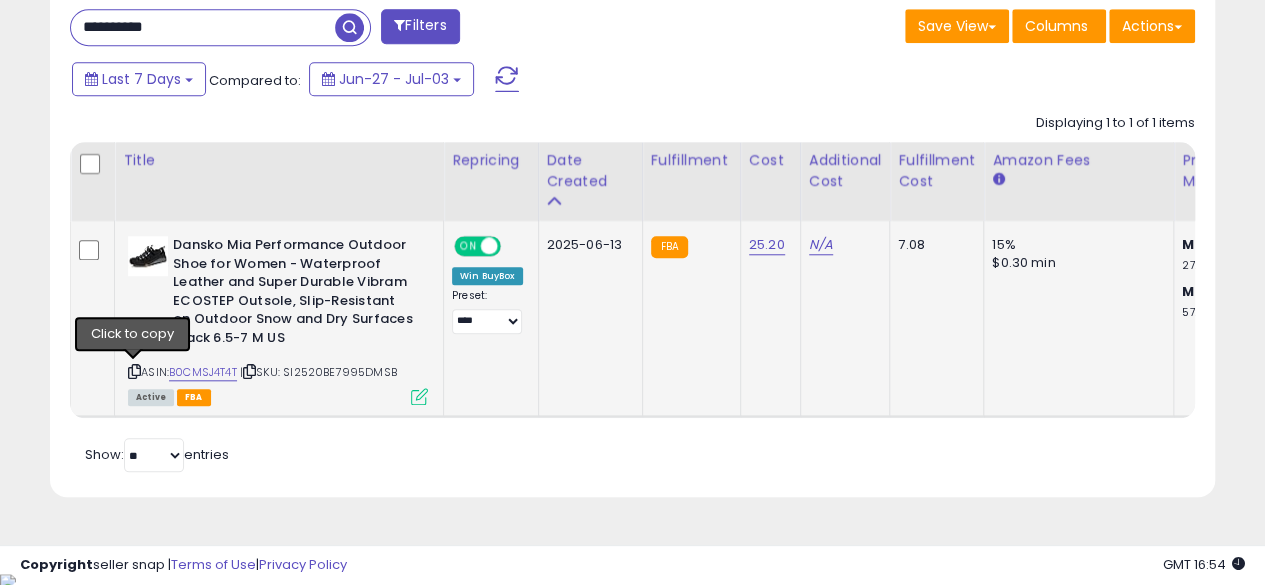 click at bounding box center (134, 371) 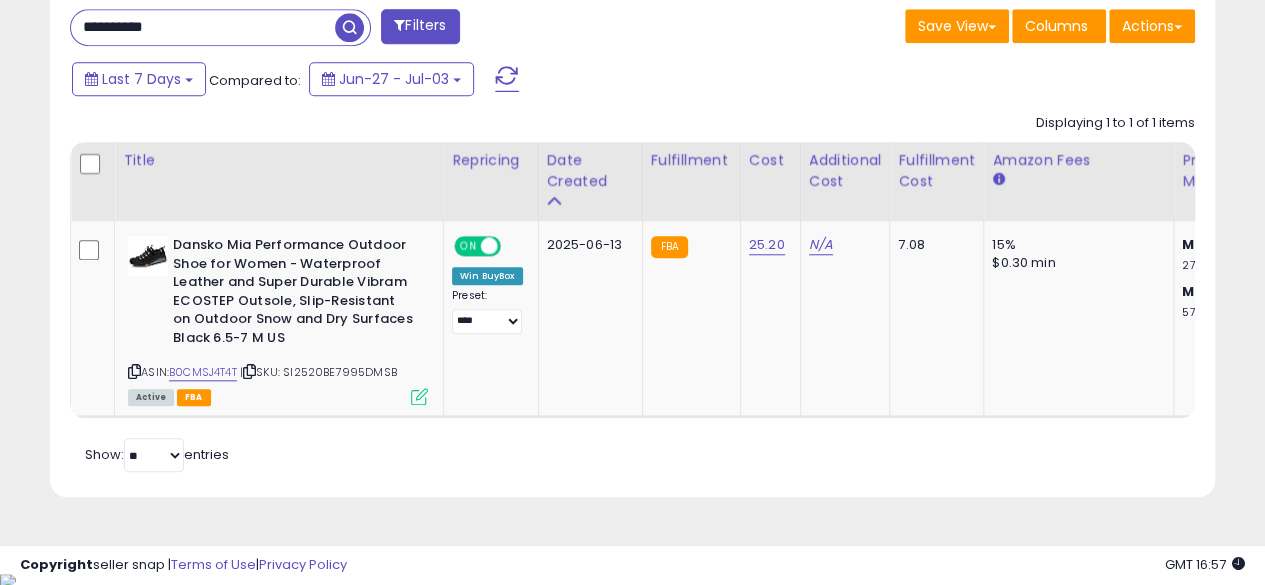 click on "**********" at bounding box center [203, 27] 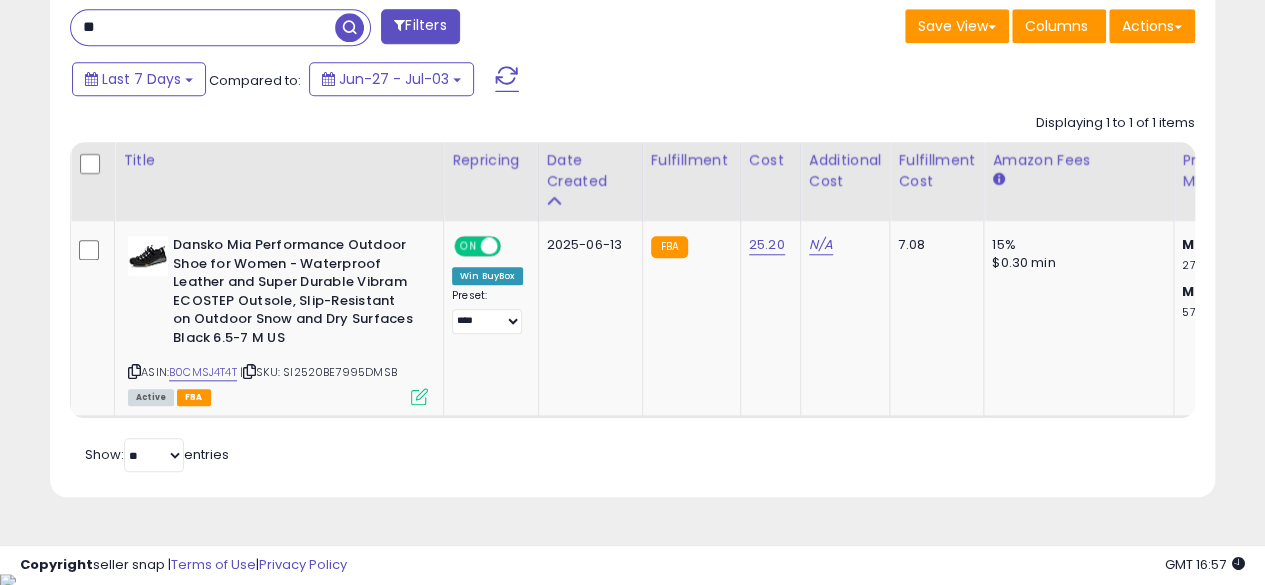 type on "*" 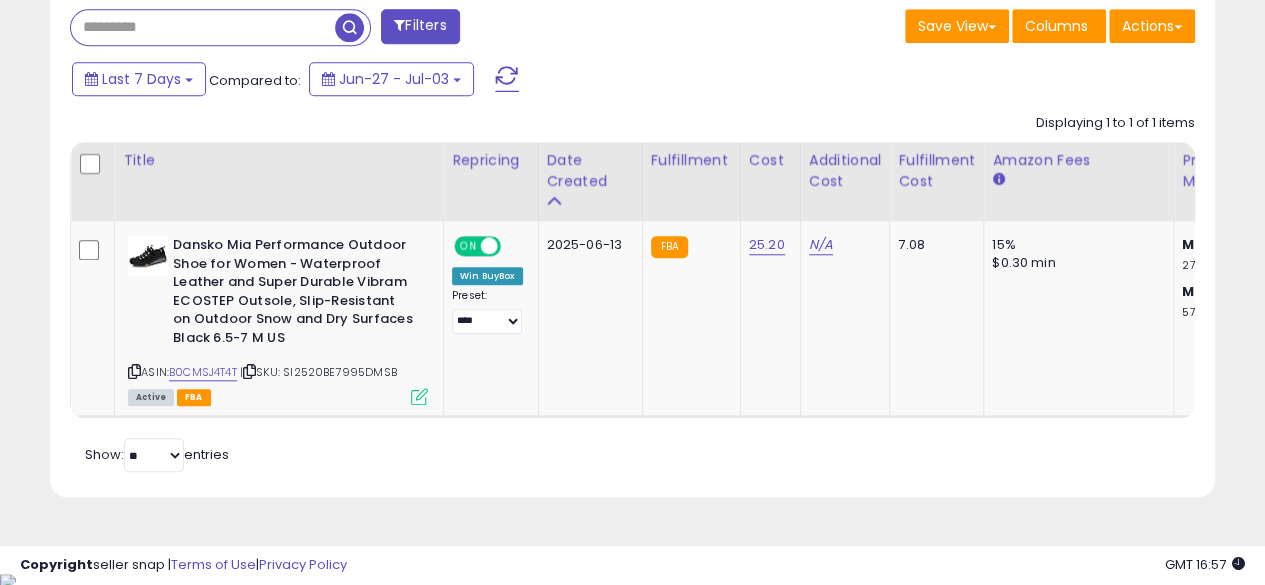 paste on "**********" 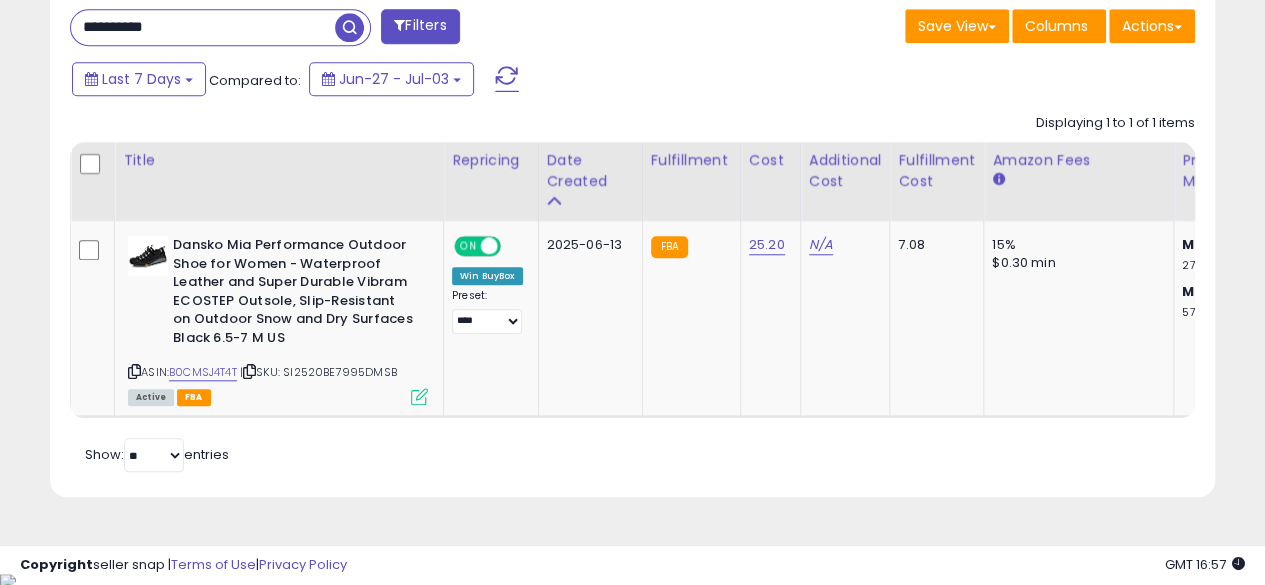 type on "**********" 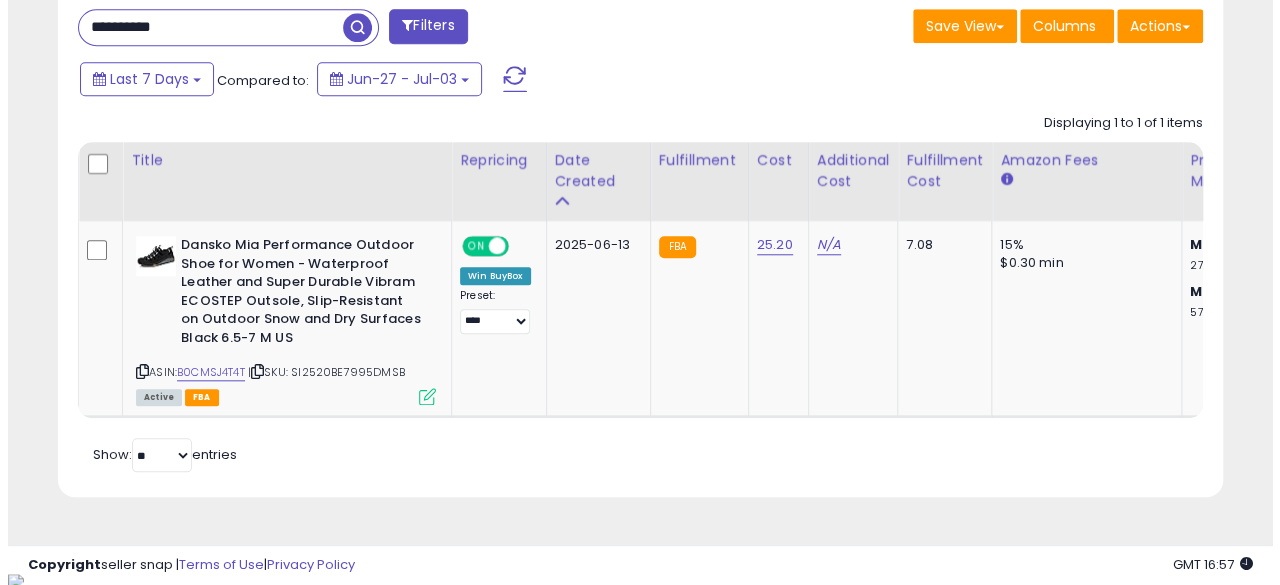 scroll, scrollTop: 633, scrollLeft: 0, axis: vertical 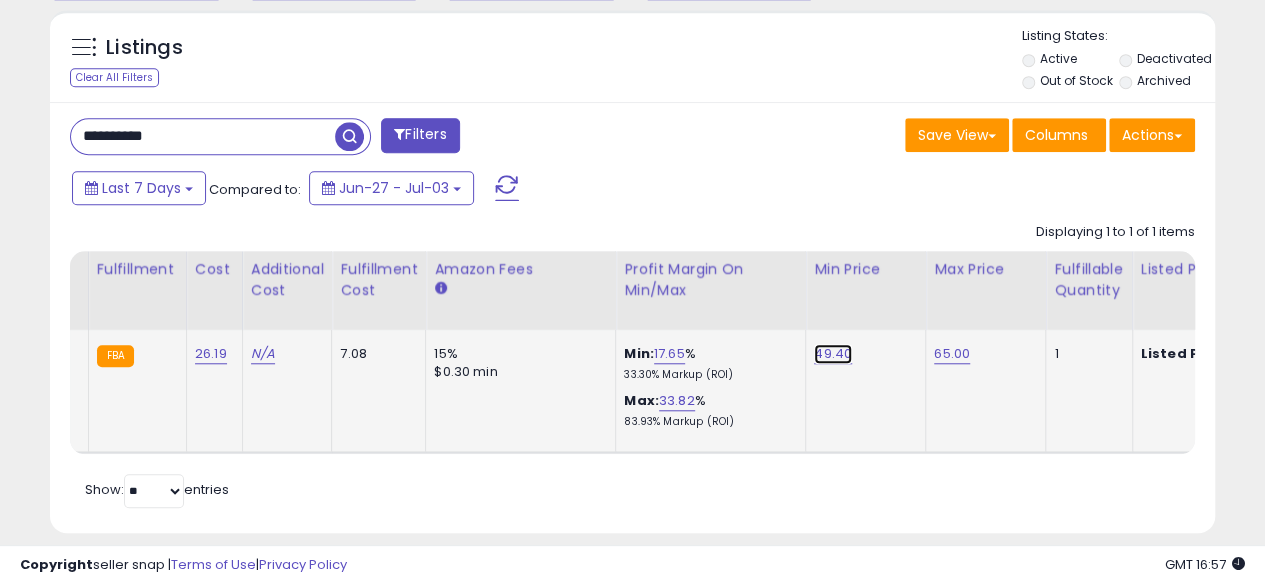click on "49.40" at bounding box center (833, 354) 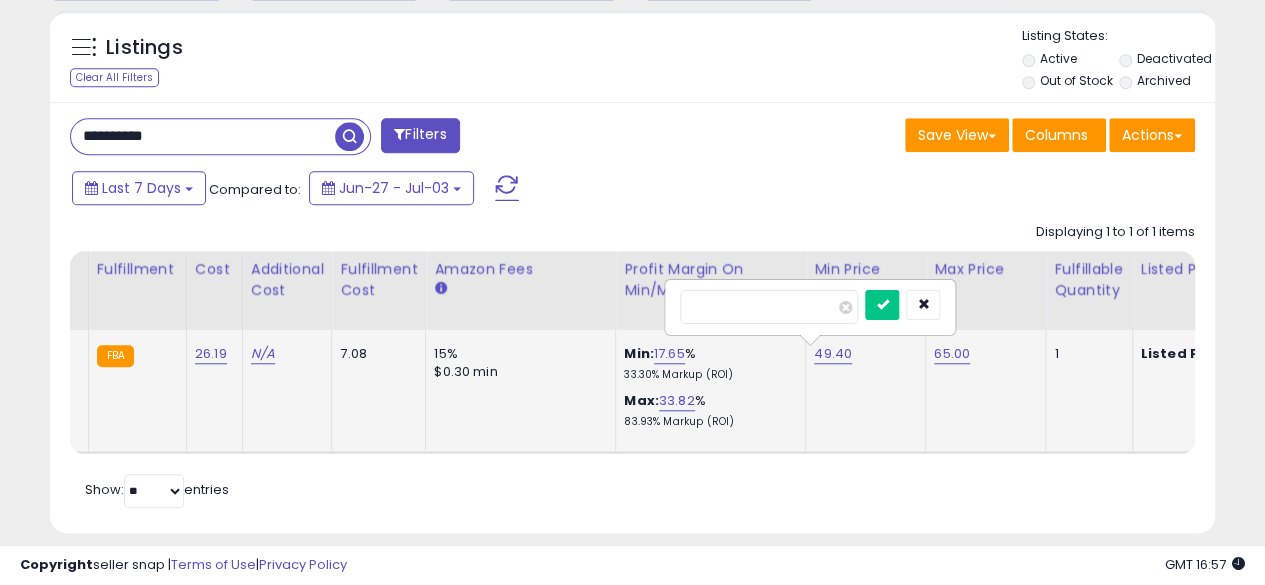 type on "*" 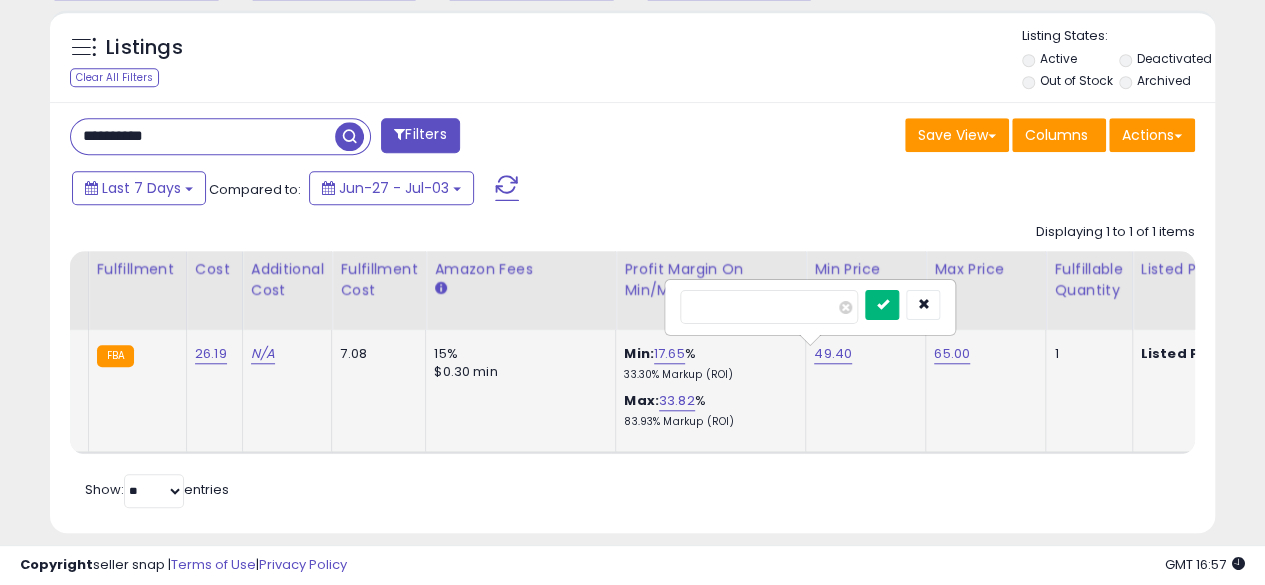 type on "*****" 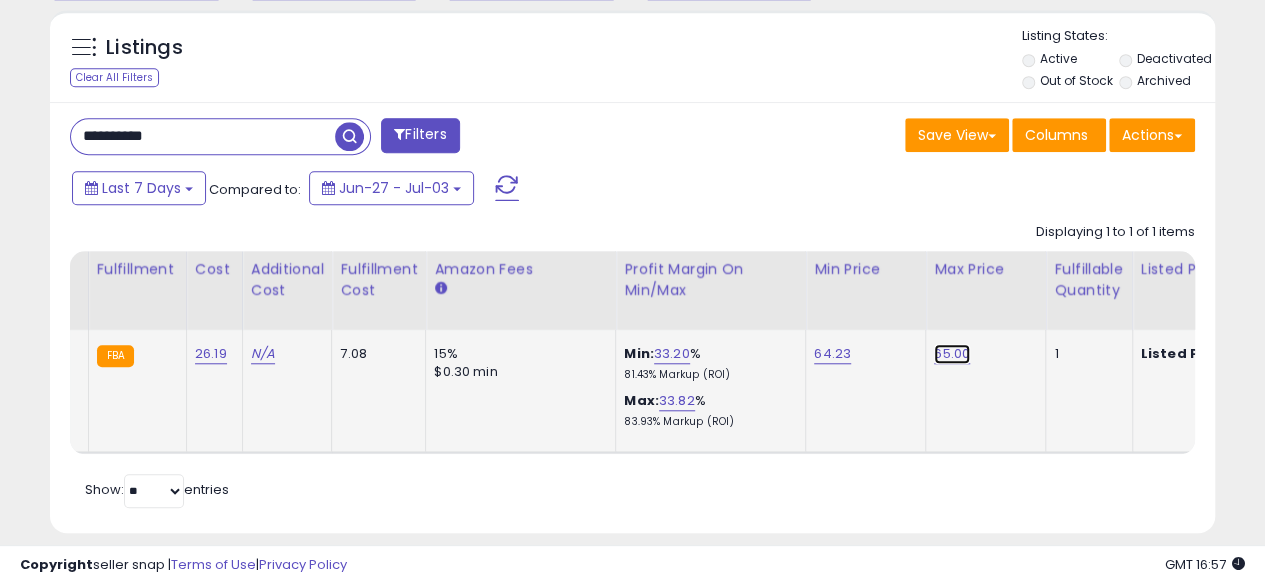 click on "65.00" at bounding box center (952, 354) 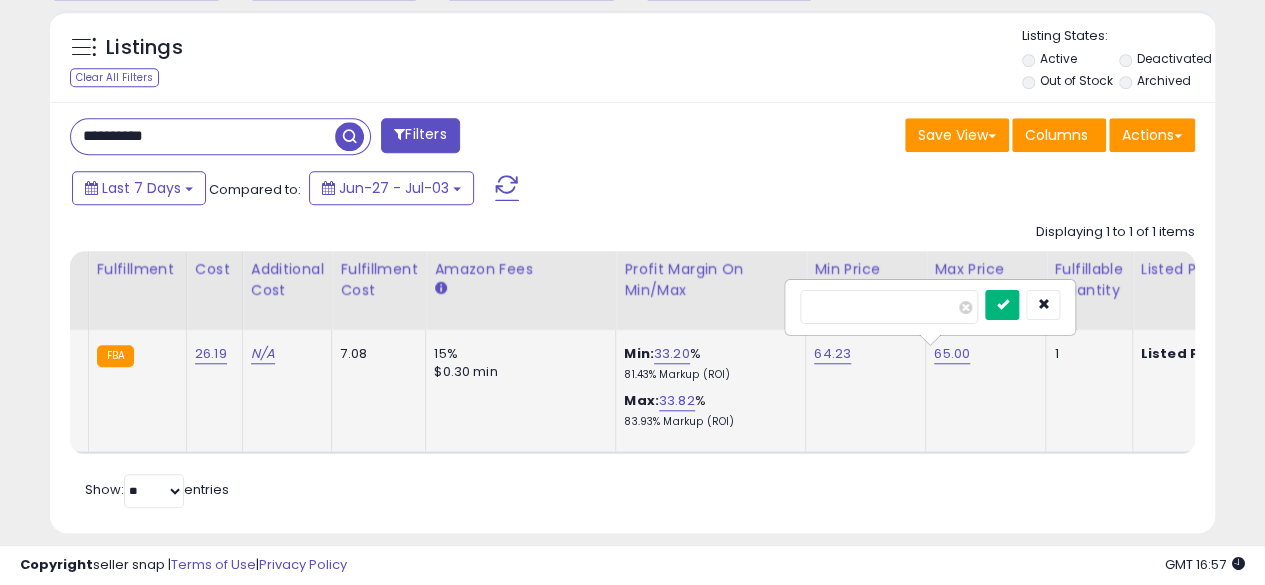 type on "*****" 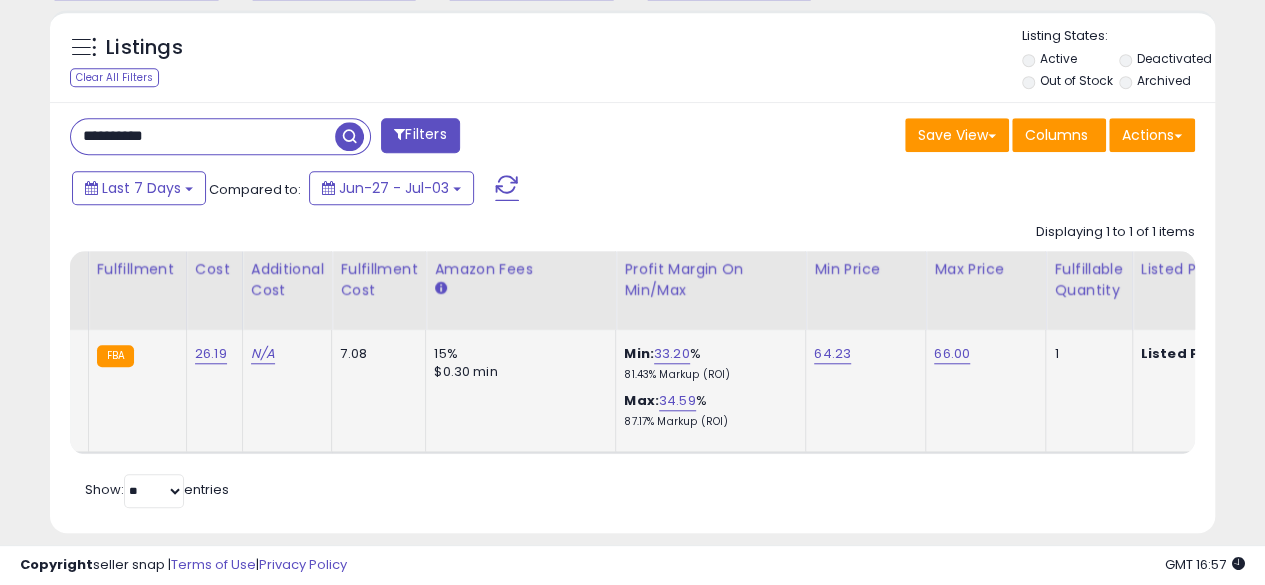click on "**********" at bounding box center (203, 136) 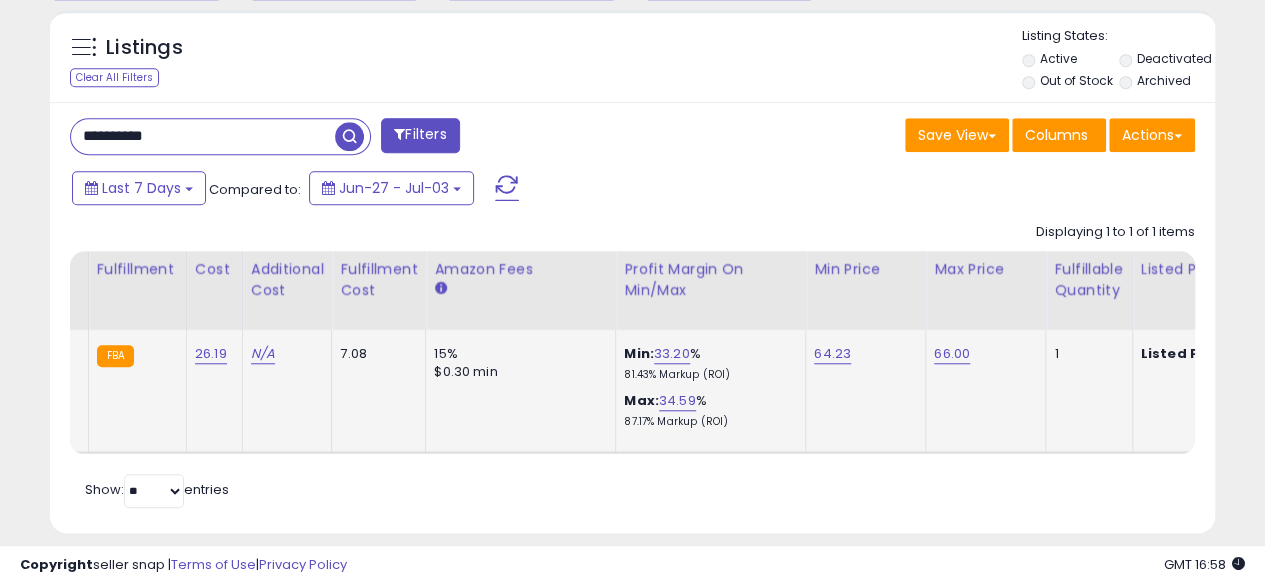 scroll, scrollTop: 0, scrollLeft: 191, axis: horizontal 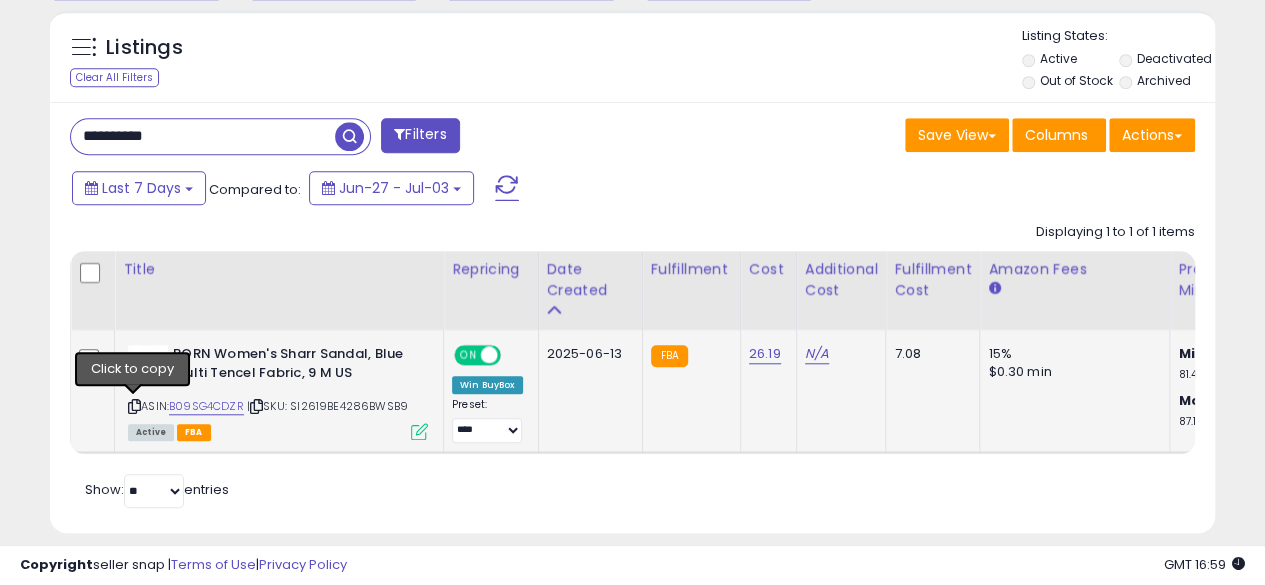 click at bounding box center [134, 406] 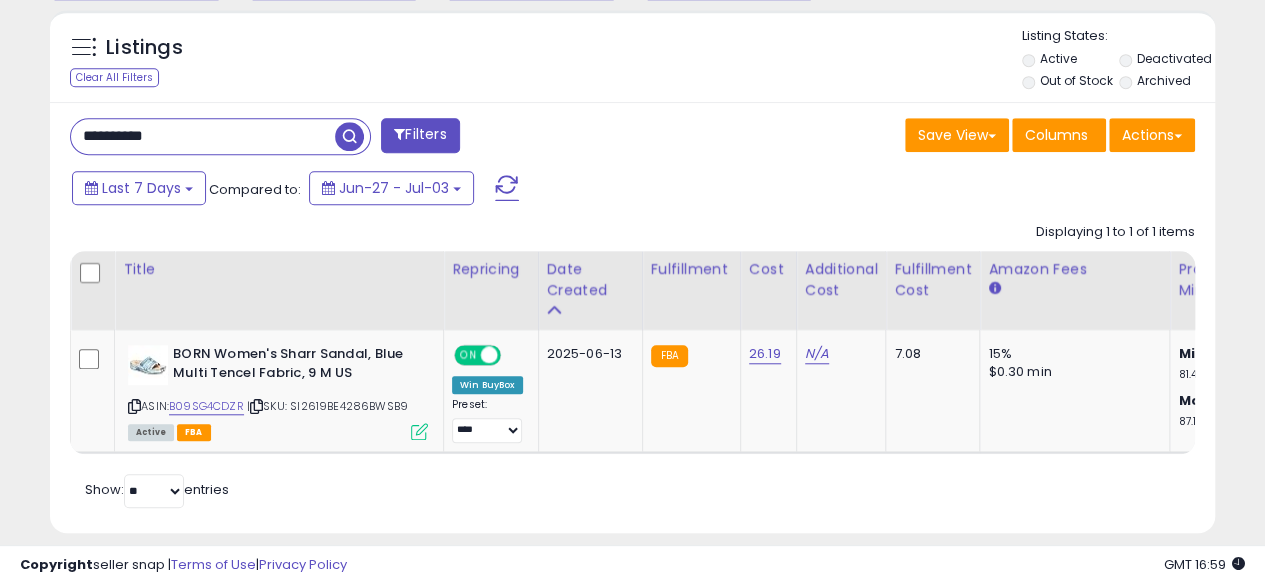click on "**********" at bounding box center [203, 136] 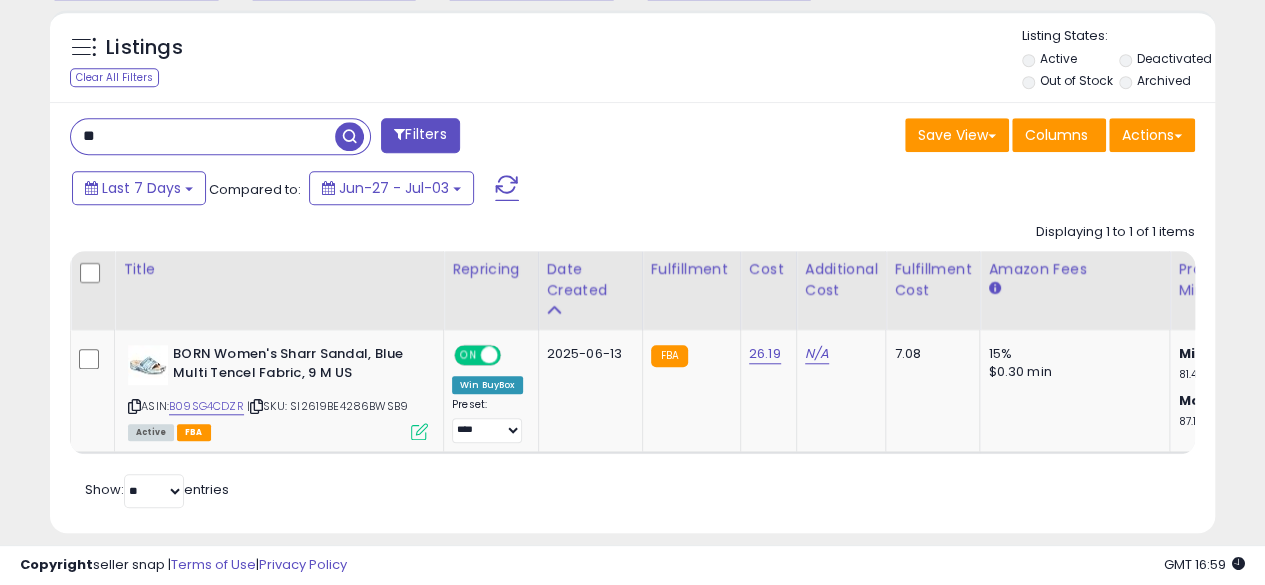 type on "*" 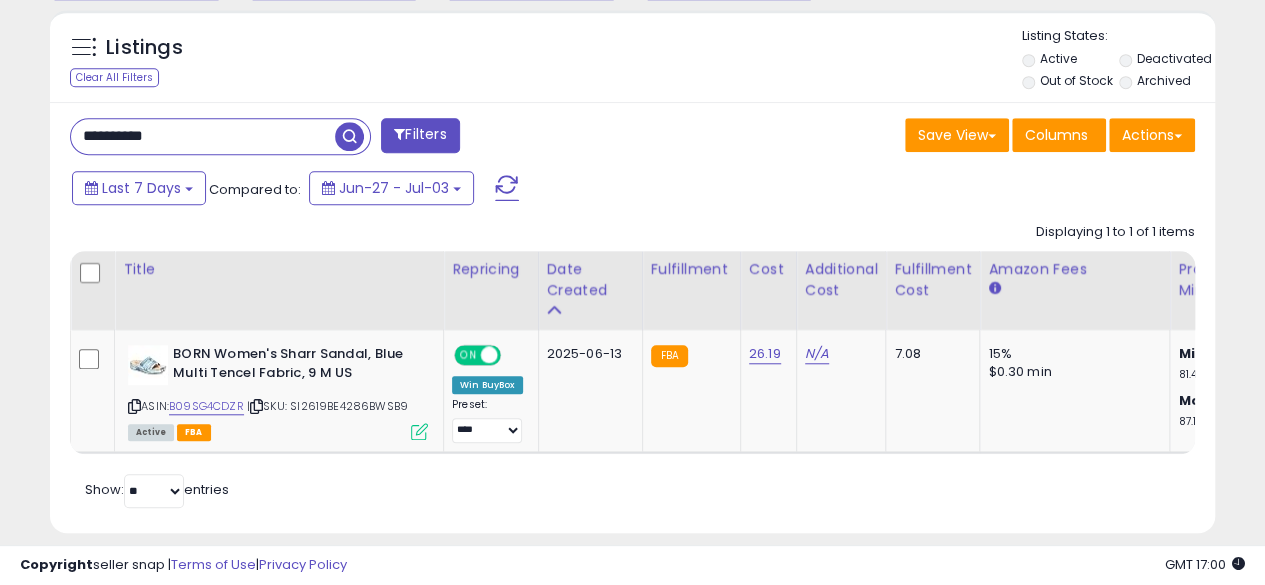 click at bounding box center (349, 136) 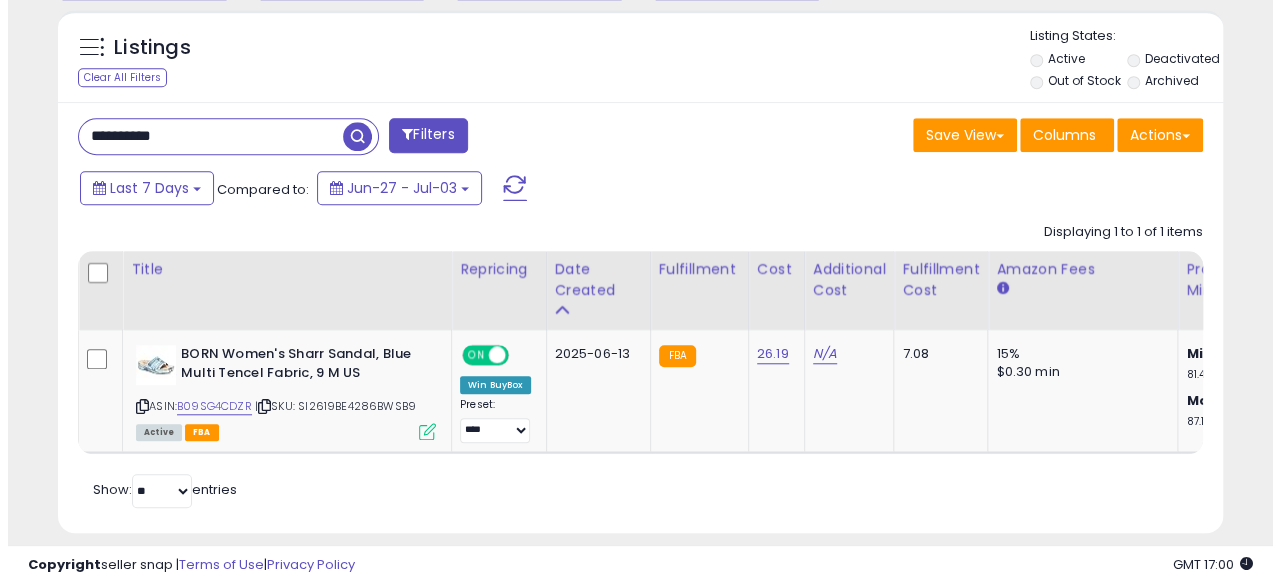 scroll, scrollTop: 633, scrollLeft: 0, axis: vertical 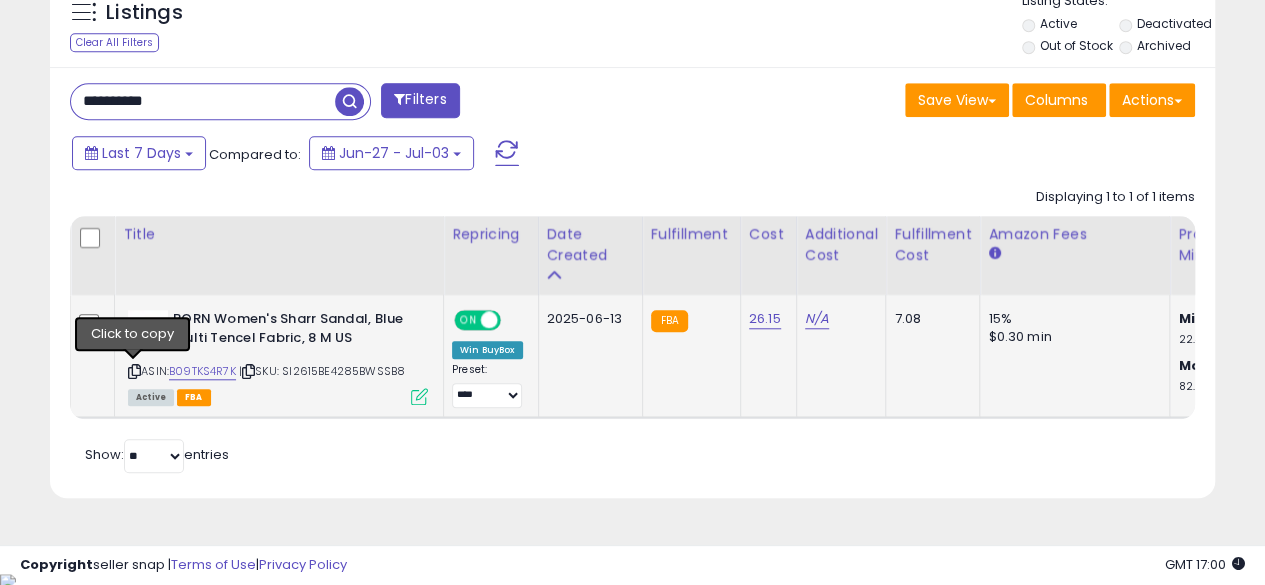 click at bounding box center (134, 371) 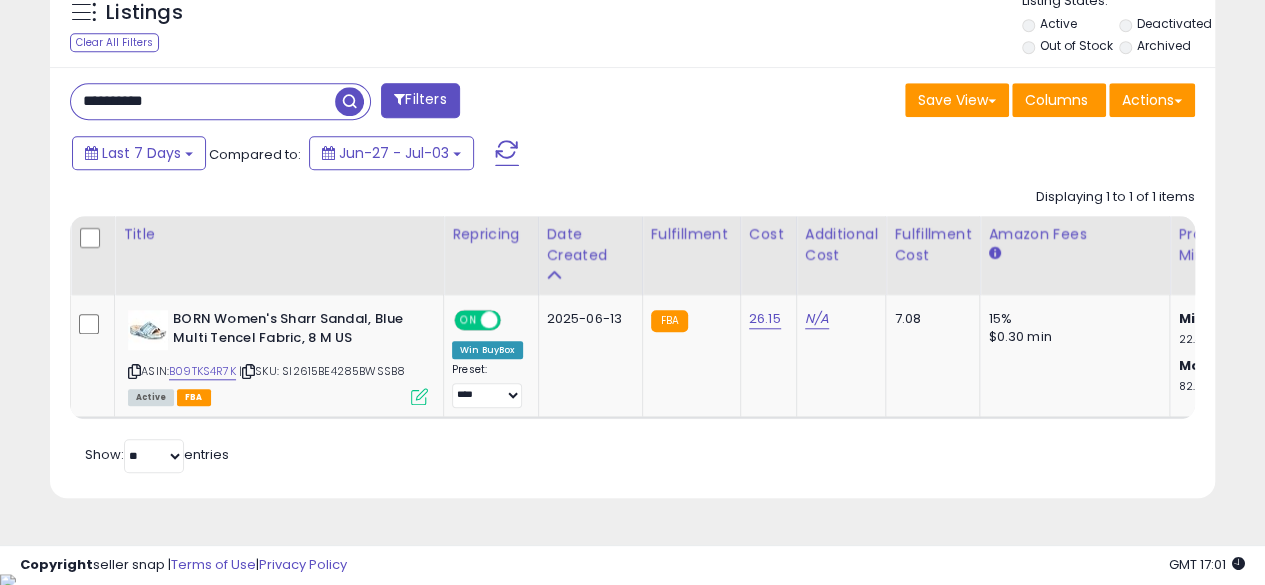 click on "**********" at bounding box center [203, 101] 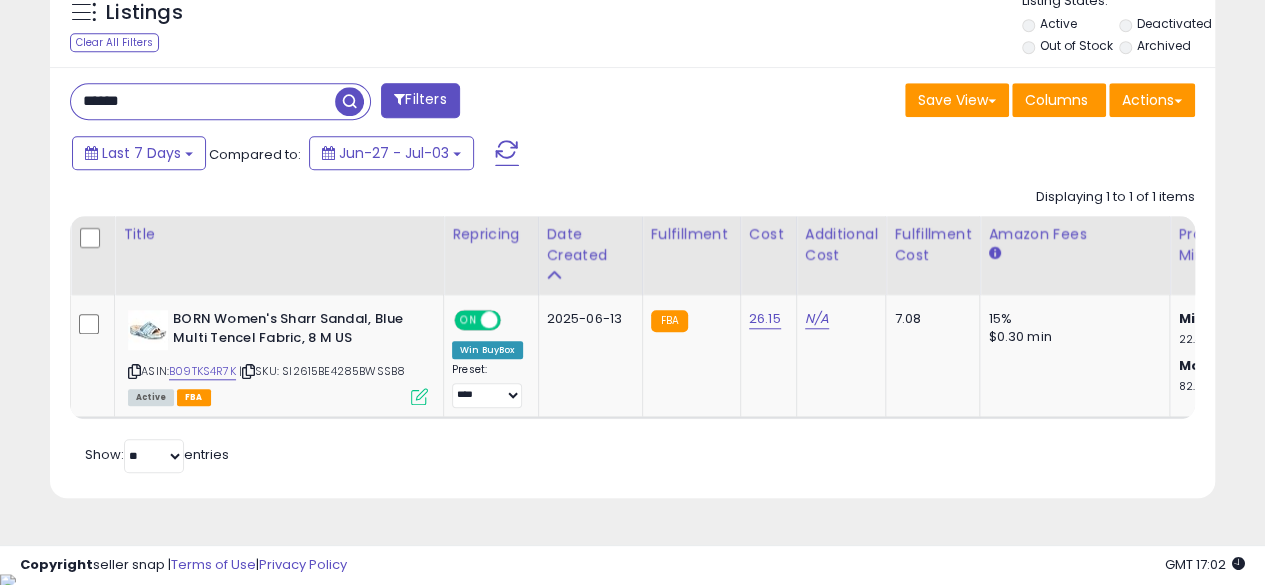type on "**********" 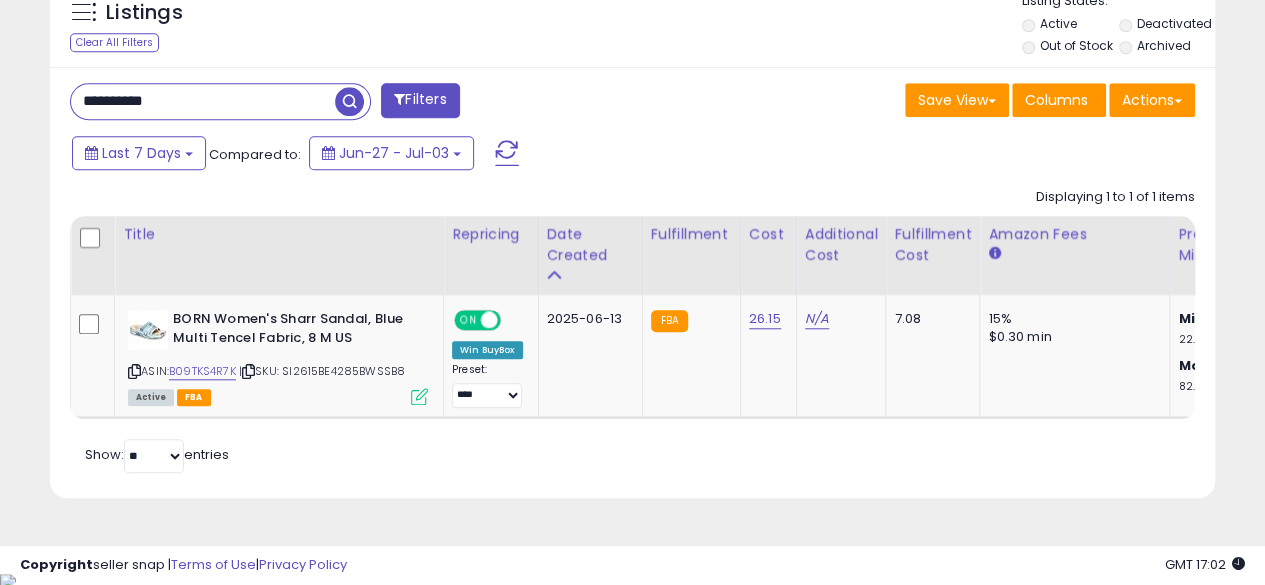 click at bounding box center (349, 101) 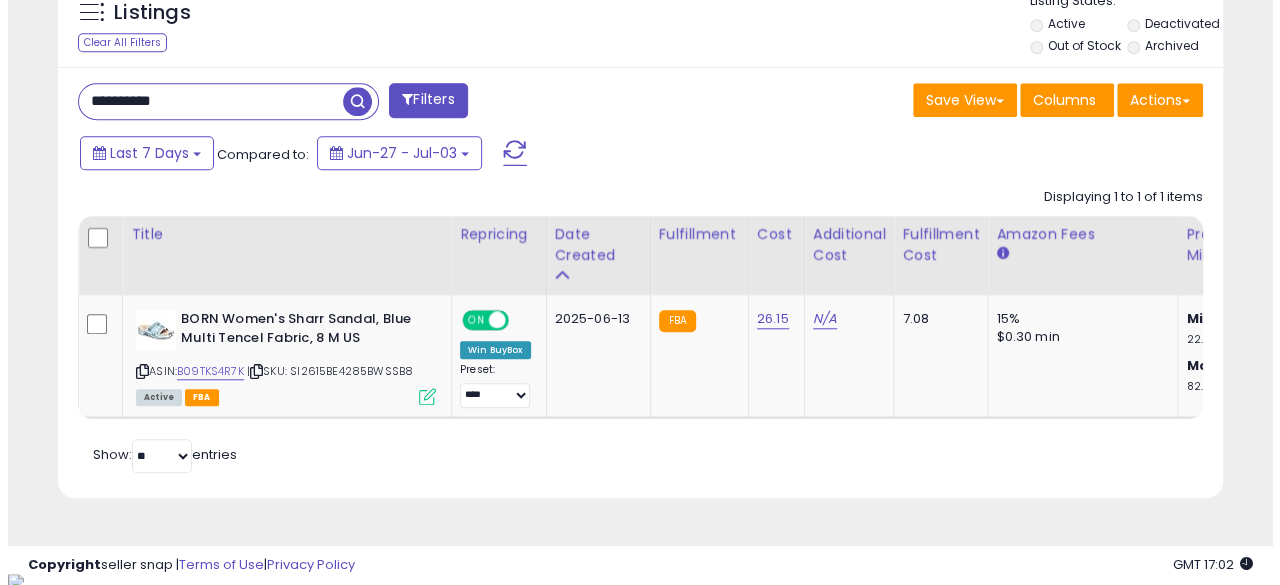 scroll, scrollTop: 633, scrollLeft: 0, axis: vertical 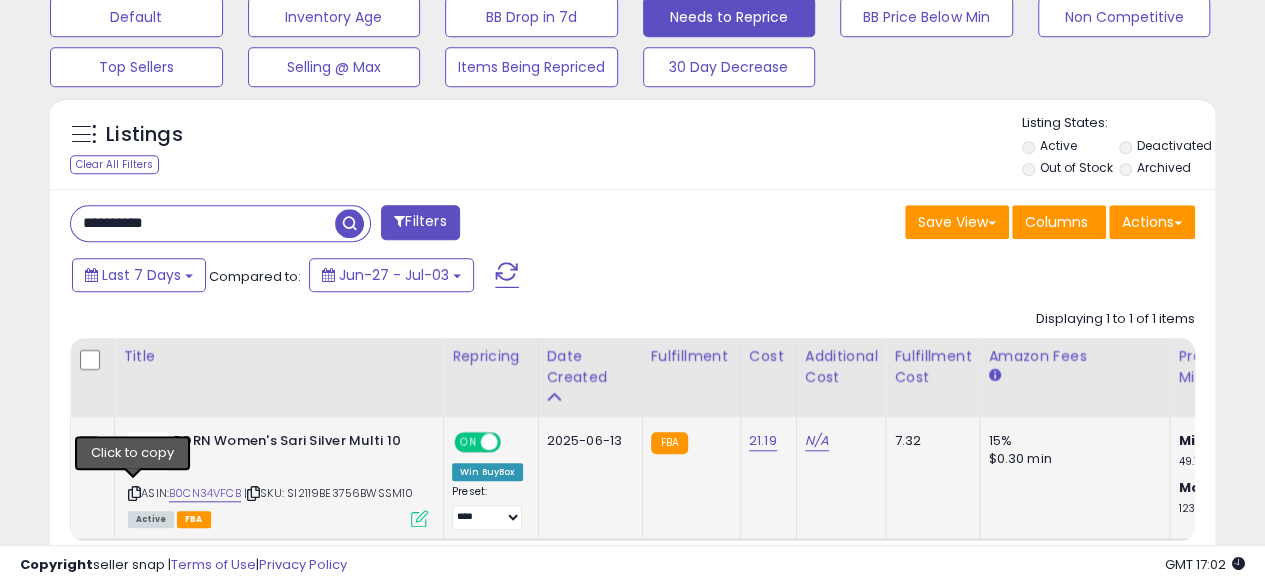 click at bounding box center (134, 493) 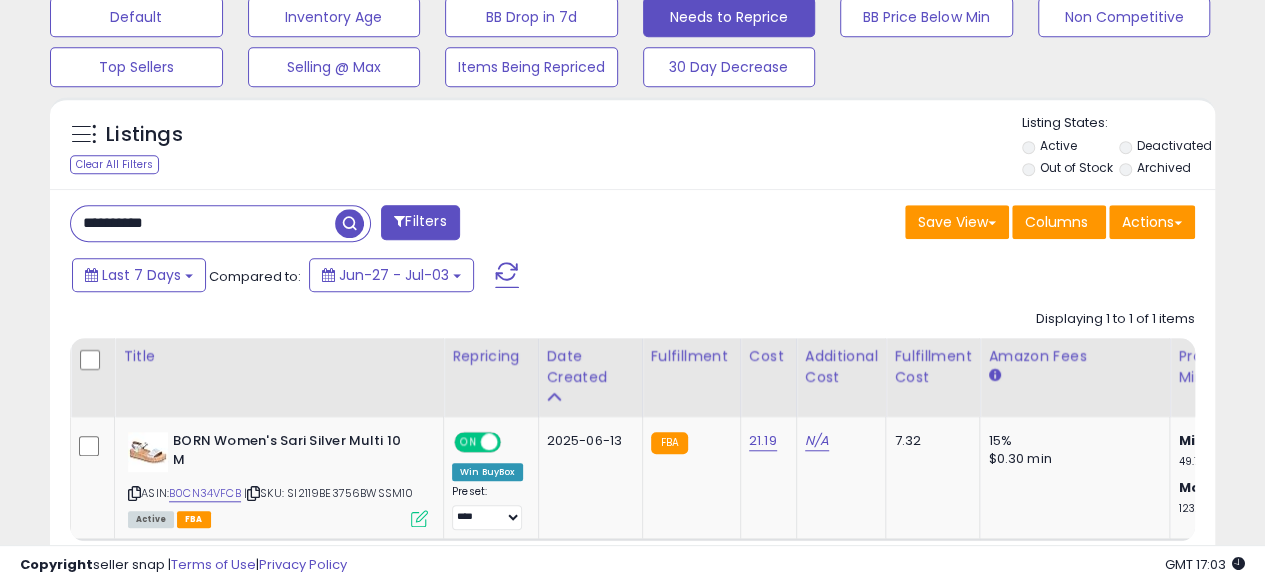 scroll, scrollTop: 0, scrollLeft: 196, axis: horizontal 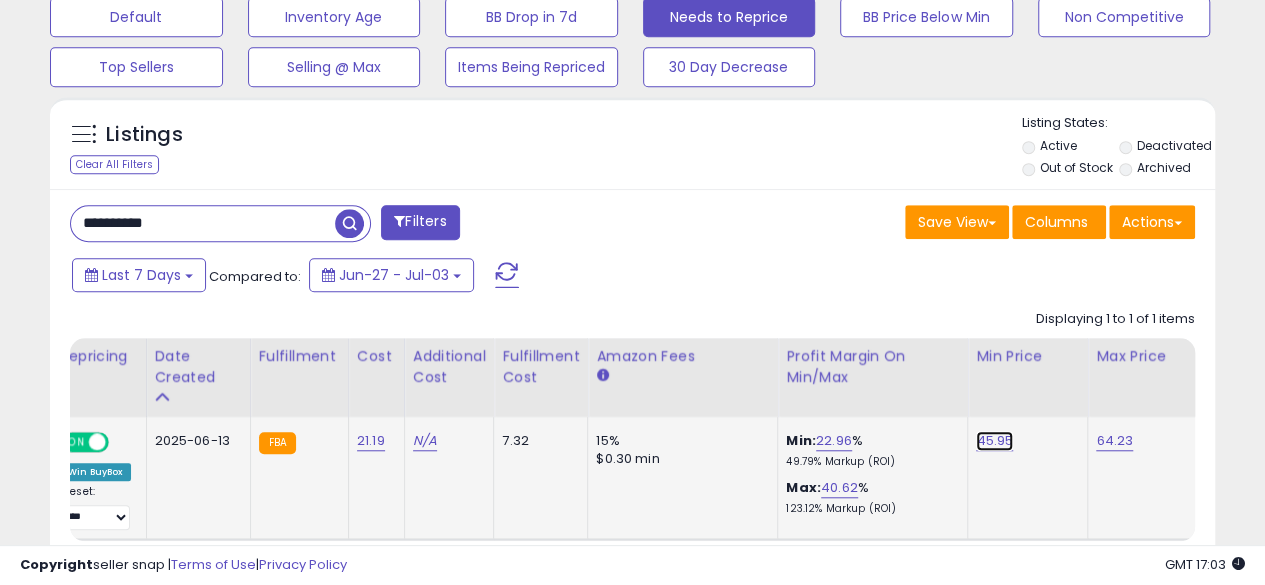 click on "45.95" at bounding box center (994, 441) 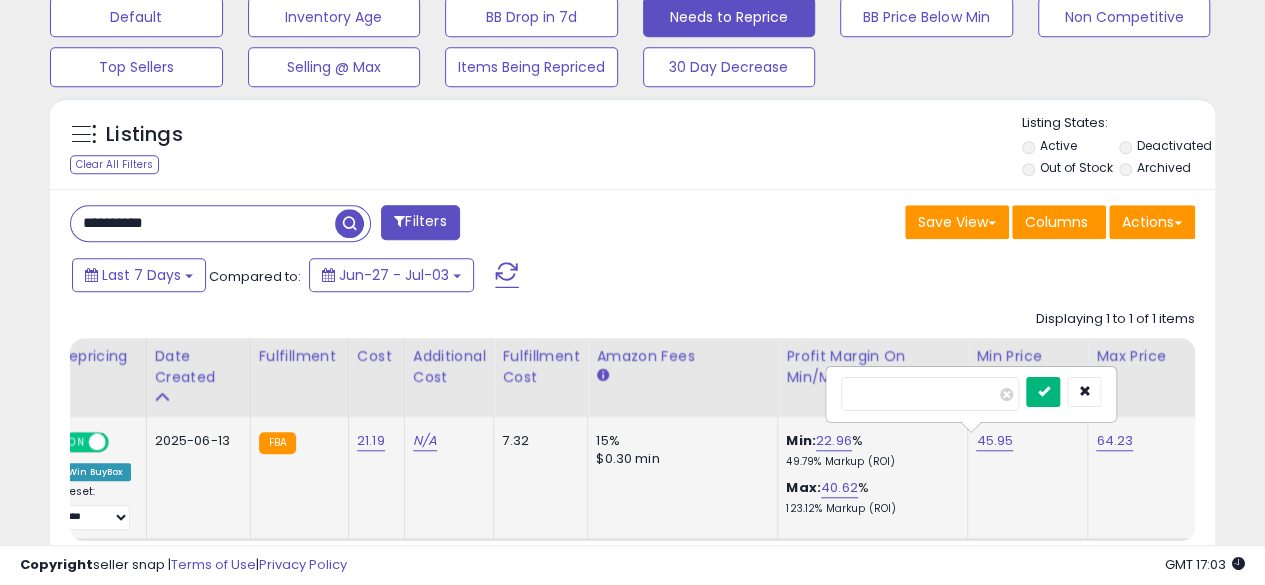 type on "*****" 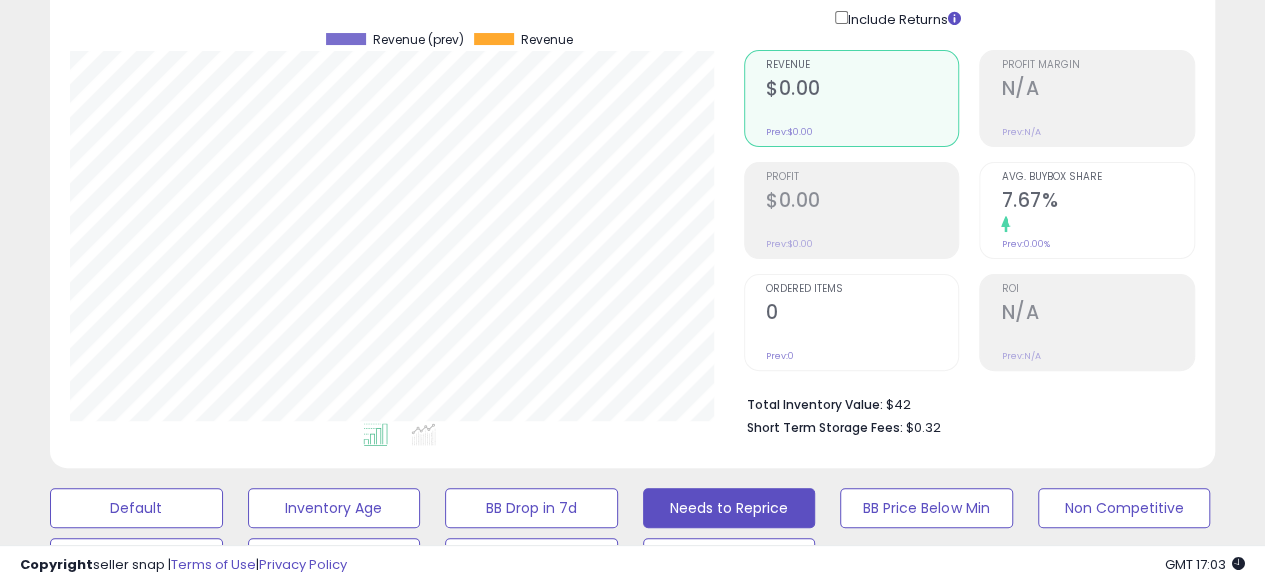 scroll, scrollTop: 10, scrollLeft: 0, axis: vertical 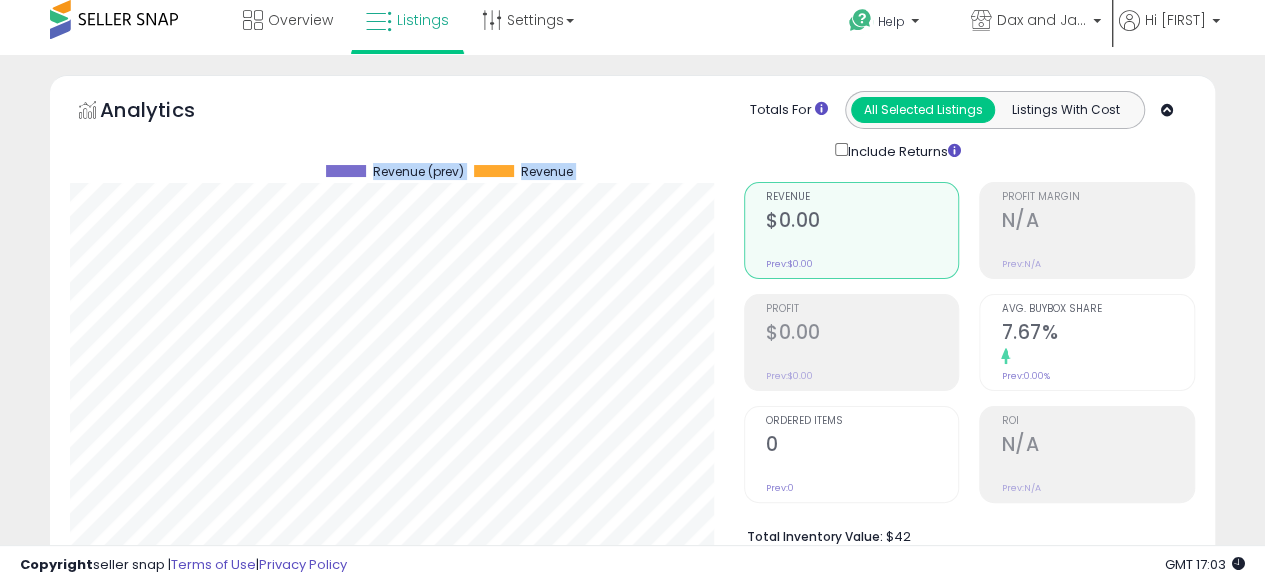 drag, startPoint x: 1254, startPoint y: 83, endPoint x: 1262, endPoint y: 231, distance: 148.21606 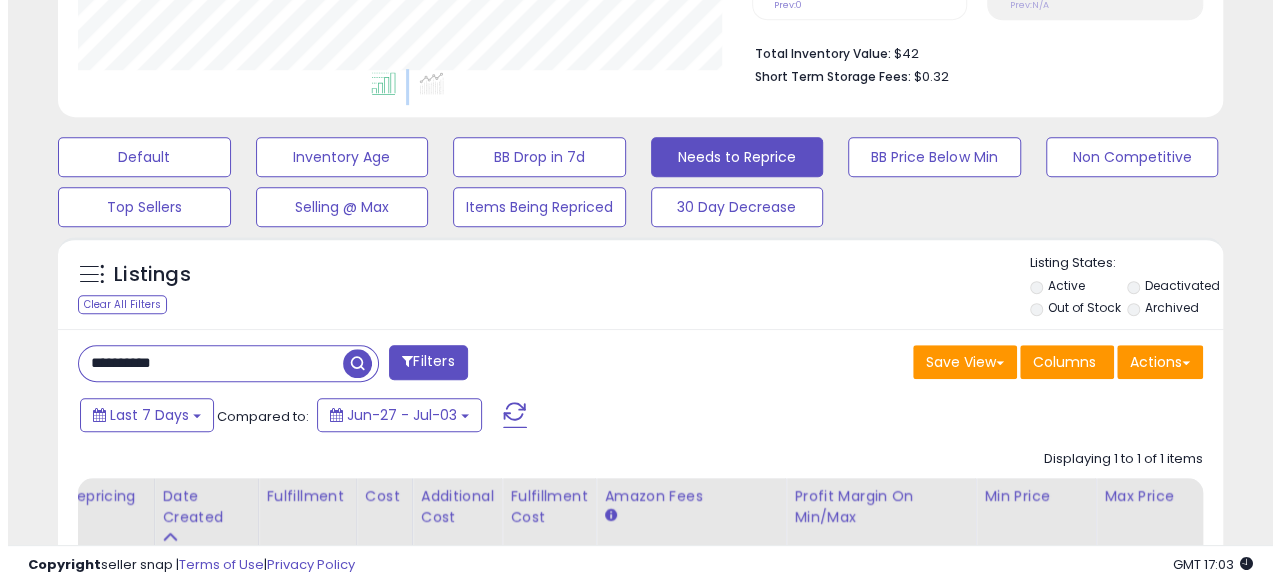 scroll, scrollTop: 542, scrollLeft: 0, axis: vertical 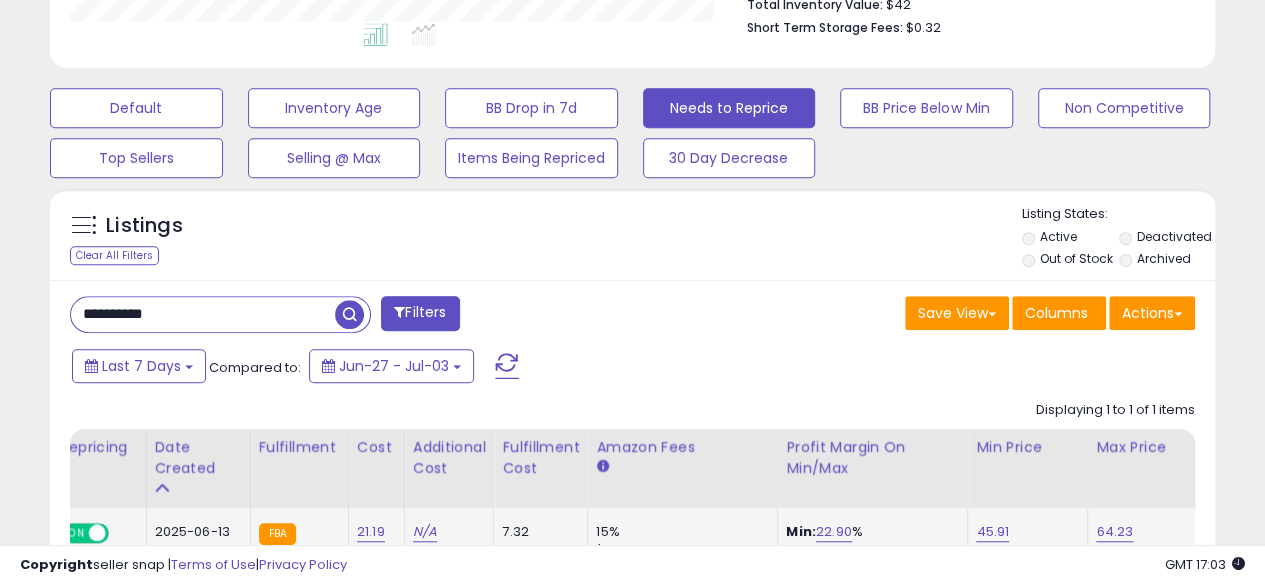 click on "**********" at bounding box center (203, 314) 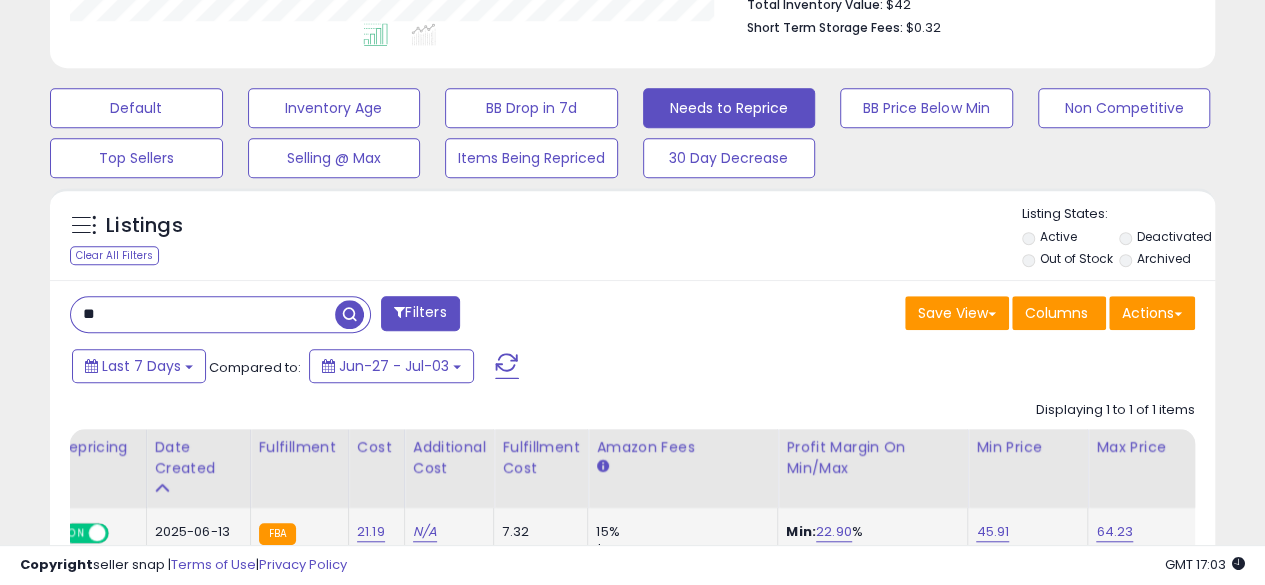 type on "*" 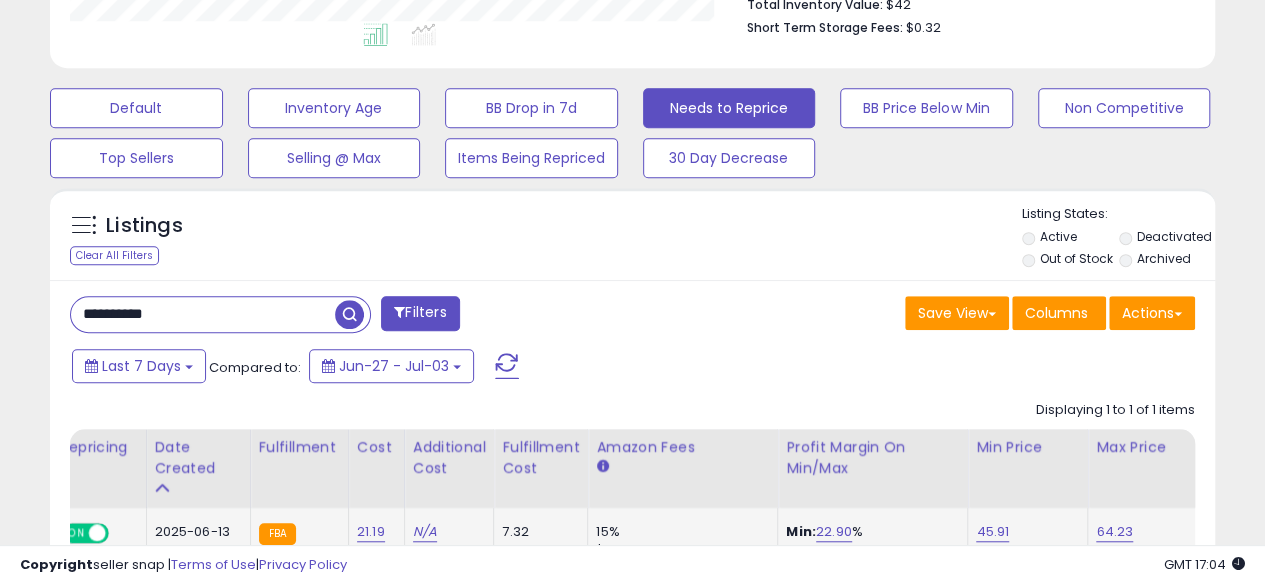 type on "**********" 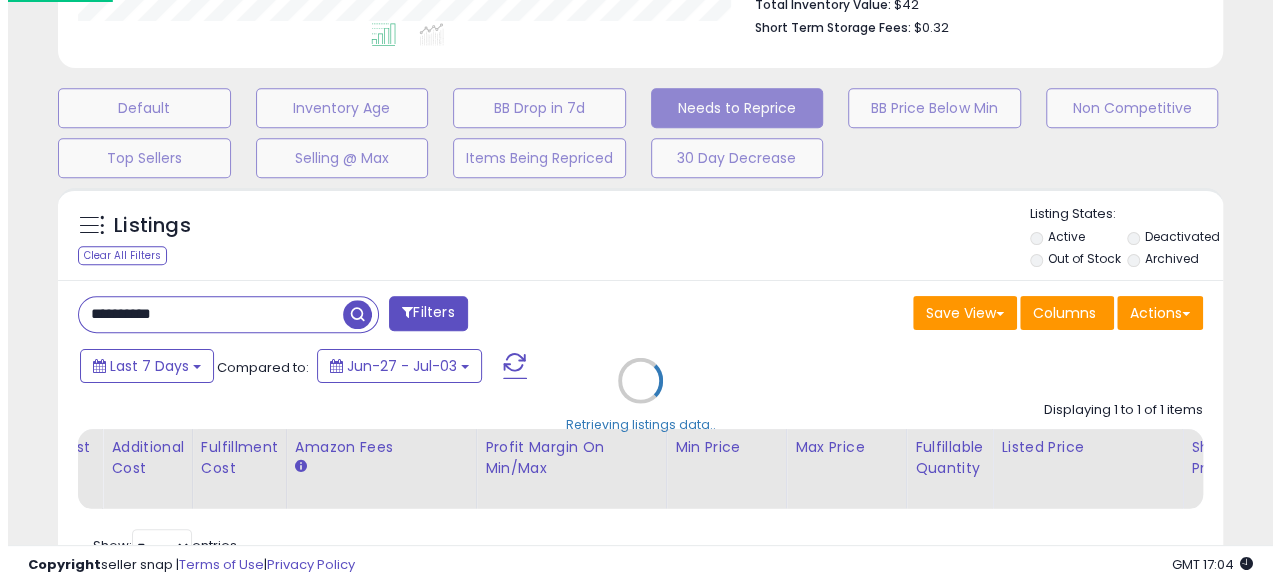 scroll, scrollTop: 999590, scrollLeft: 999317, axis: both 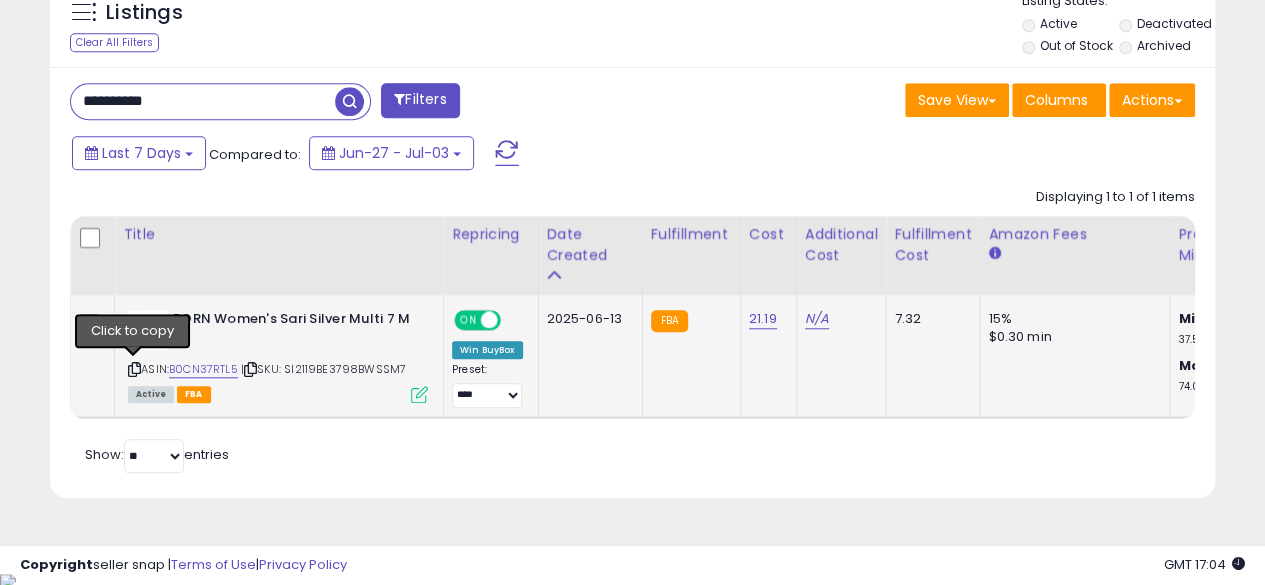 click at bounding box center (134, 369) 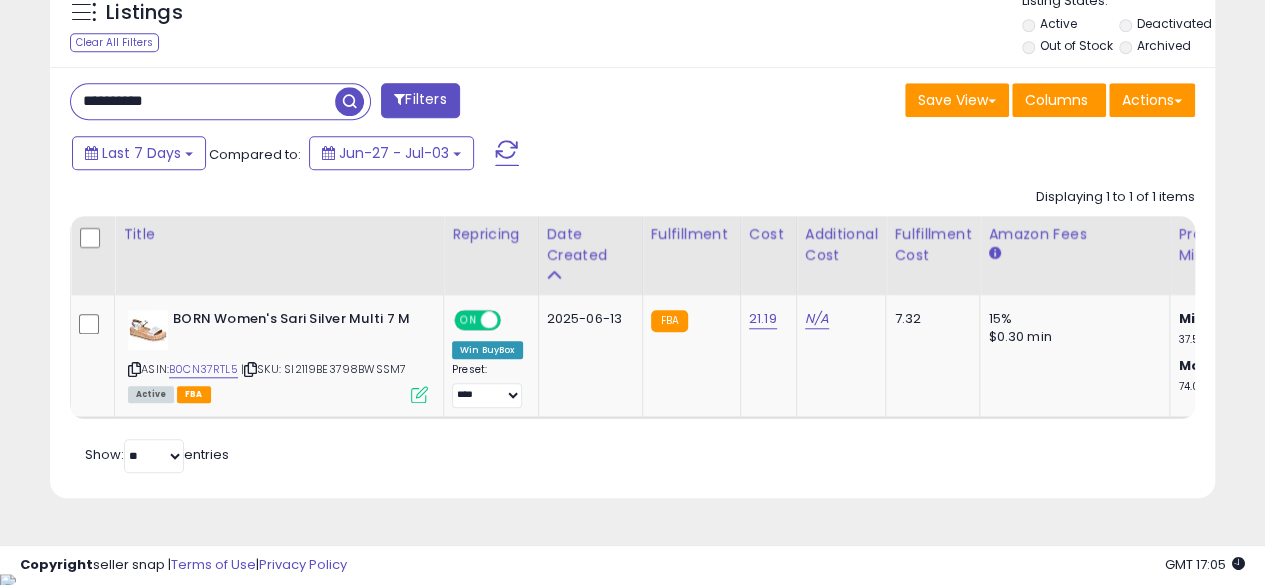 scroll, scrollTop: 0, scrollLeft: 208, axis: horizontal 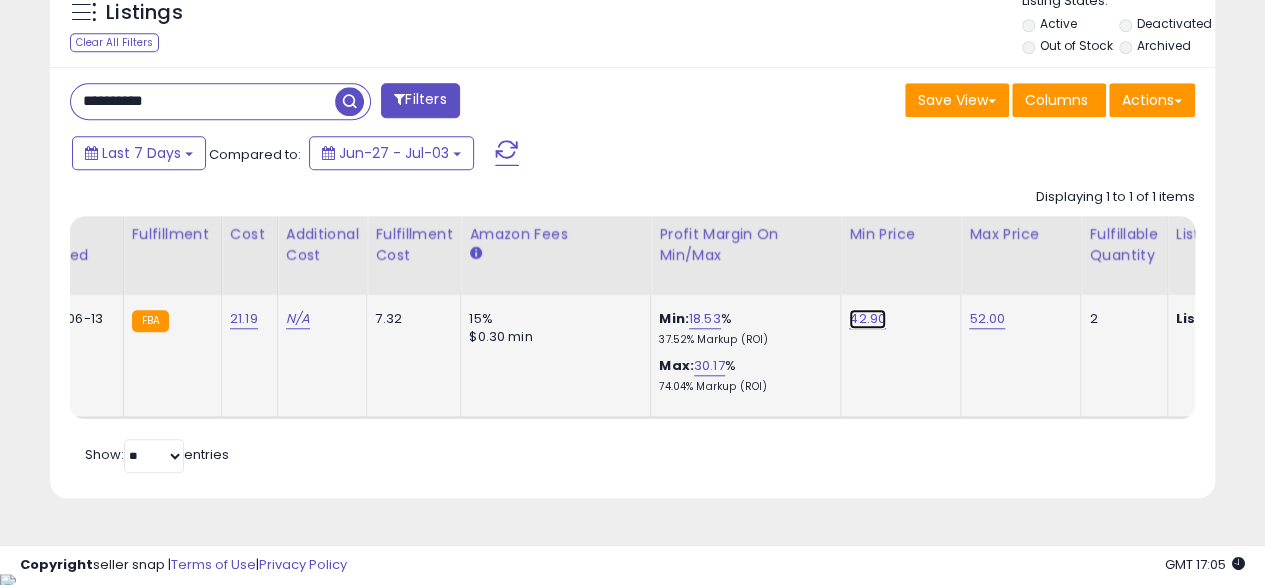click on "42.90" at bounding box center (867, 319) 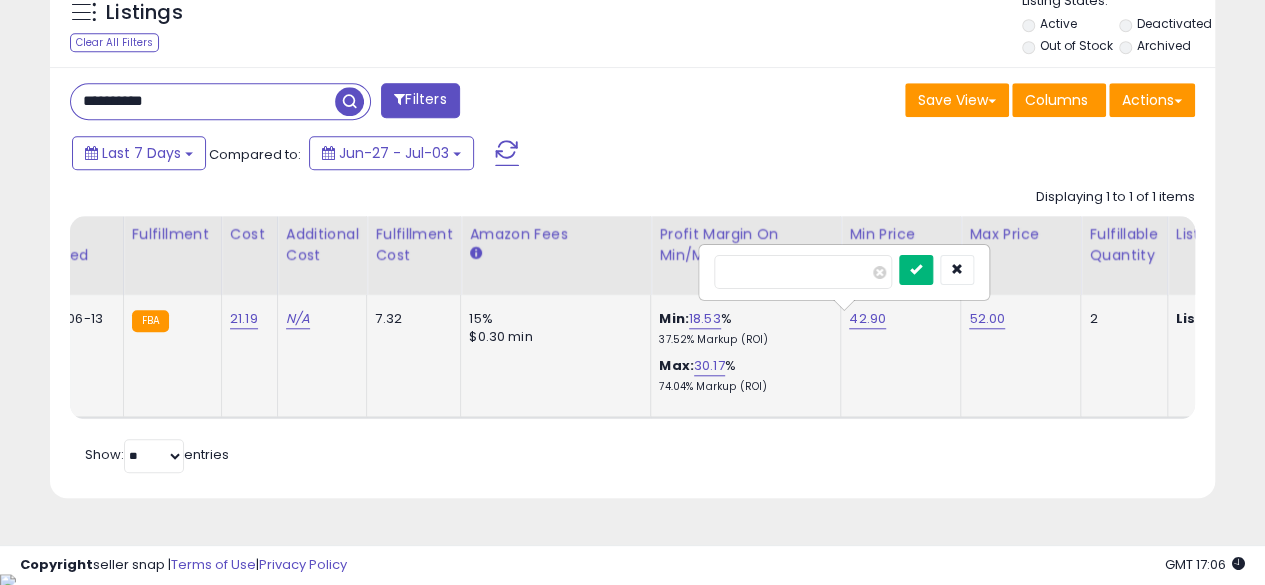 type on "*****" 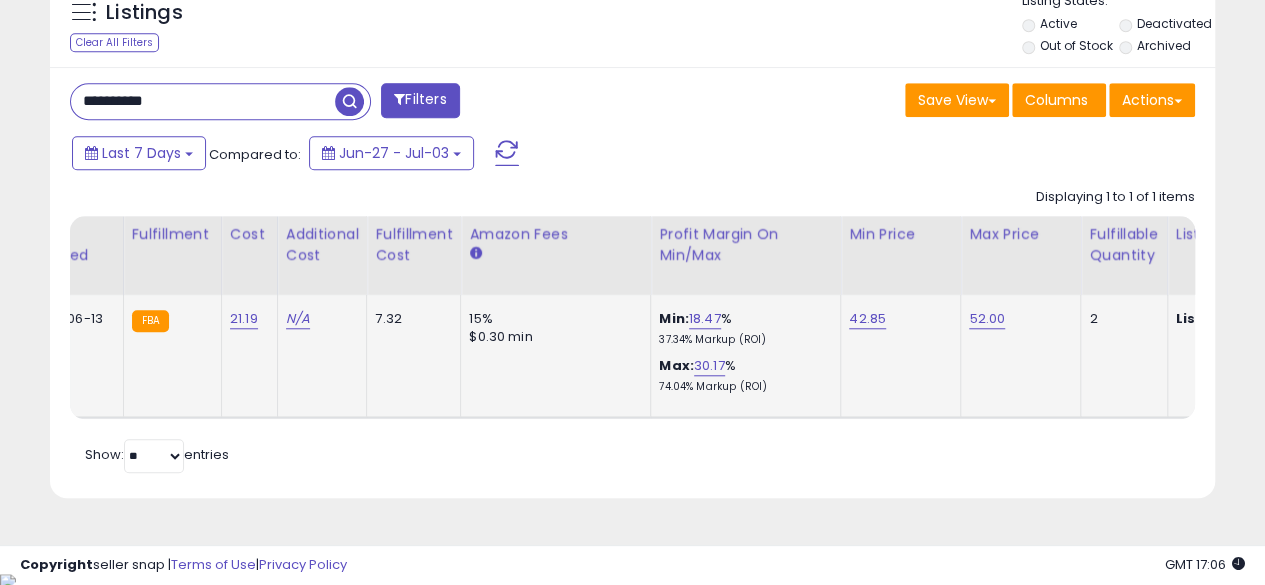 click on "**********" at bounding box center (203, 101) 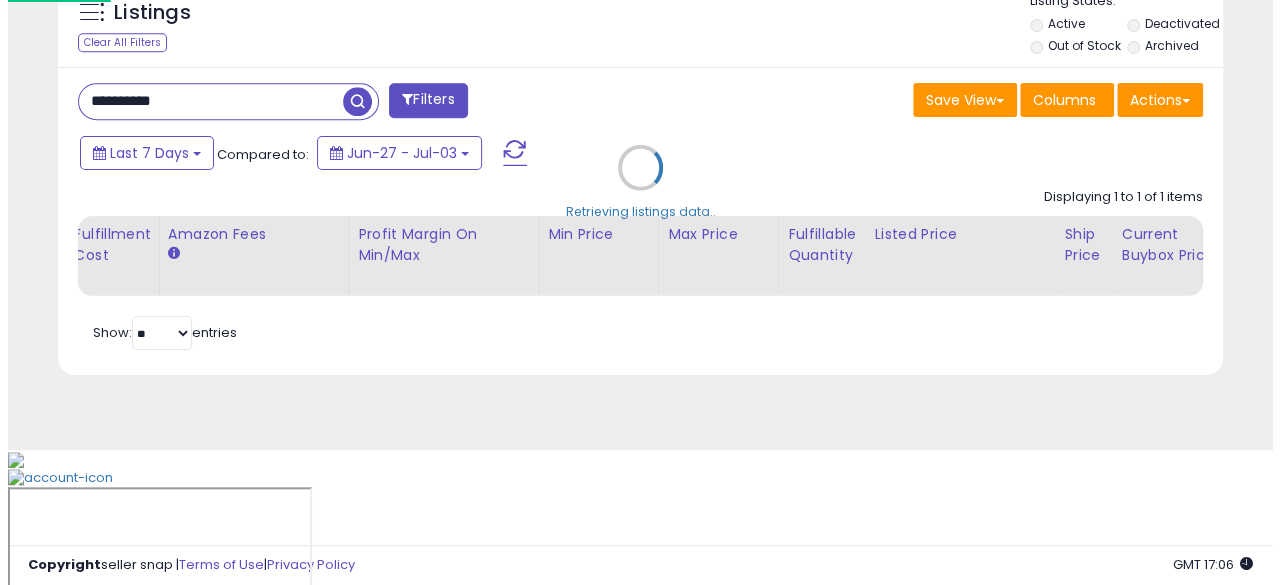scroll, scrollTop: 633, scrollLeft: 0, axis: vertical 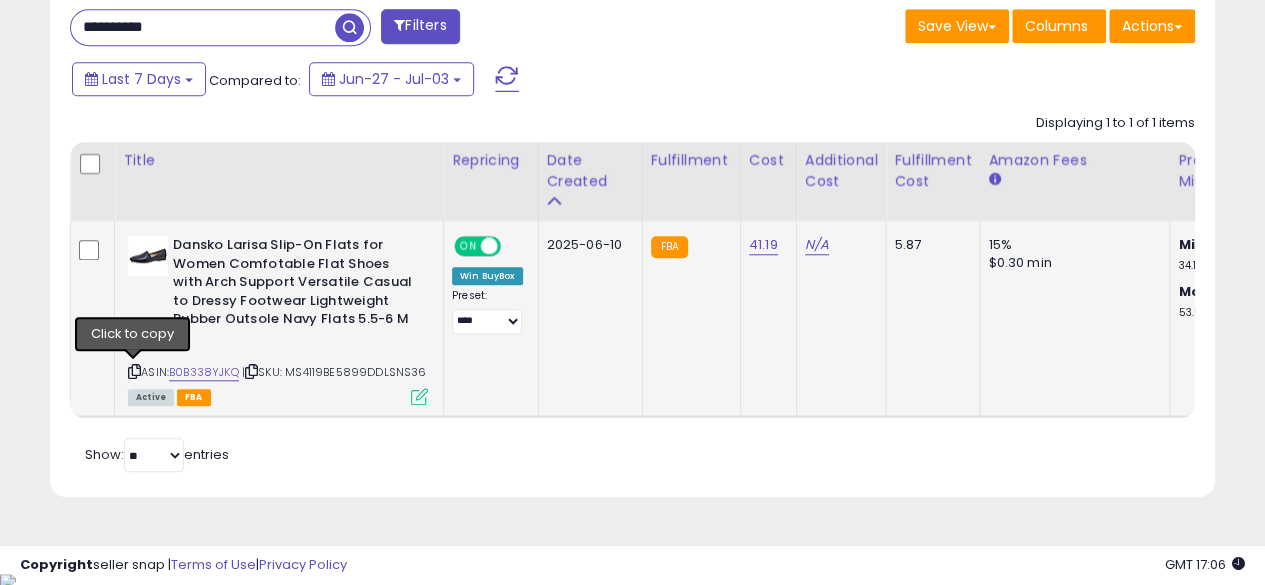 click at bounding box center [134, 371] 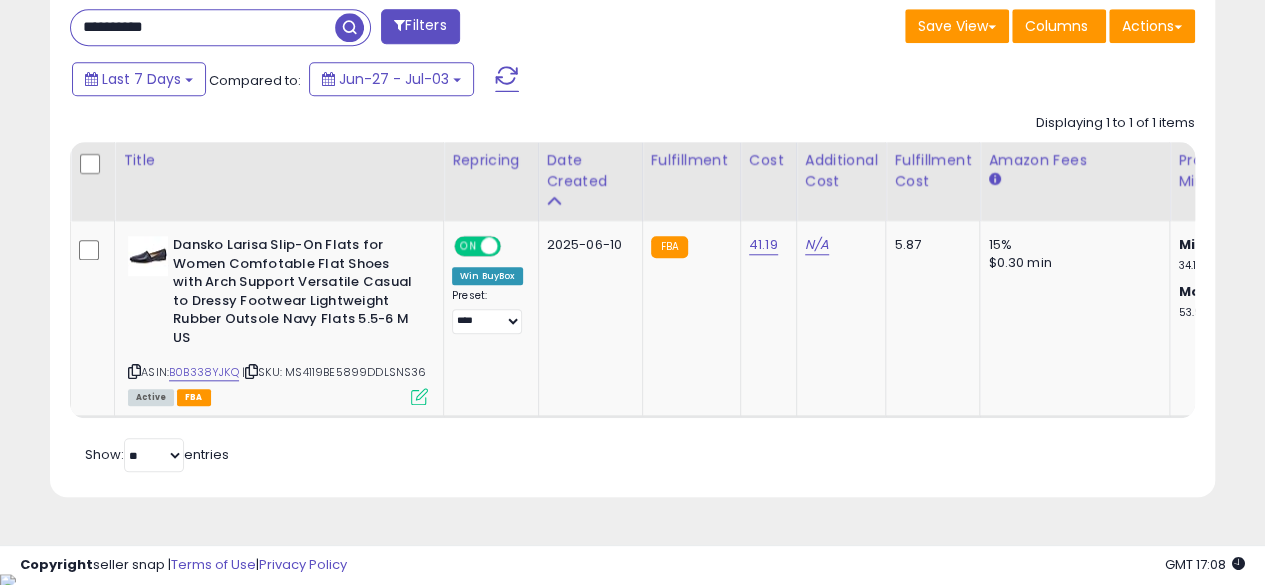 click on "**********" at bounding box center [203, 27] 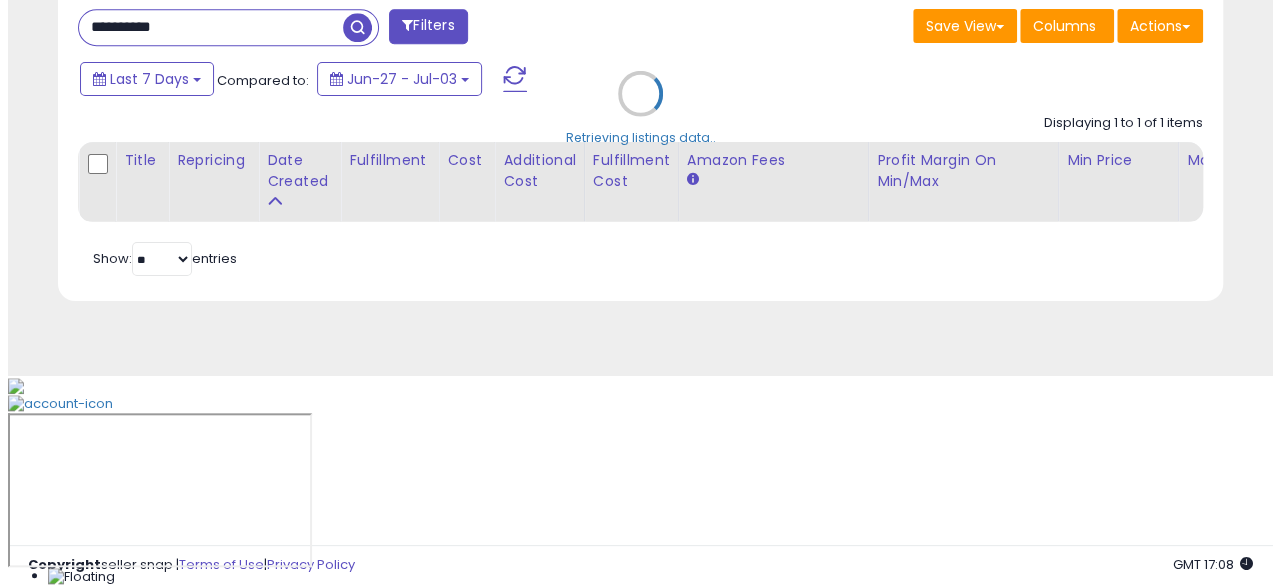 scroll, scrollTop: 633, scrollLeft: 0, axis: vertical 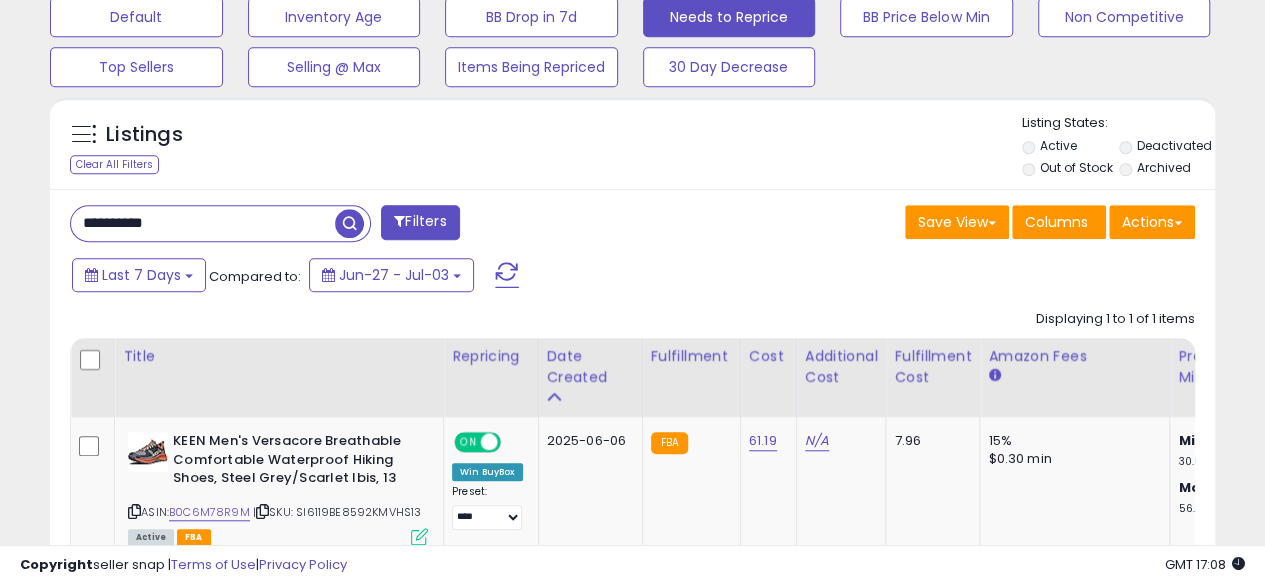 click on "**********" at bounding box center [632, 72] 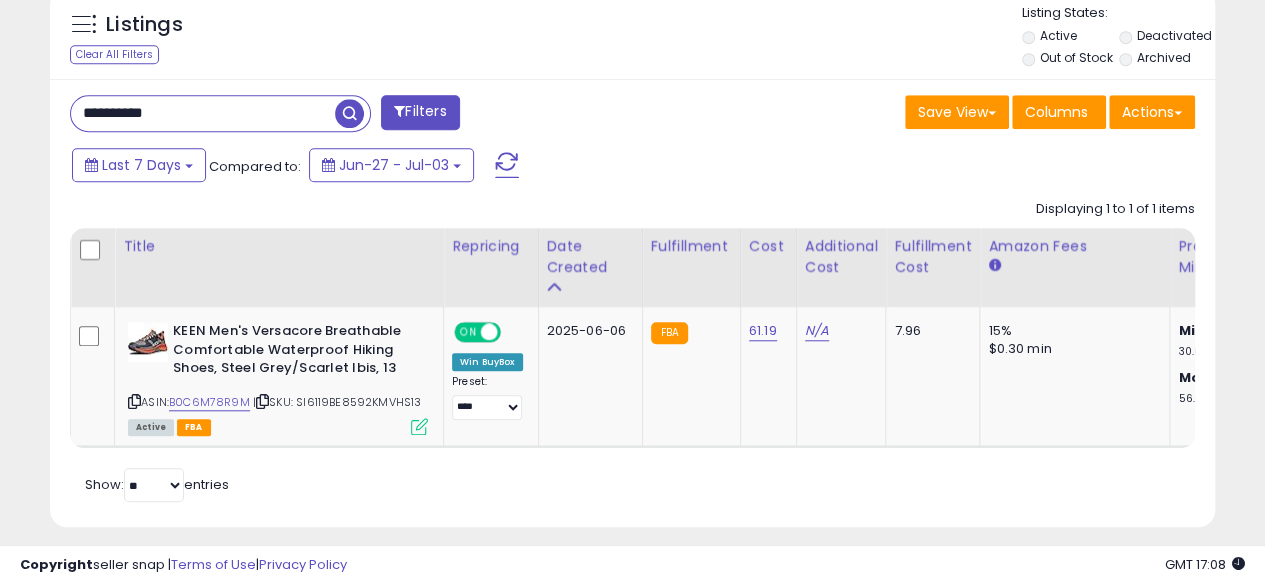 scroll, scrollTop: 762, scrollLeft: 0, axis: vertical 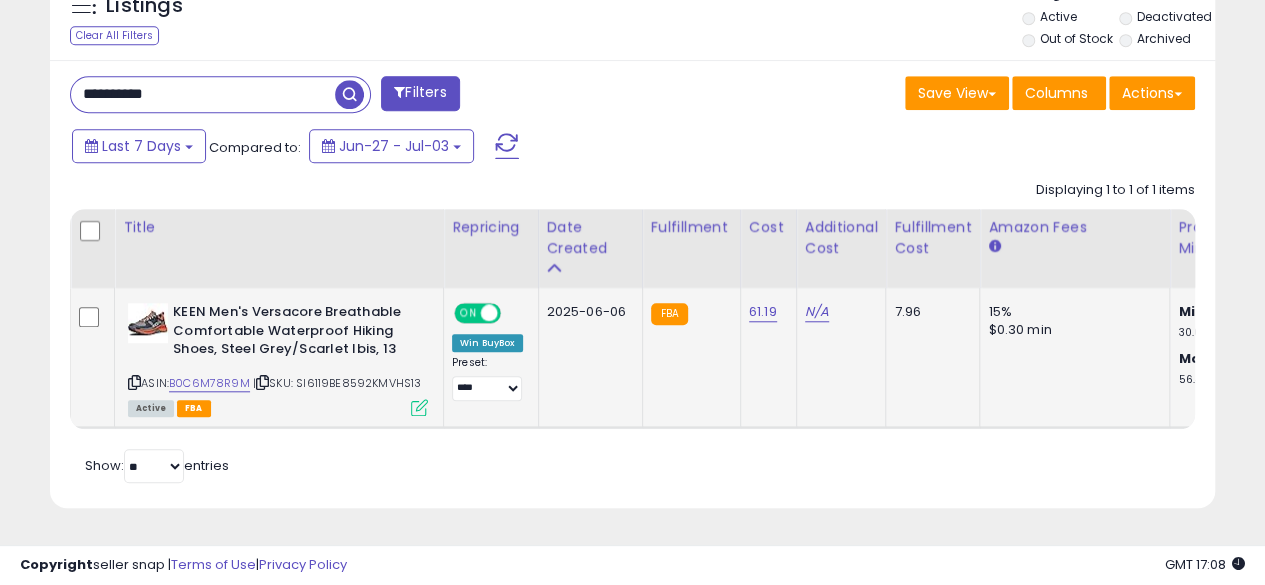 click on "2025-06-06" 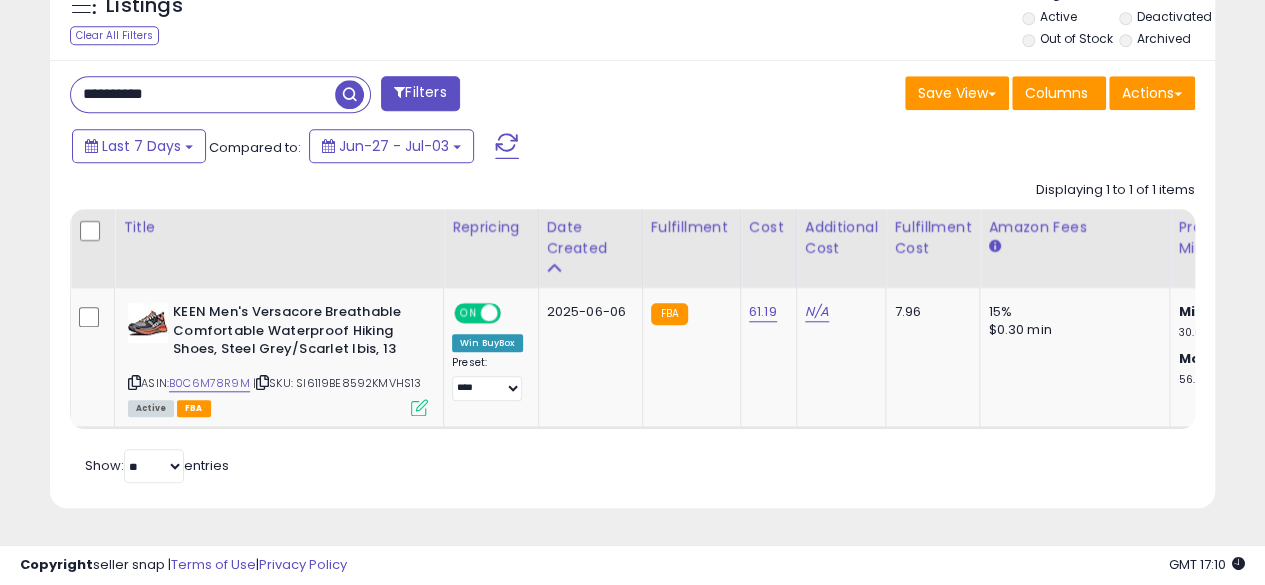 scroll, scrollTop: 0, scrollLeft: 39, axis: horizontal 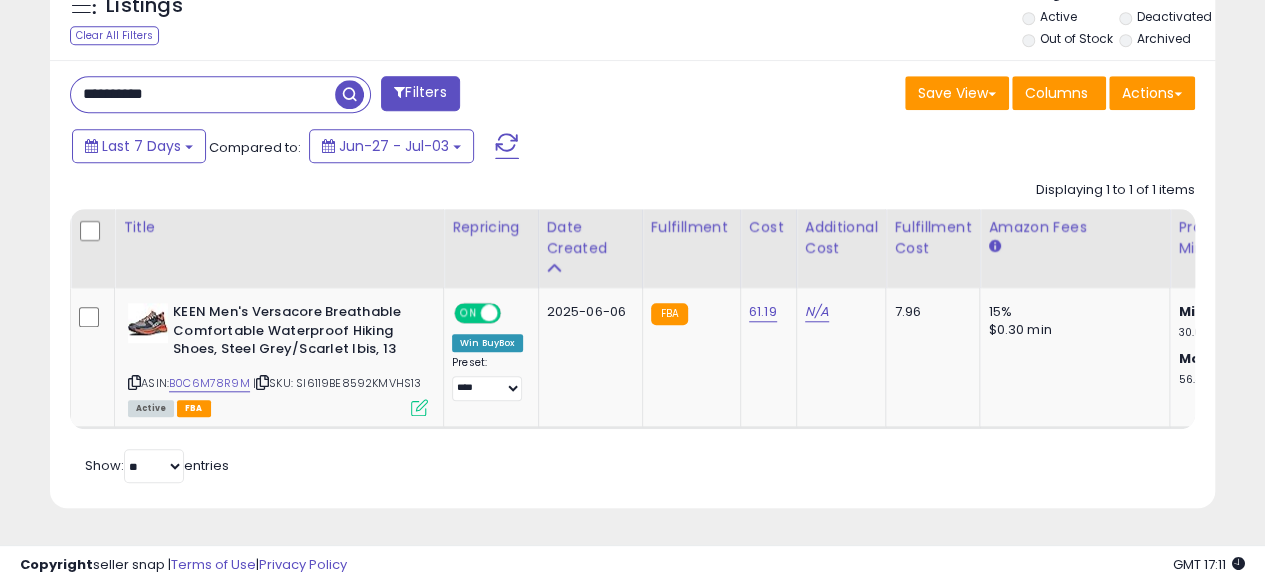 click at bounding box center (349, 94) 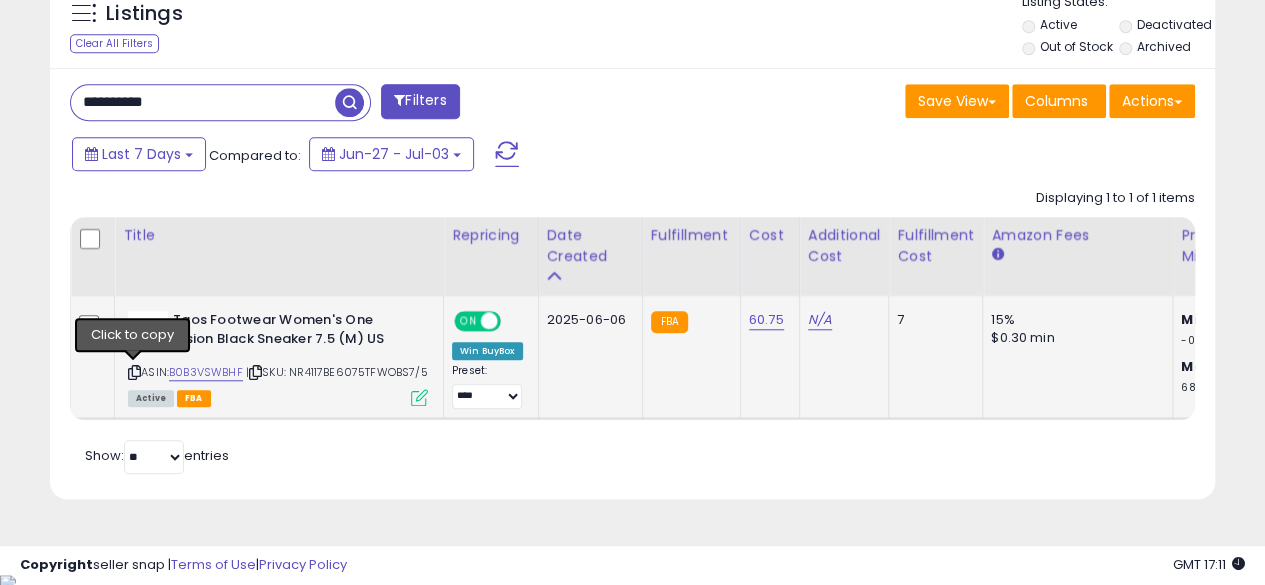 click at bounding box center (134, 372) 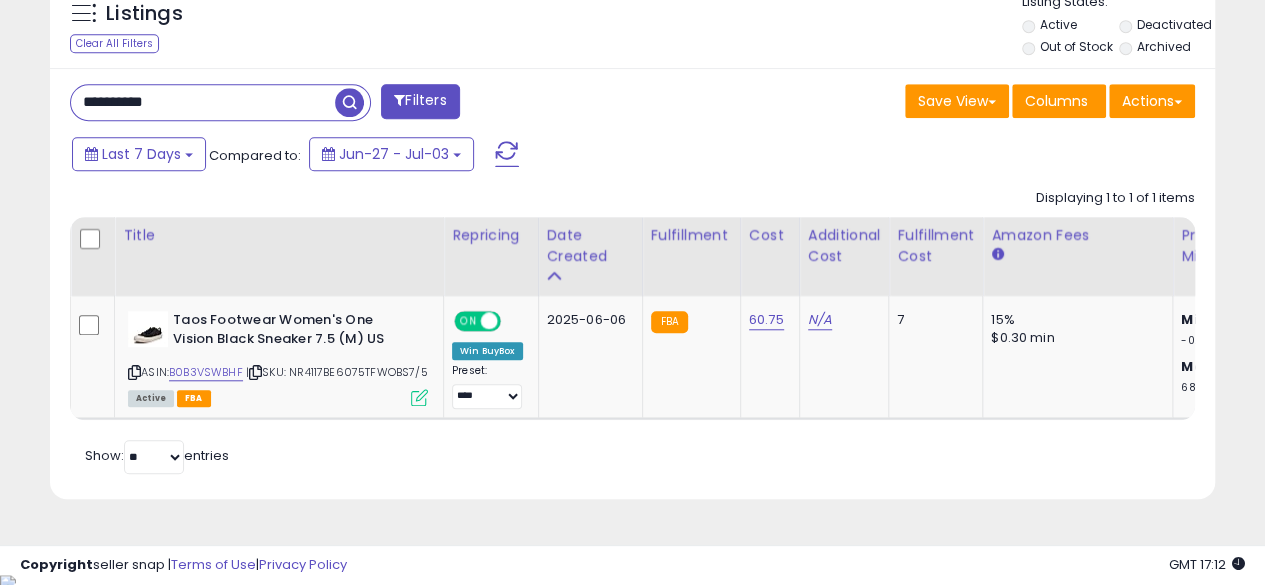 click on "**********" at bounding box center [203, 102] 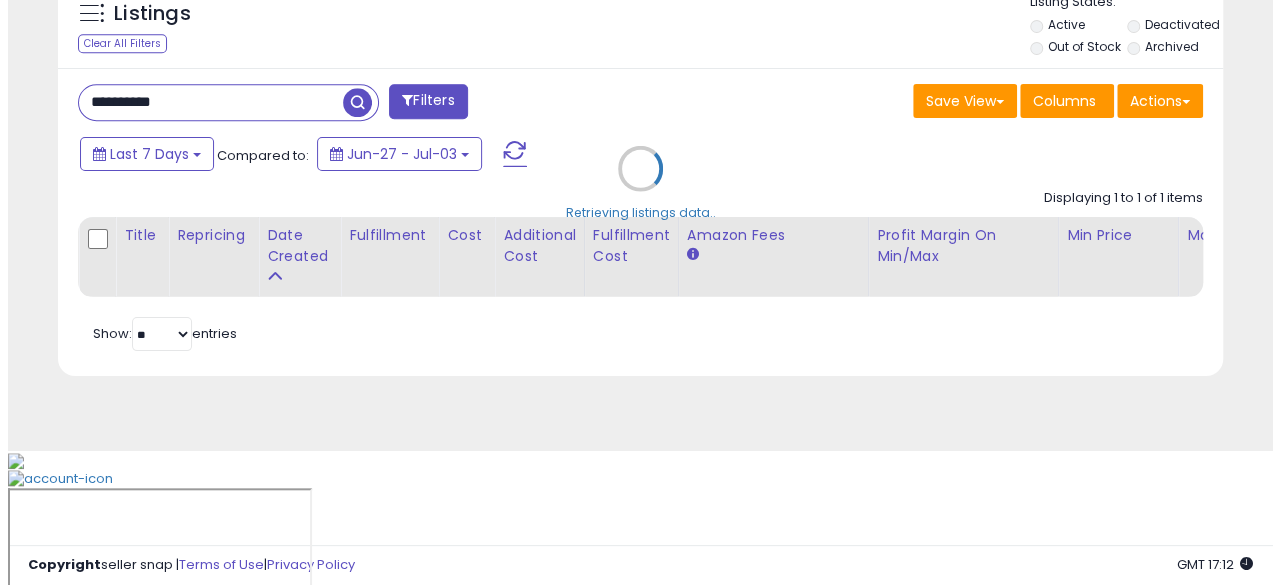 scroll, scrollTop: 633, scrollLeft: 0, axis: vertical 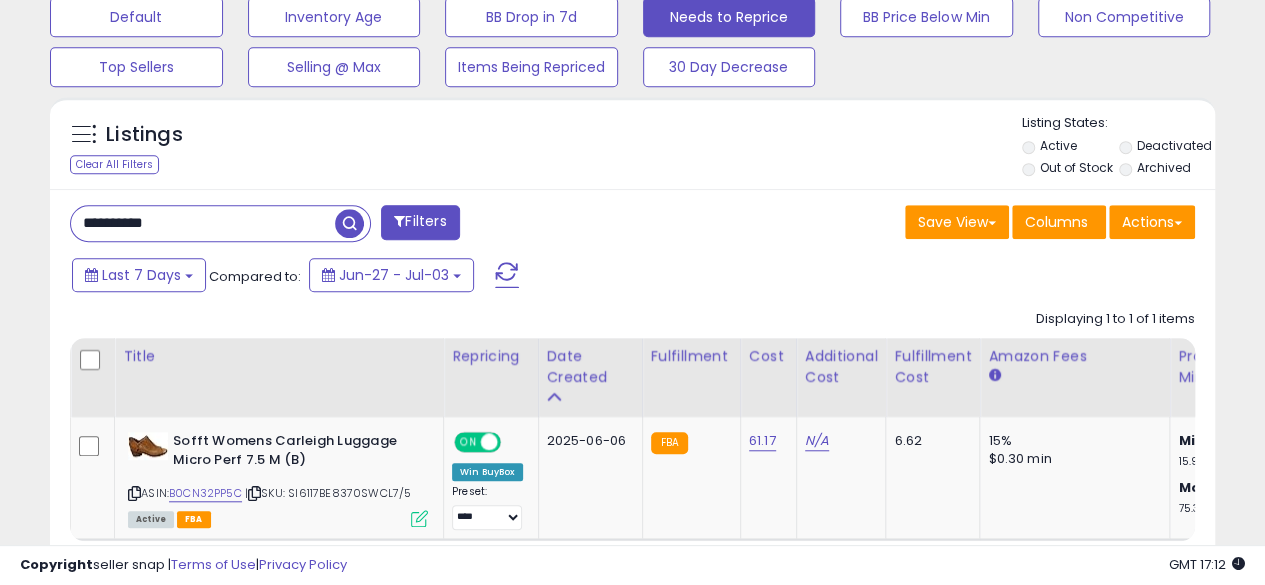 click at bounding box center (349, 223) 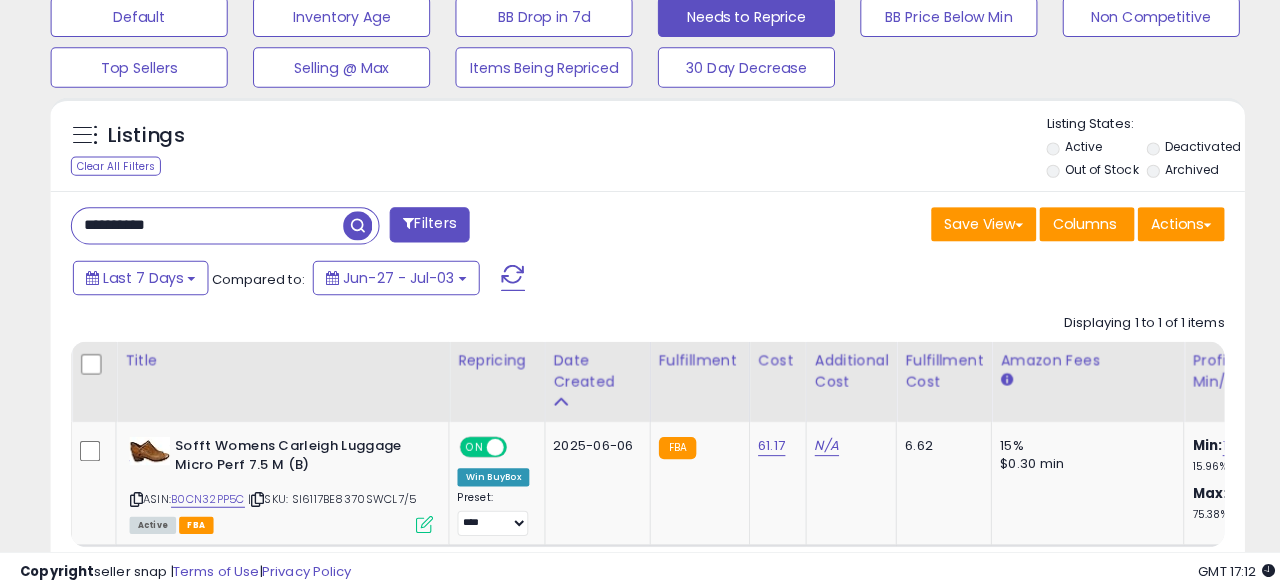scroll, scrollTop: 999590, scrollLeft: 999317, axis: both 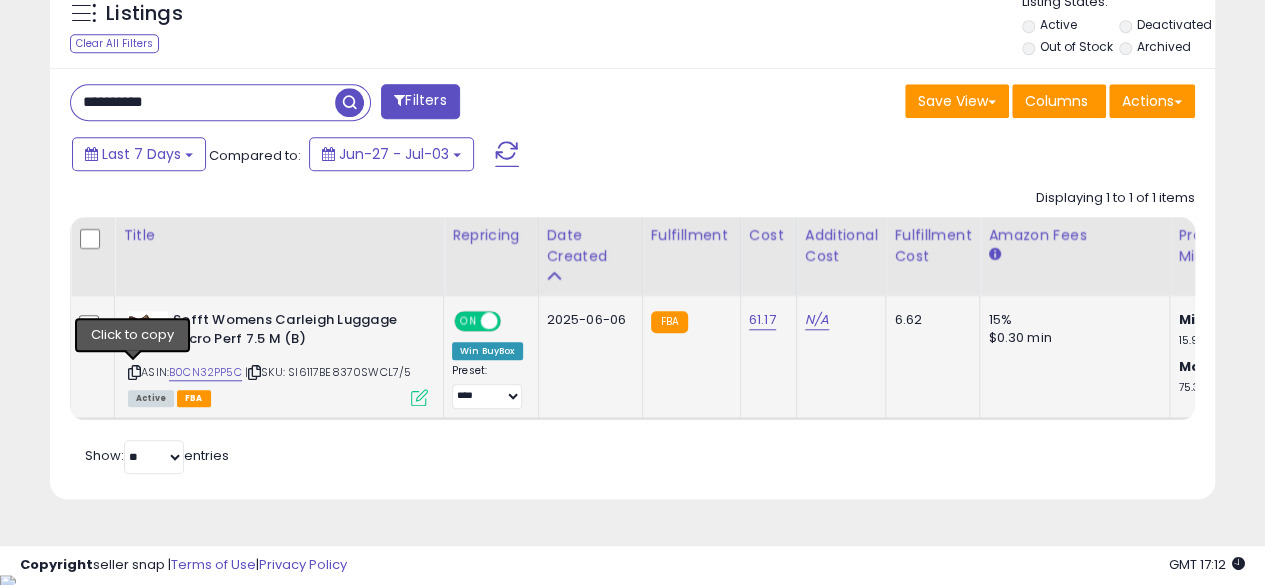 click at bounding box center [134, 372] 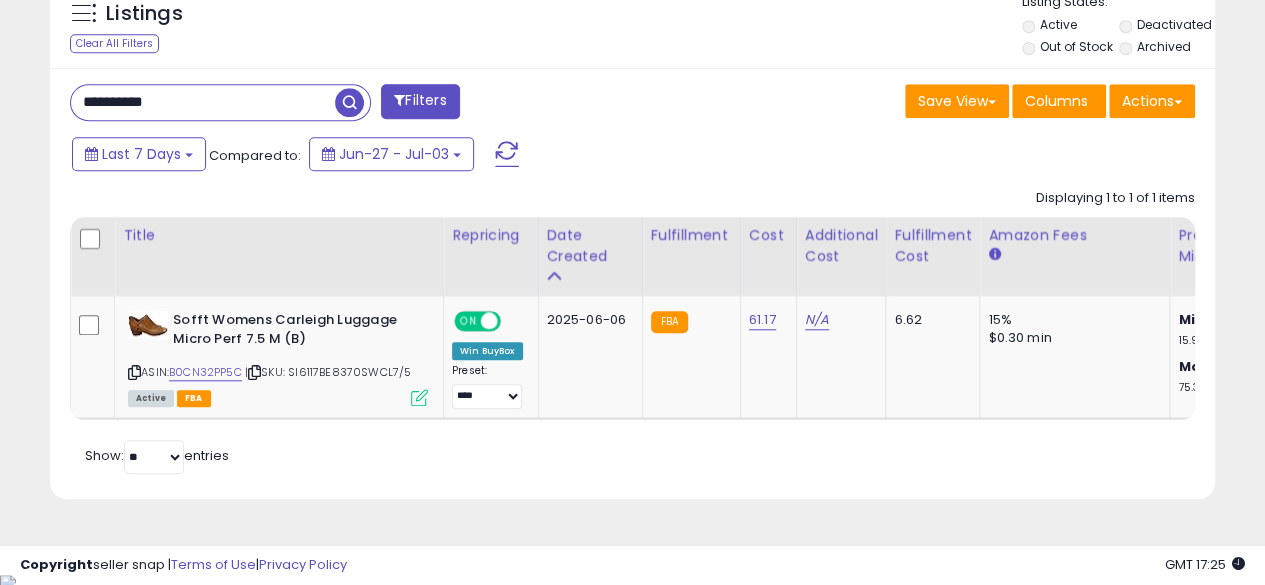scroll, scrollTop: 0, scrollLeft: 146, axis: horizontal 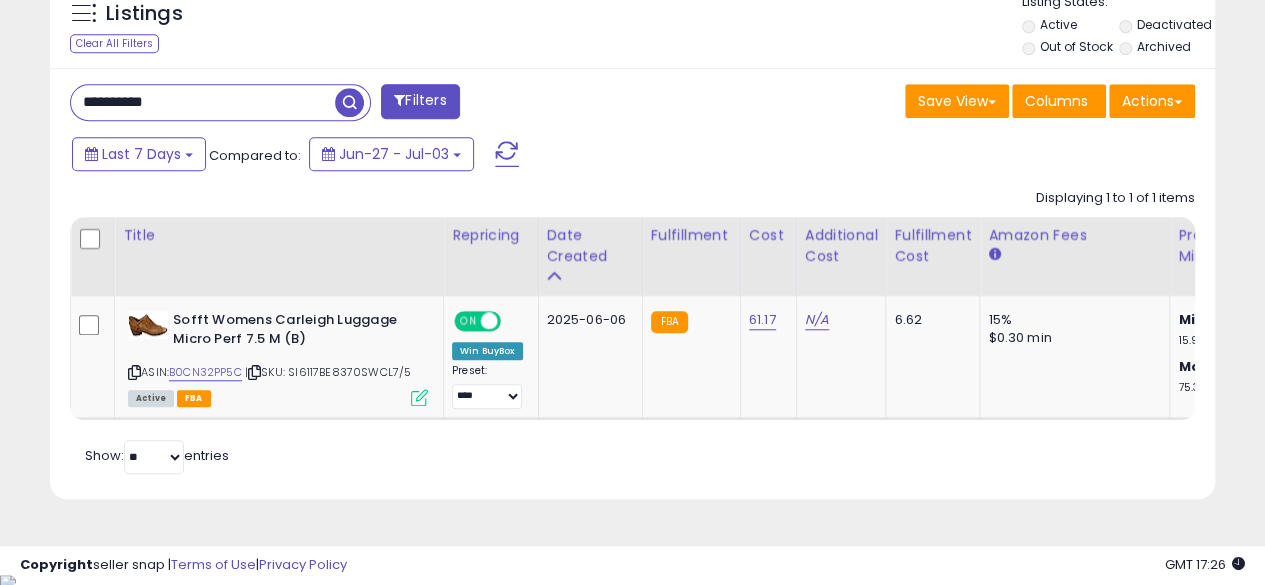 click on "**********" at bounding box center [203, 102] 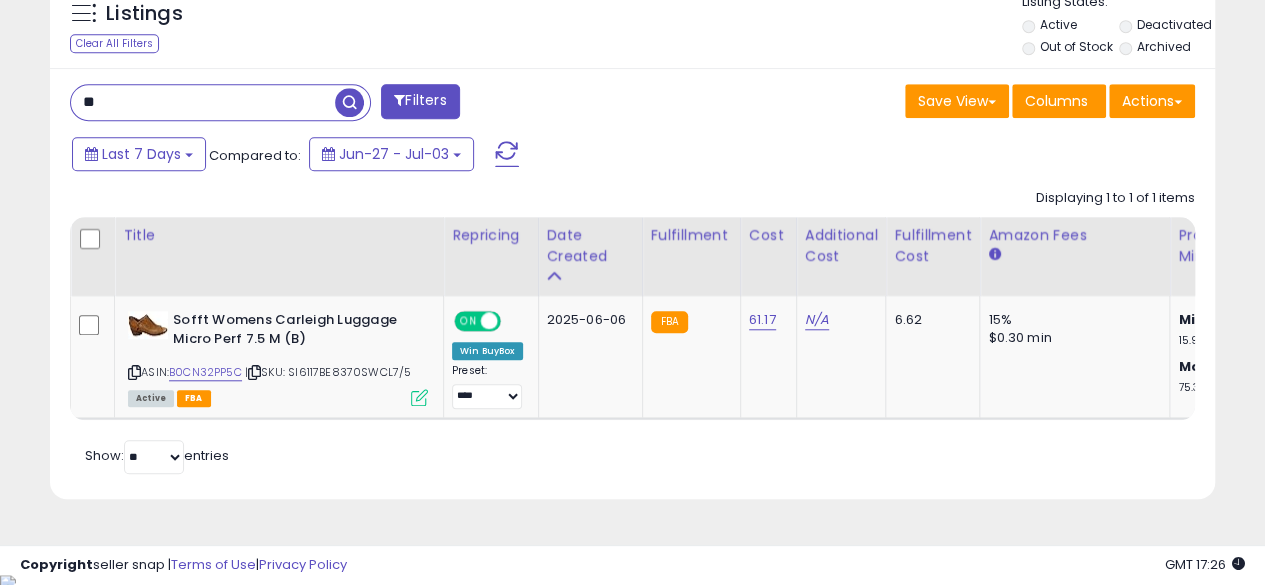 type on "*" 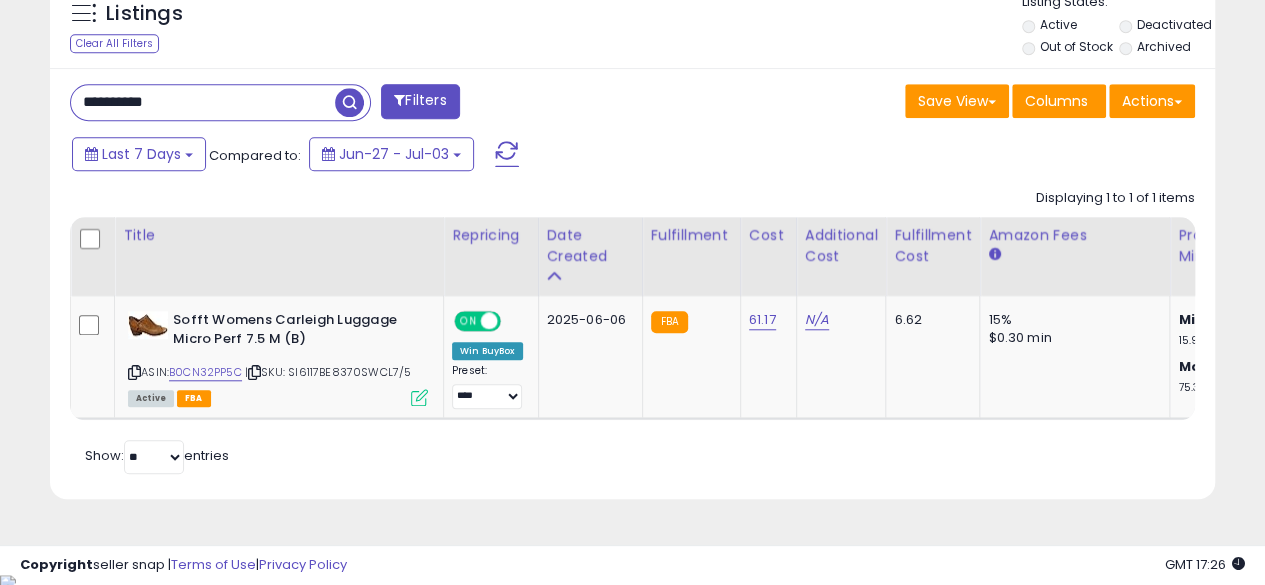 click at bounding box center [349, 102] 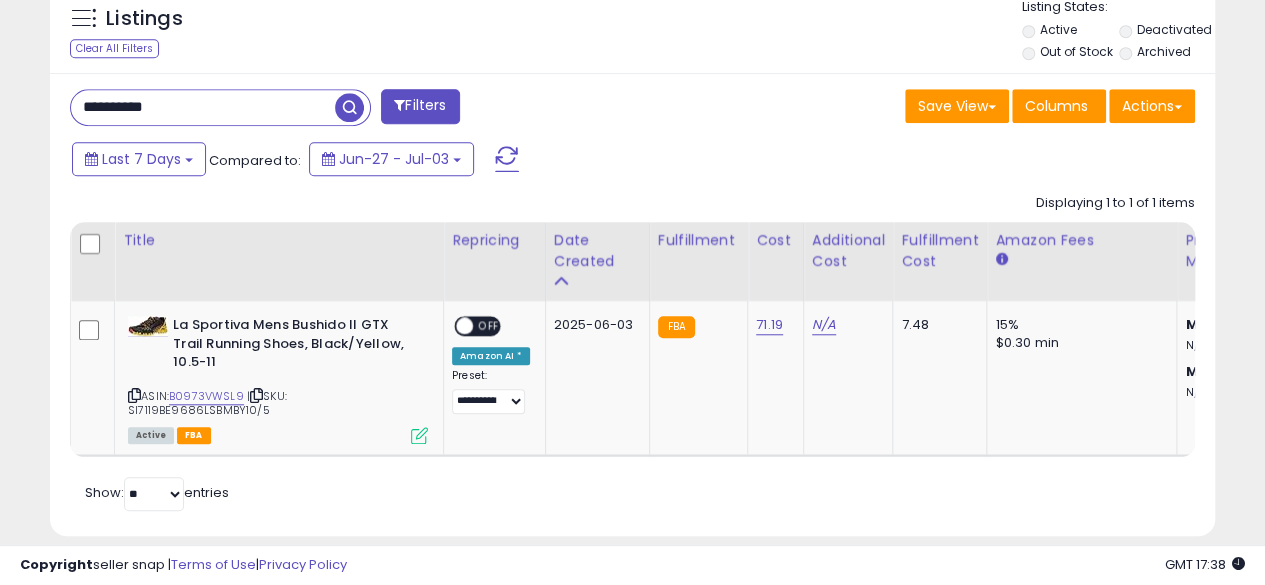 click on "**********" at bounding box center [203, 107] 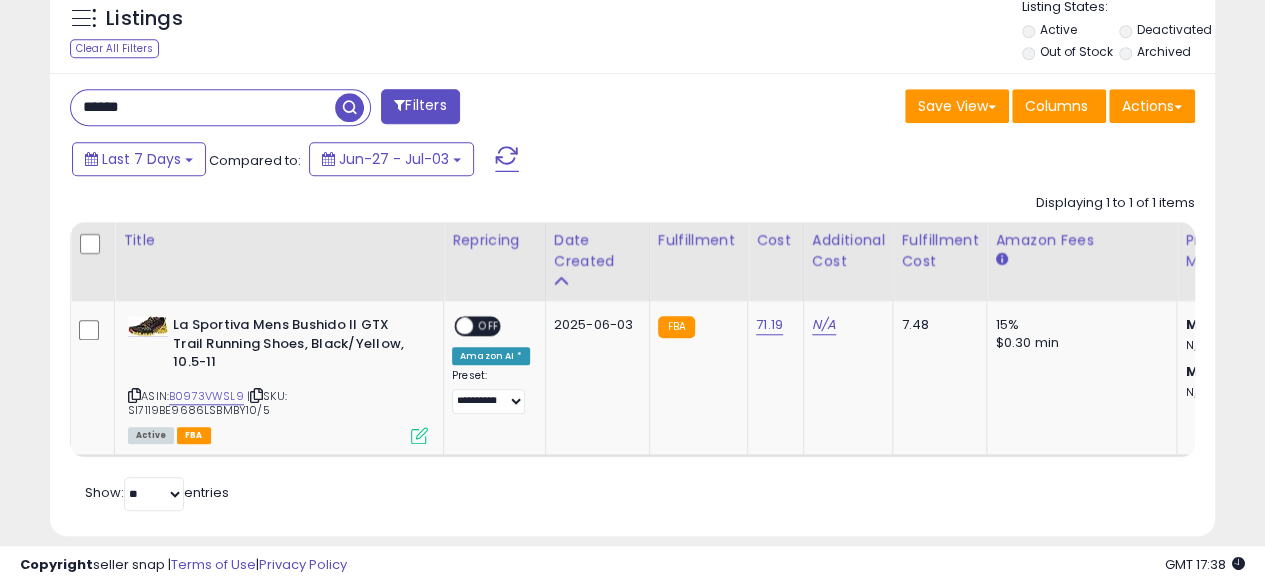 type on "**********" 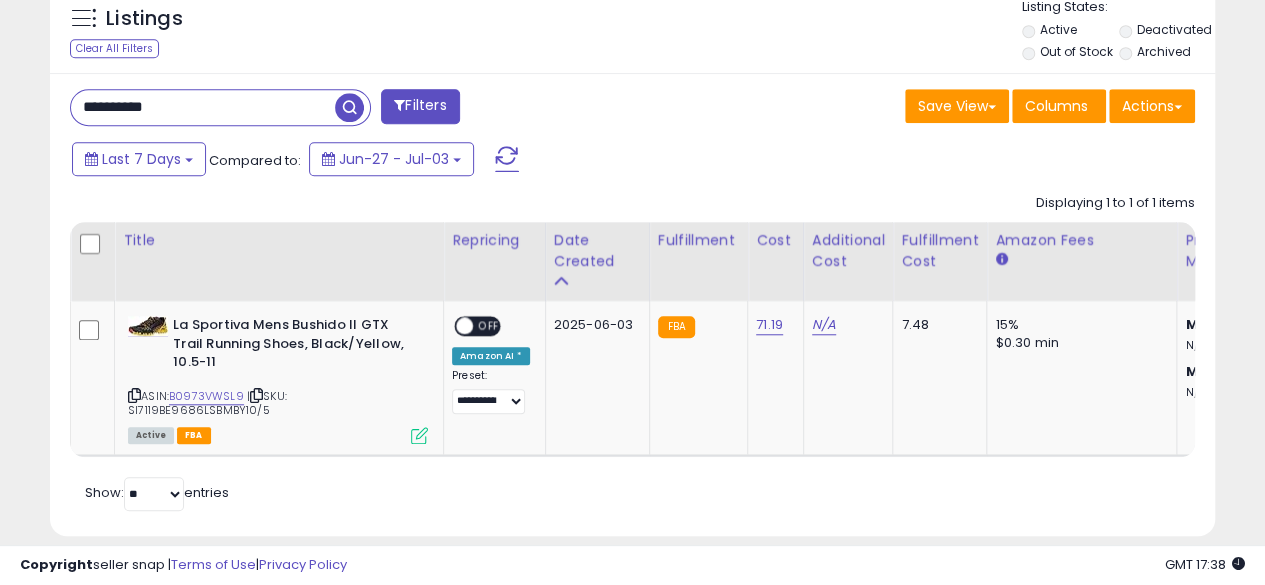 click at bounding box center (349, 107) 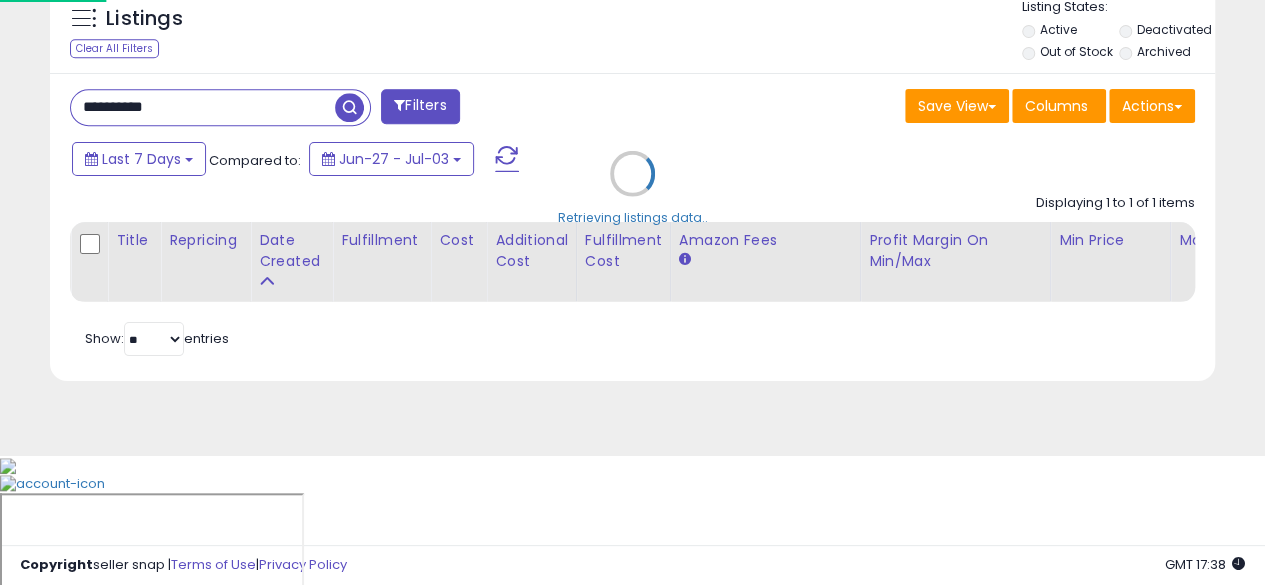 scroll, scrollTop: 999590, scrollLeft: 999317, axis: both 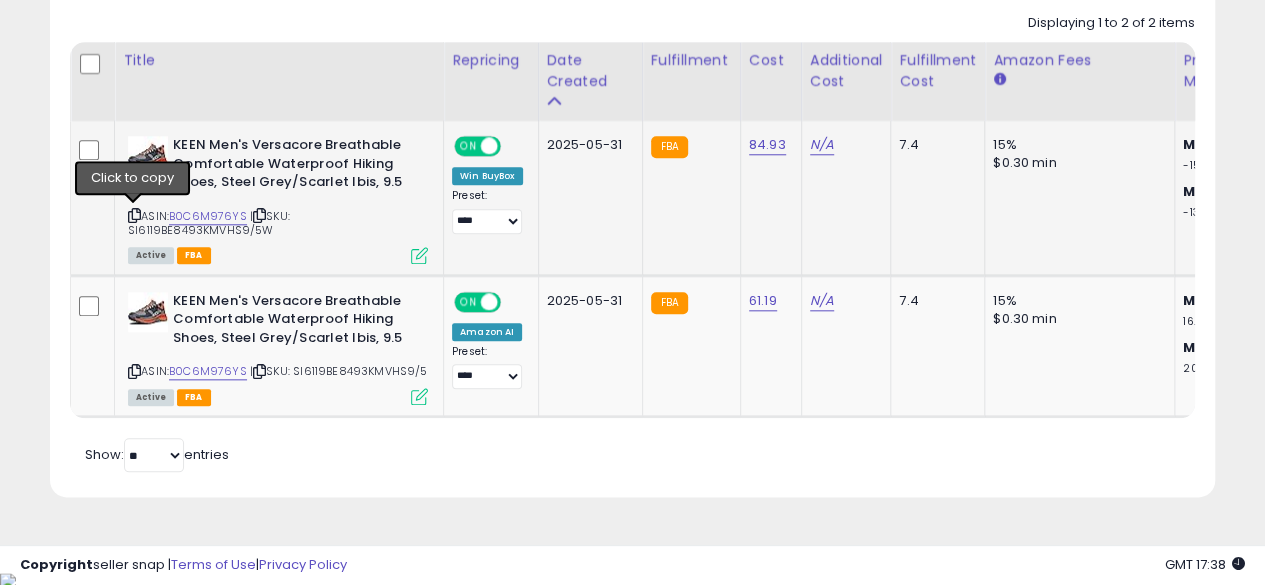 click at bounding box center [134, 215] 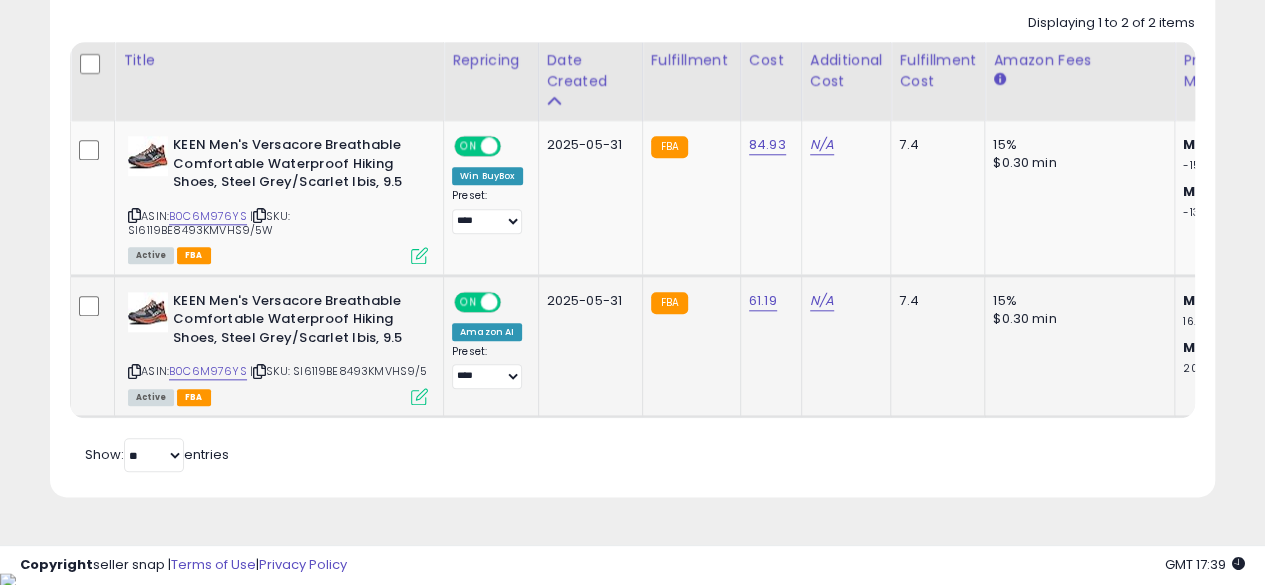 click on "2025-05-31" 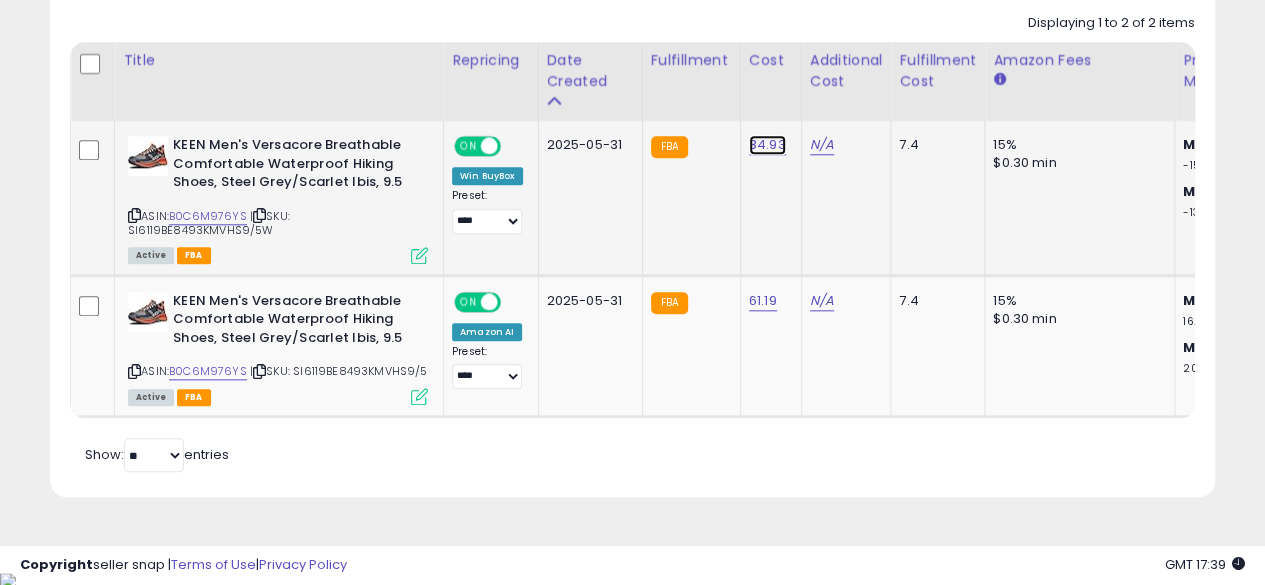 click on "84.93" at bounding box center (767, 145) 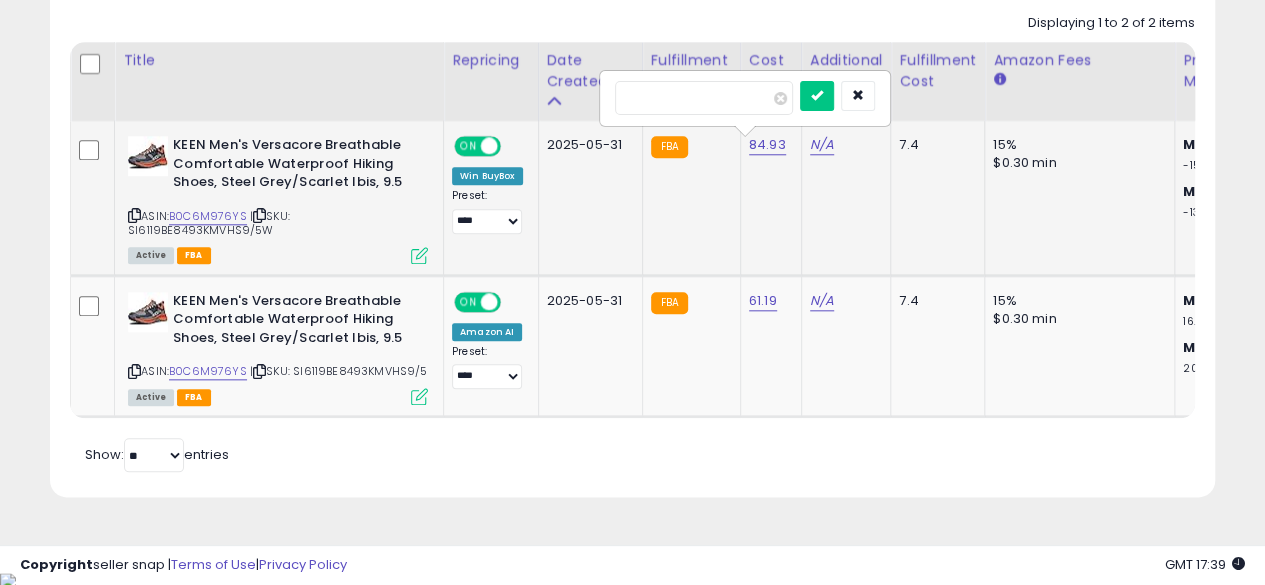 type on "*" 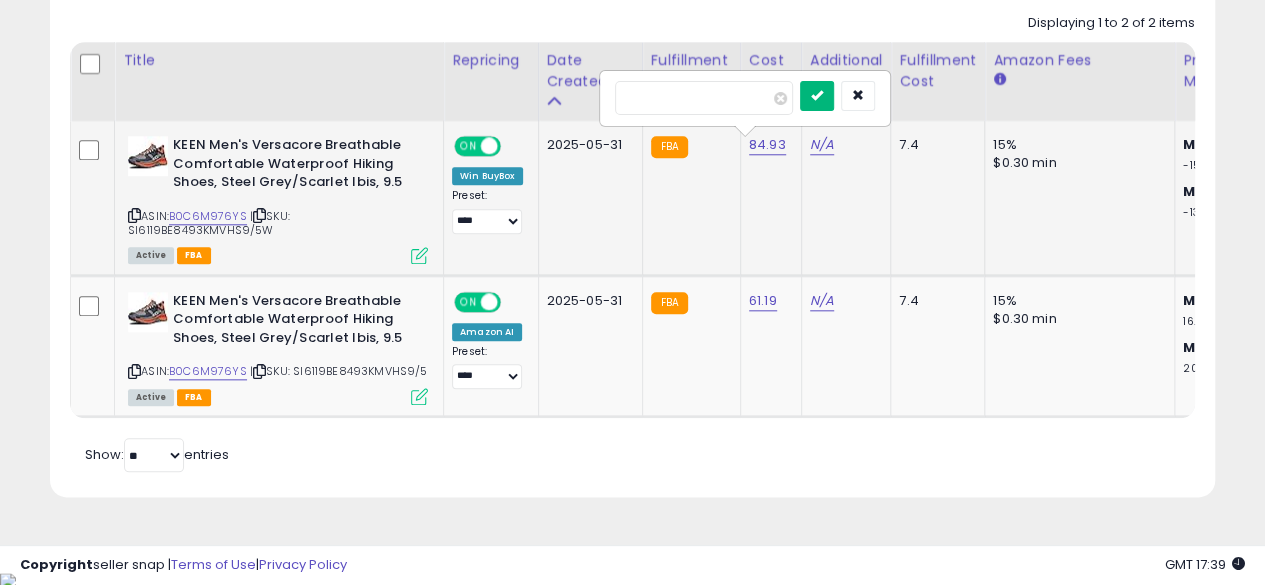 type on "*****" 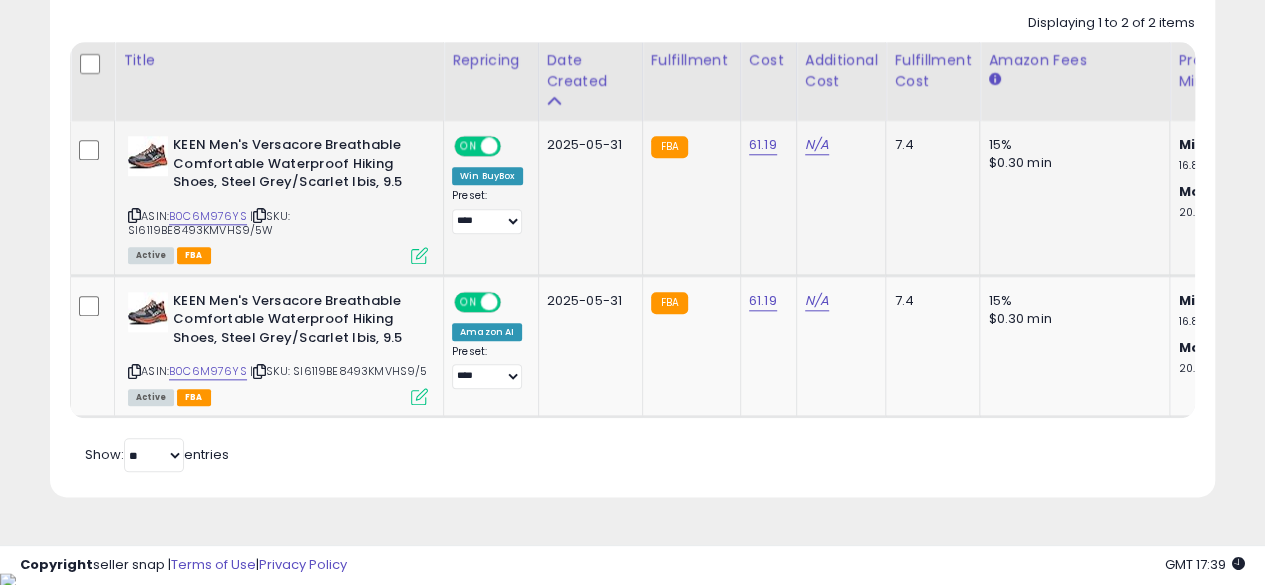 scroll, scrollTop: 0, scrollLeft: 169, axis: horizontal 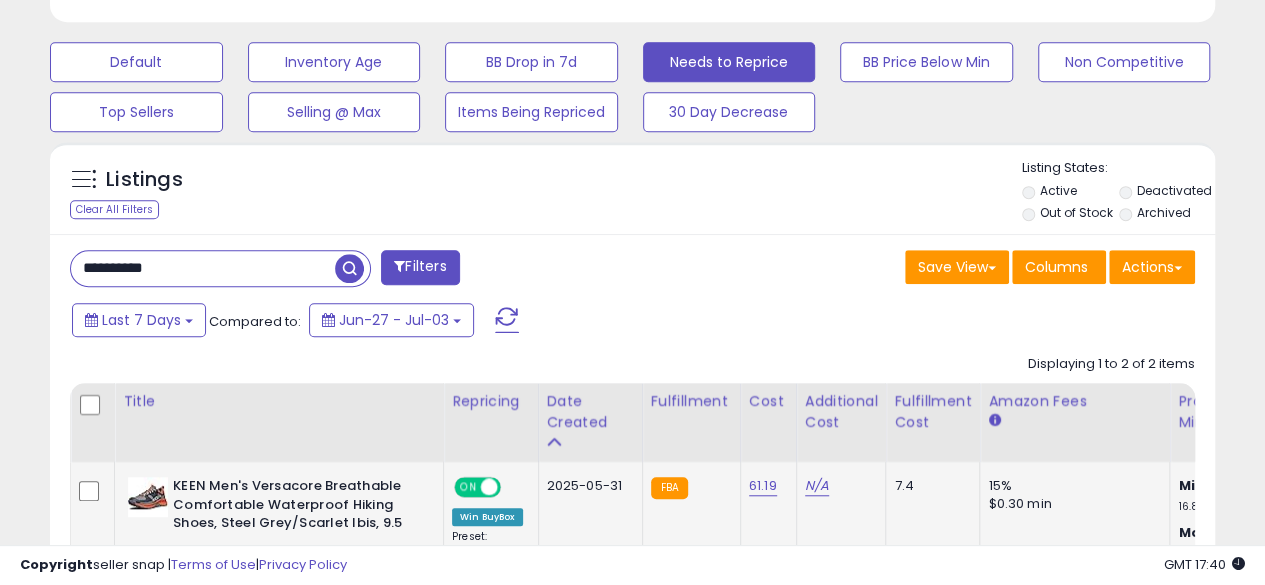 click on "**********" at bounding box center [203, 268] 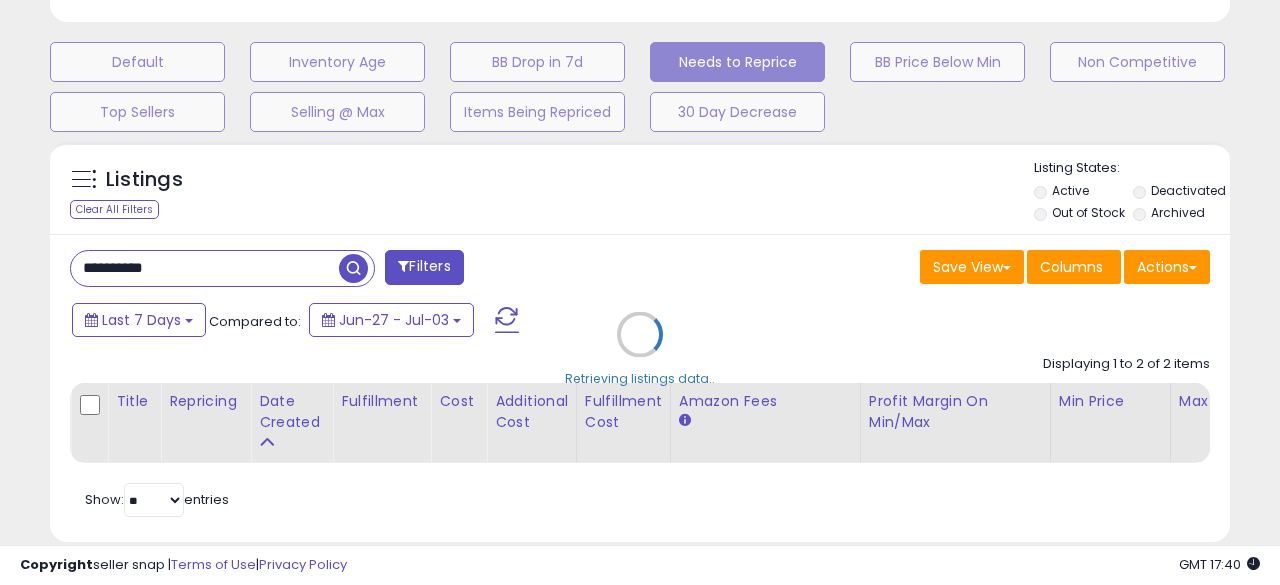 scroll, scrollTop: 999590, scrollLeft: 999317, axis: both 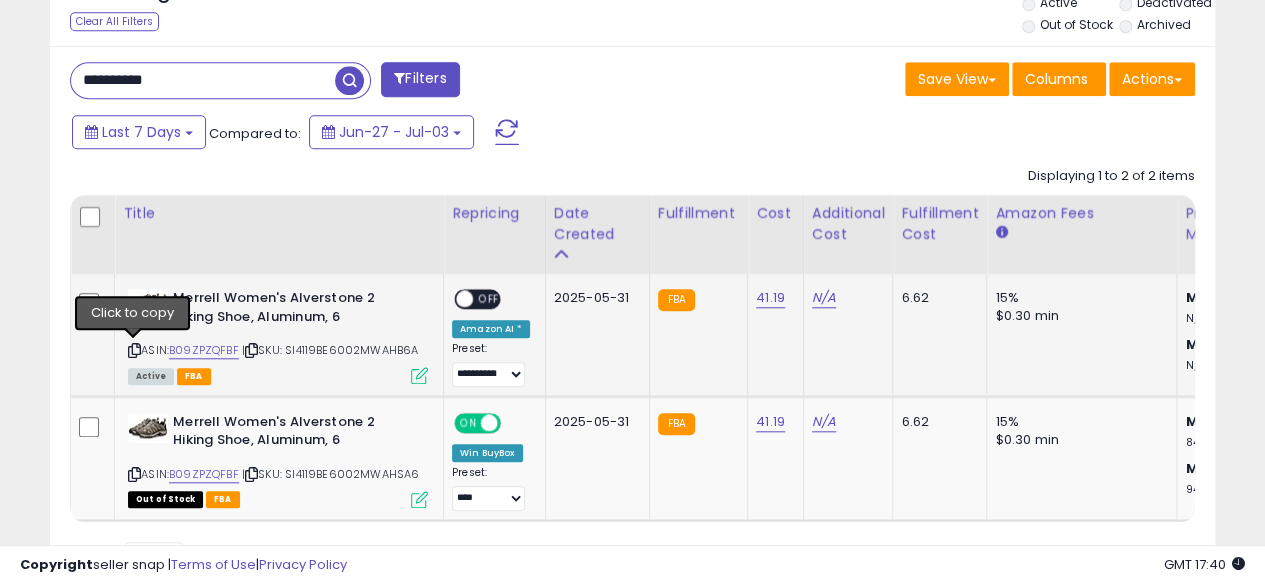 click at bounding box center (134, 350) 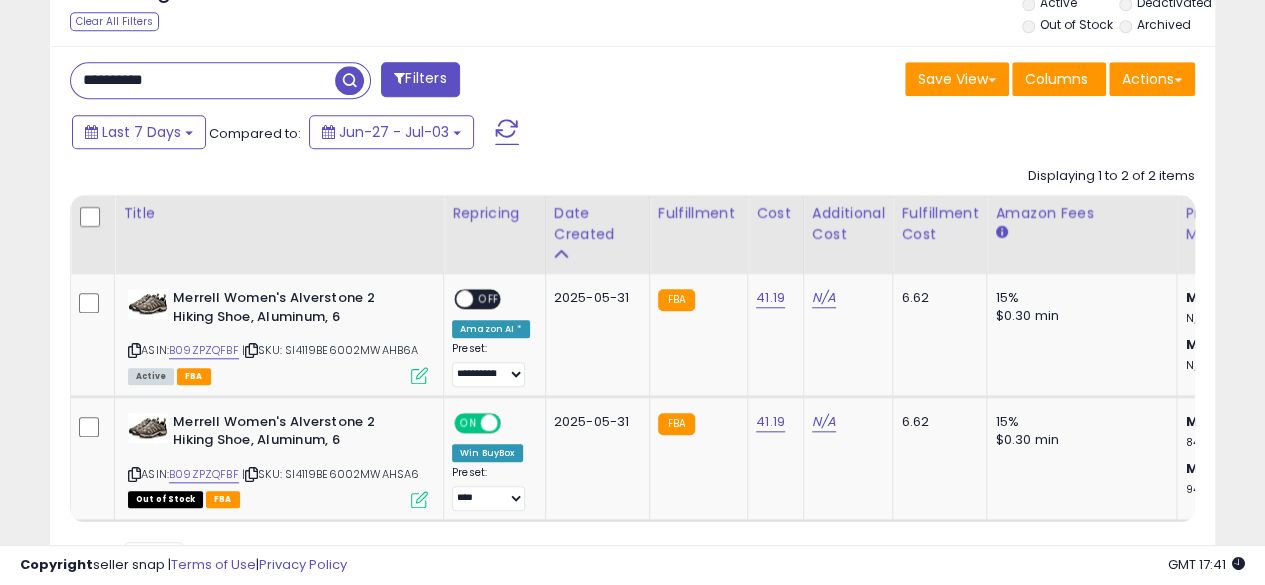 click on "**********" at bounding box center [203, 80] 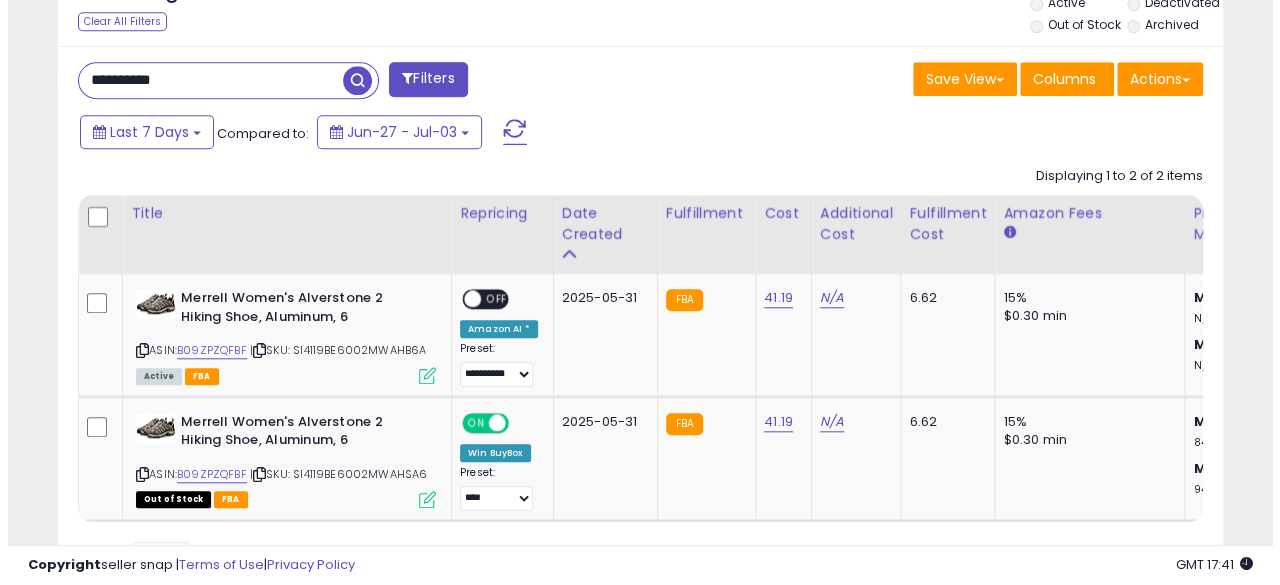 scroll, scrollTop: 633, scrollLeft: 0, axis: vertical 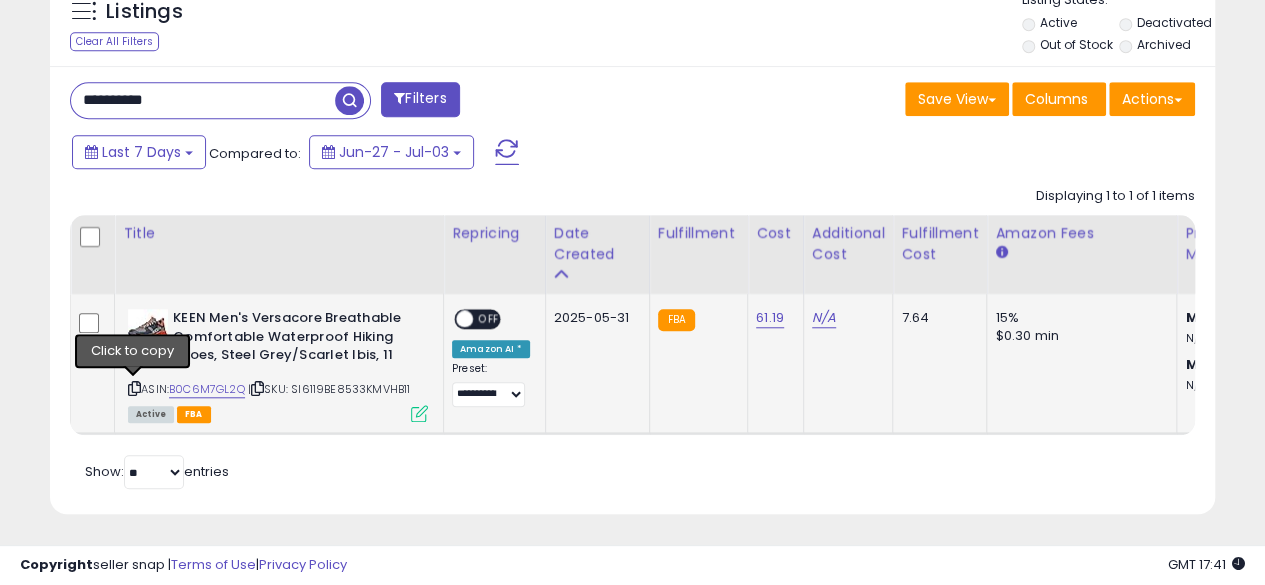 click at bounding box center [134, 388] 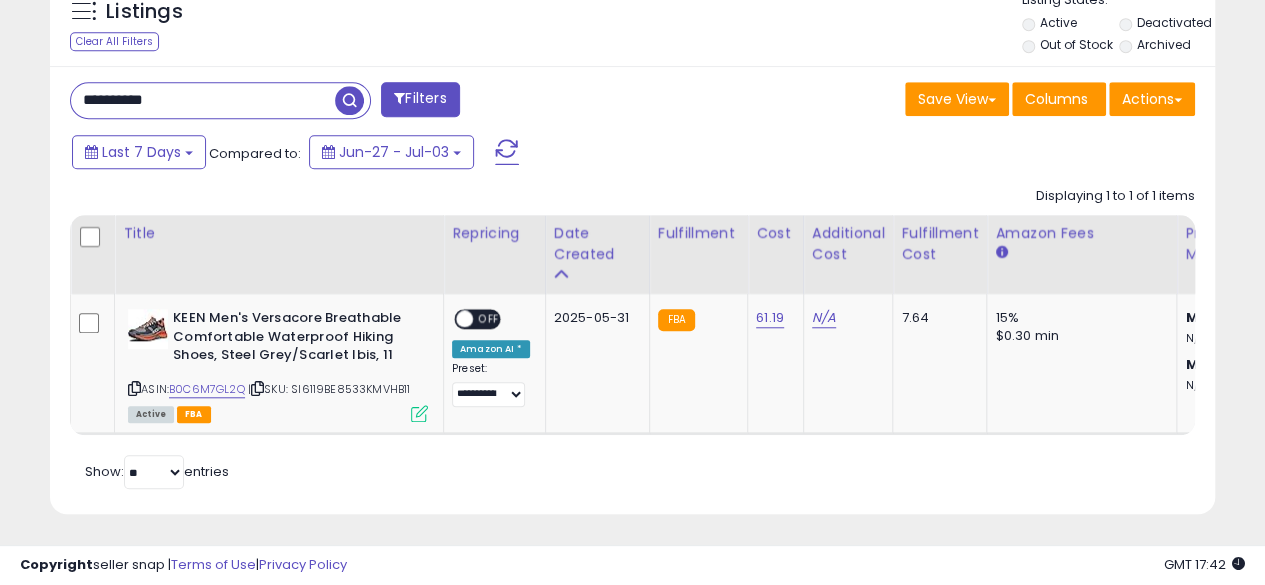 click on "**********" at bounding box center (203, 100) 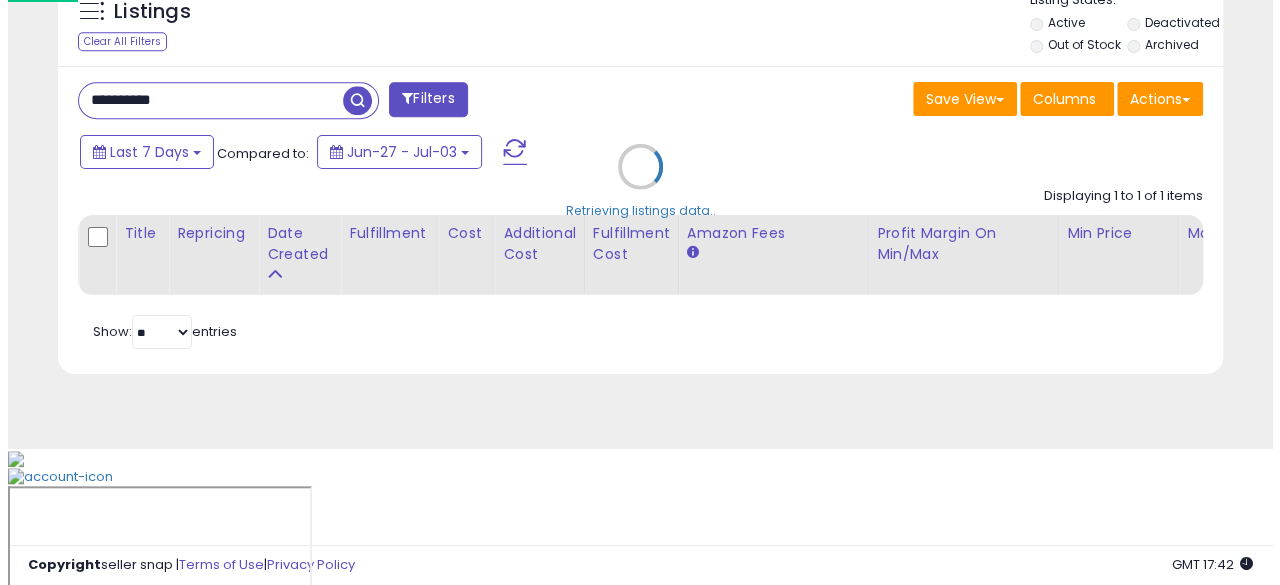 scroll, scrollTop: 633, scrollLeft: 0, axis: vertical 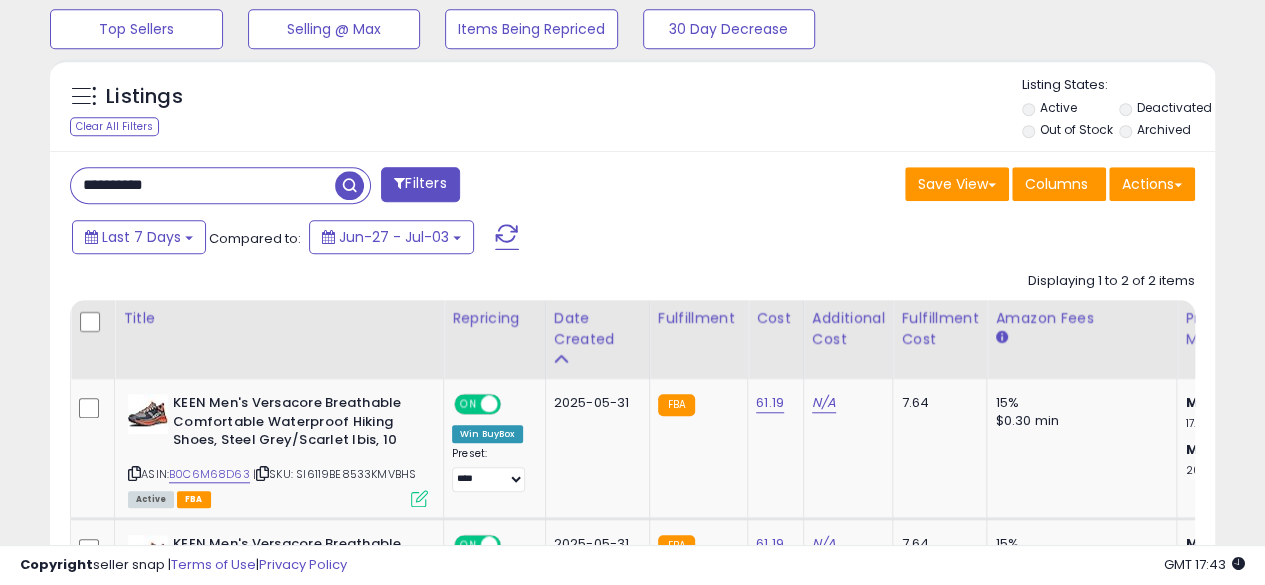 click on "**********" at bounding box center [203, 185] 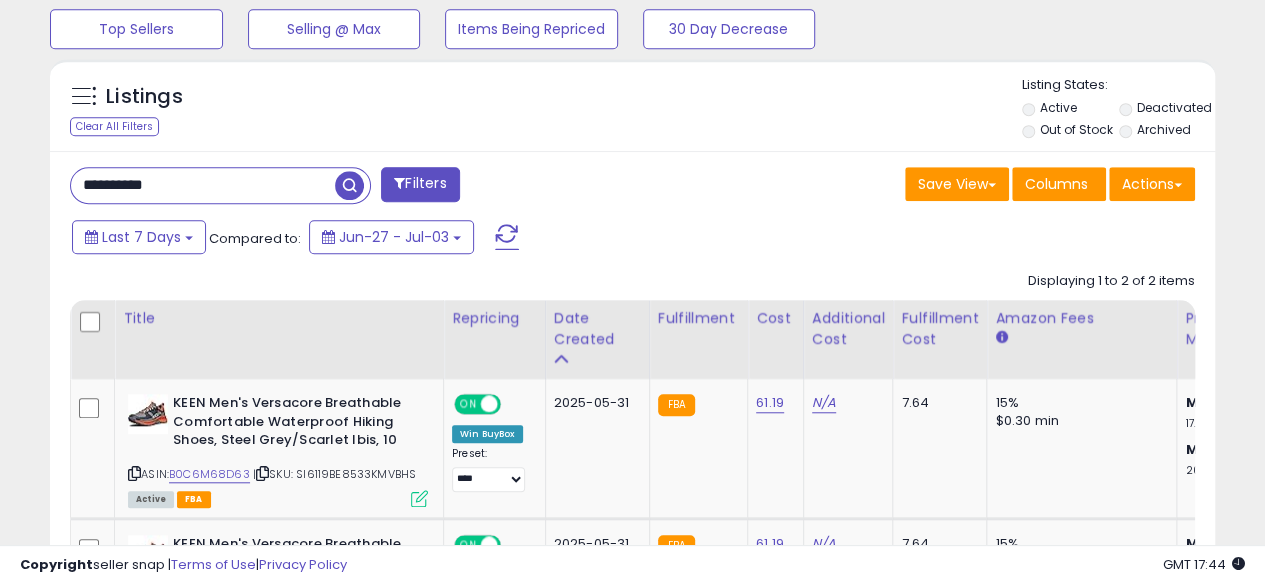 type on "**********" 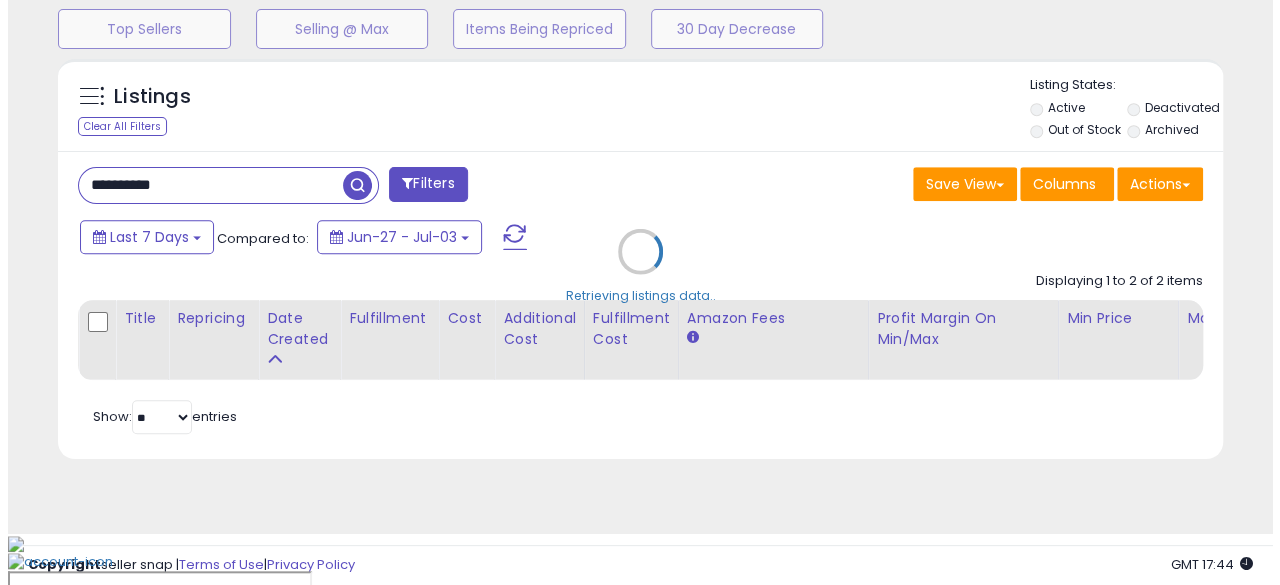 scroll, scrollTop: 633, scrollLeft: 0, axis: vertical 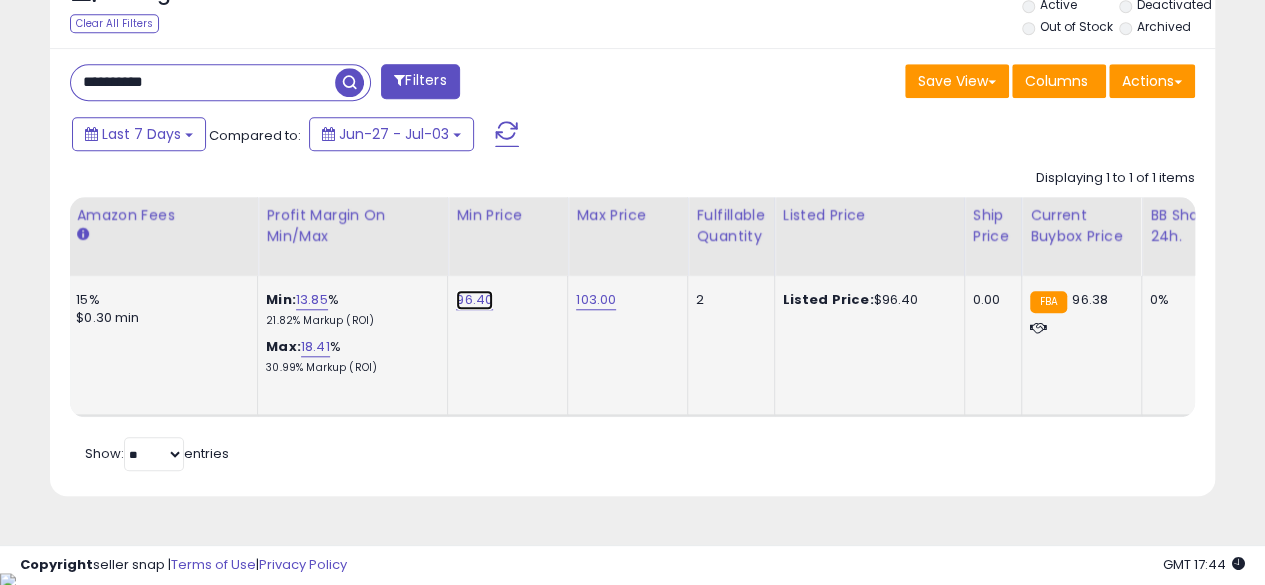 click on "96.40" at bounding box center [474, 300] 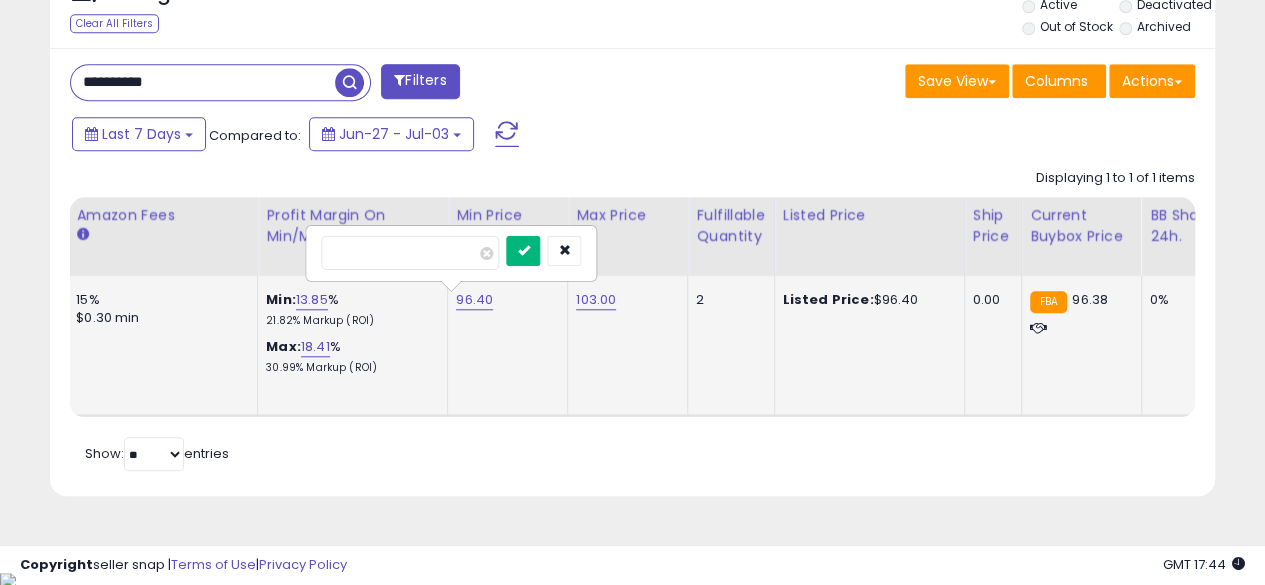 type on "*****" 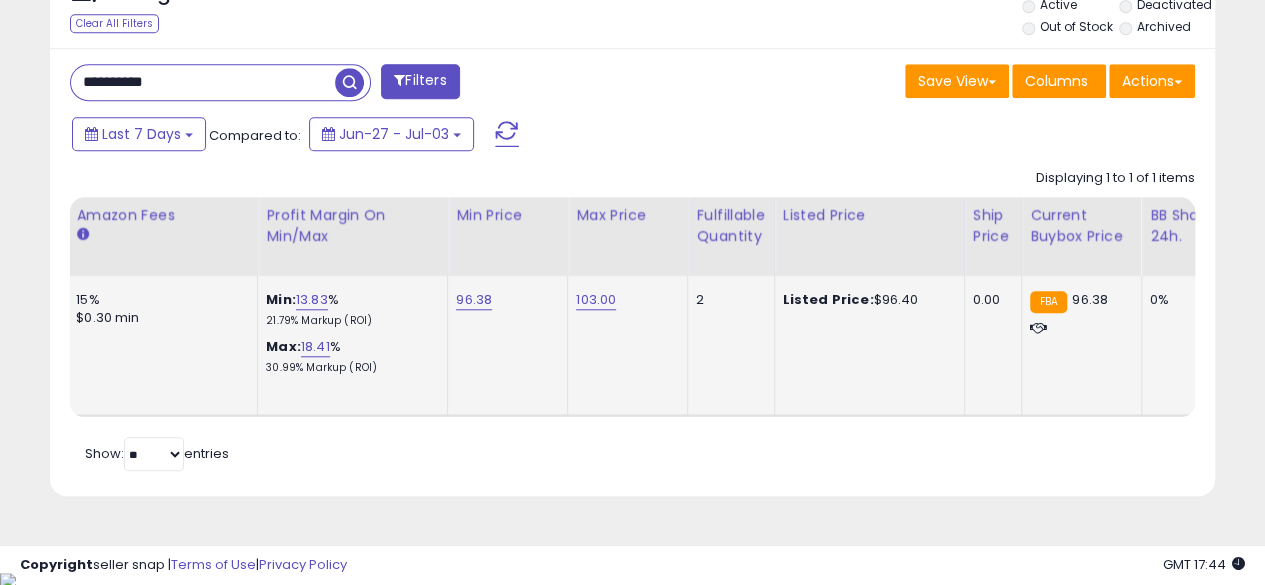 scroll, scrollTop: 0, scrollLeft: 582, axis: horizontal 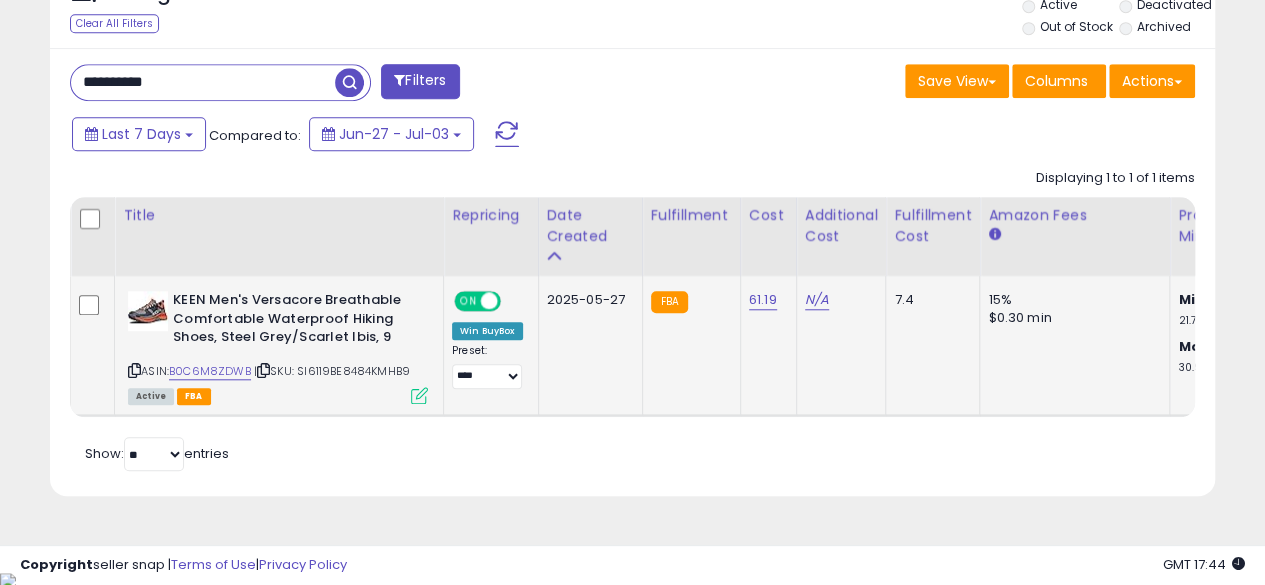click on "**********" at bounding box center (203, 82) 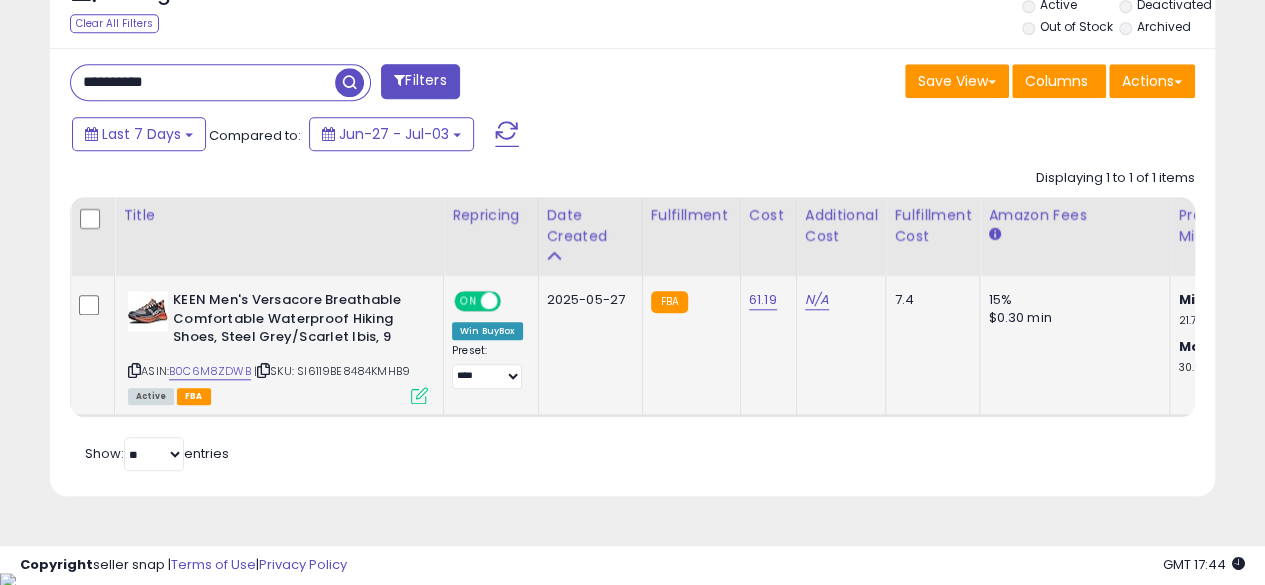 type on "**********" 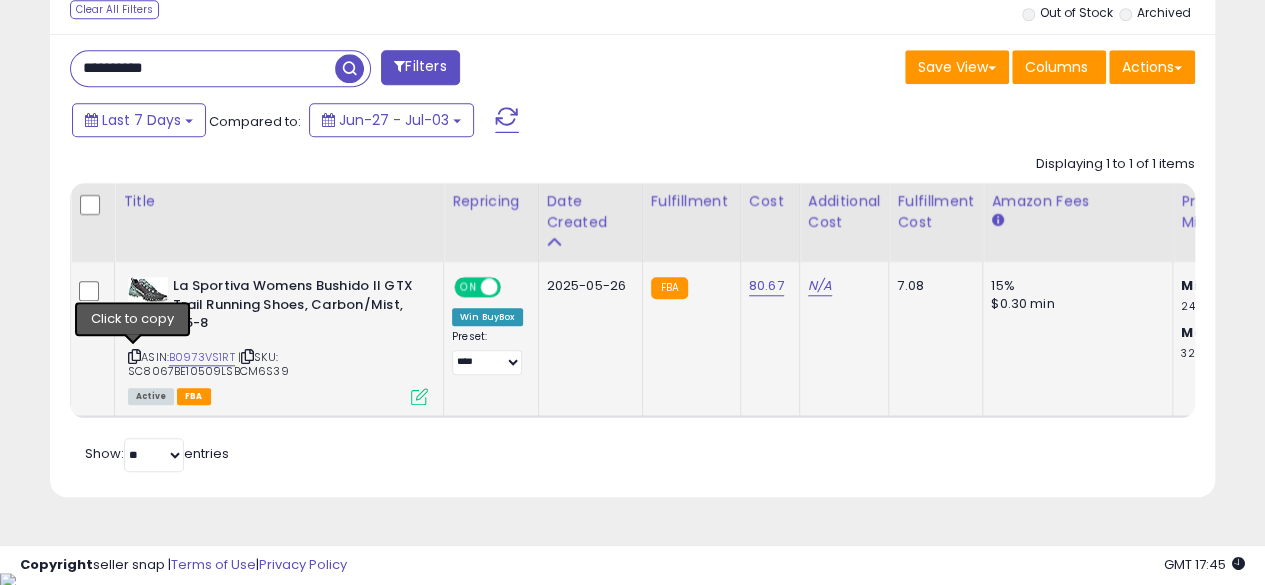 click at bounding box center [134, 356] 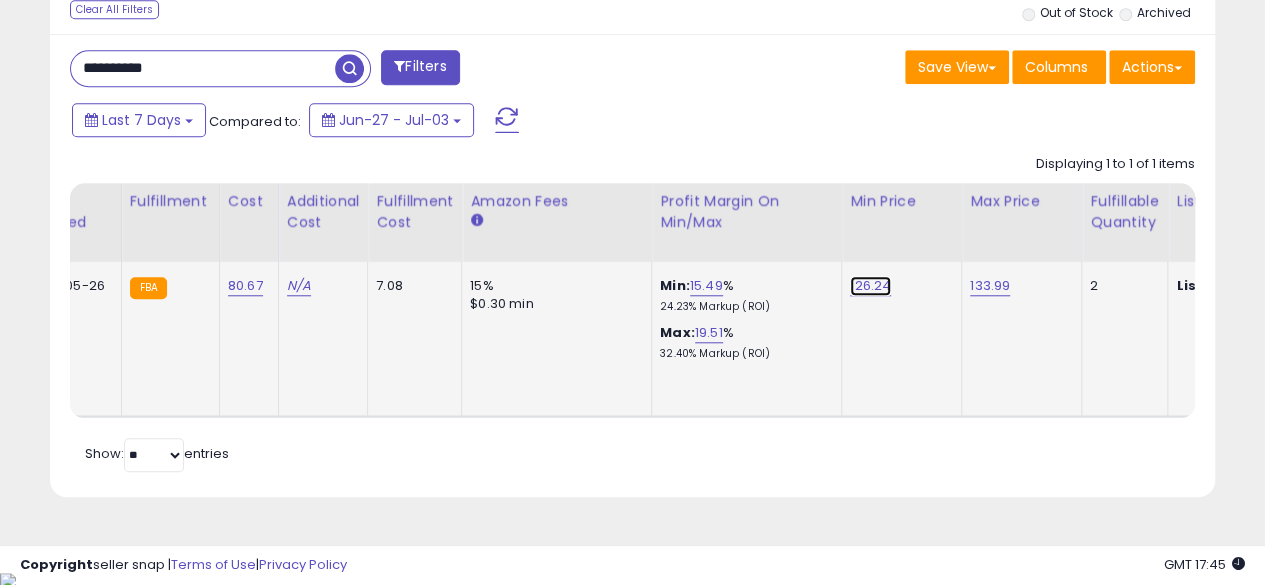 click on "126.24" at bounding box center (870, 286) 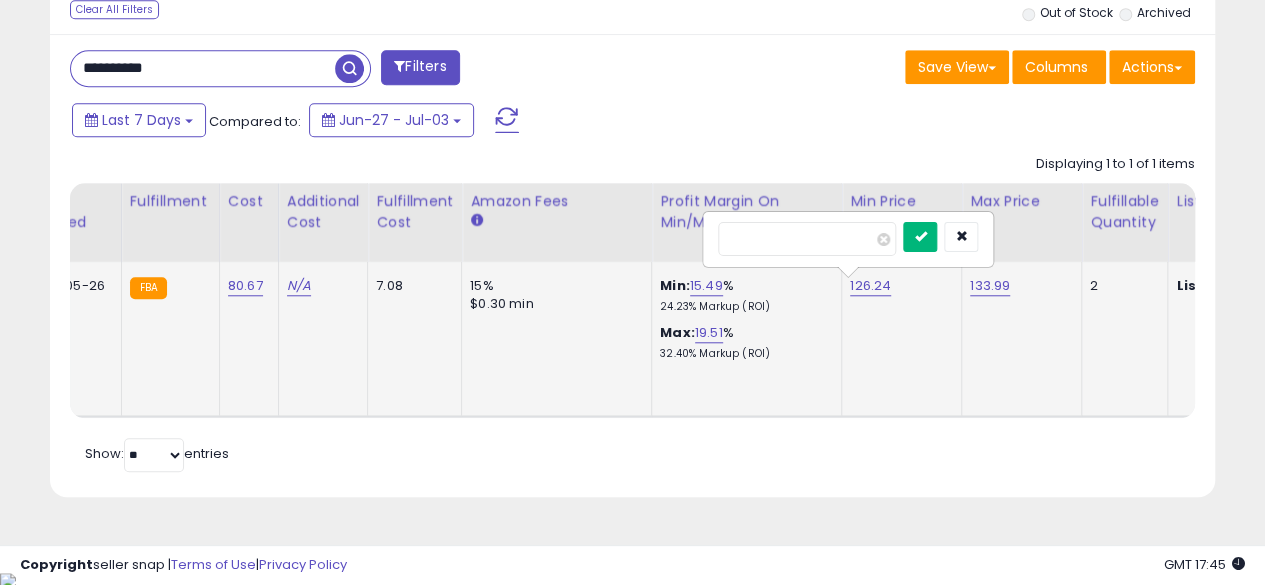 type on "******" 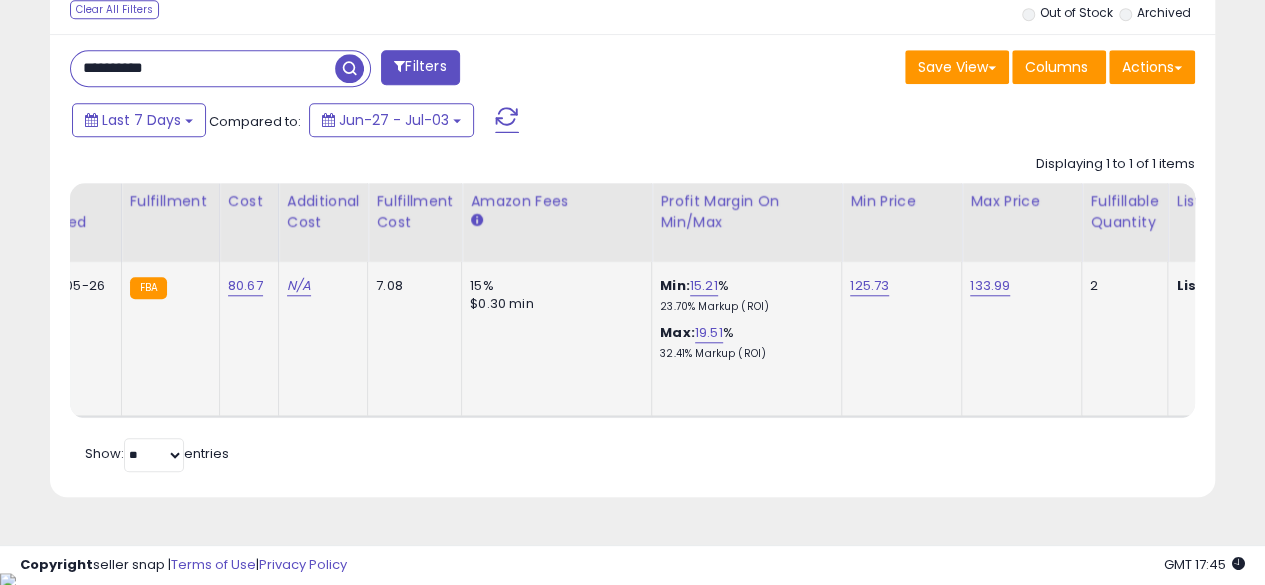 click on "**********" at bounding box center [203, 68] 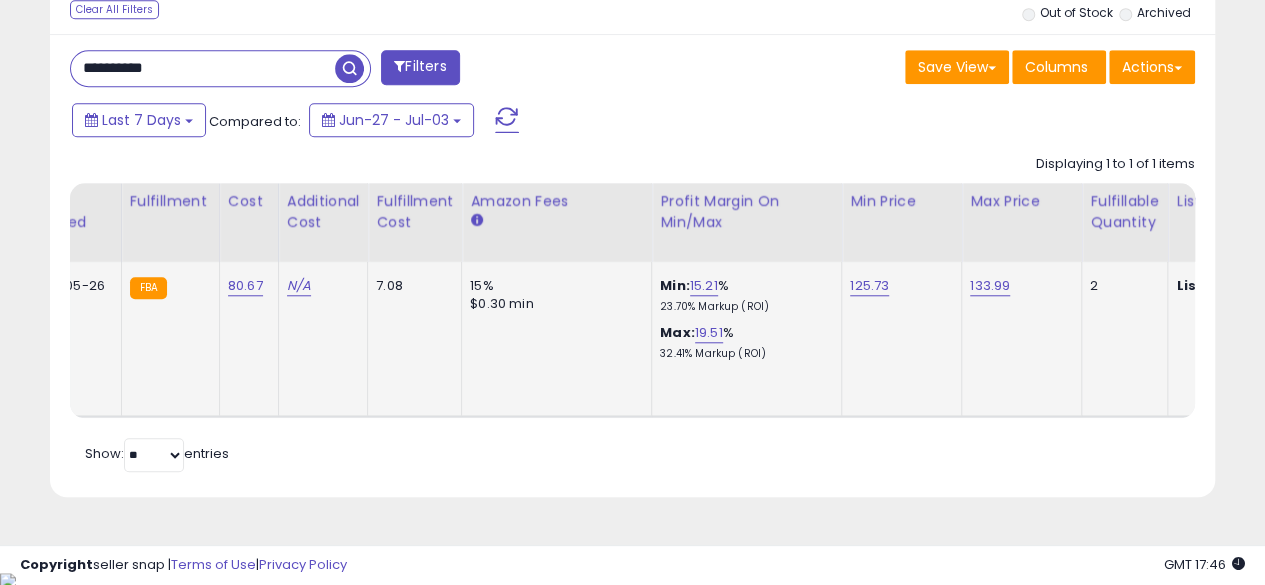 click at bounding box center [349, 68] 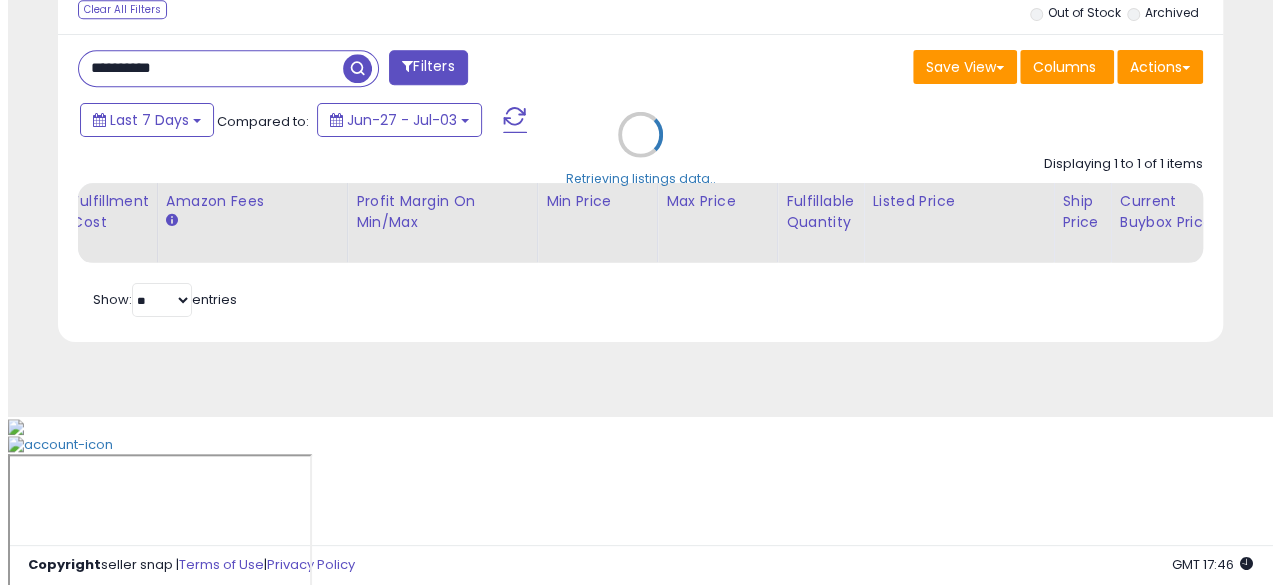 scroll, scrollTop: 633, scrollLeft: 0, axis: vertical 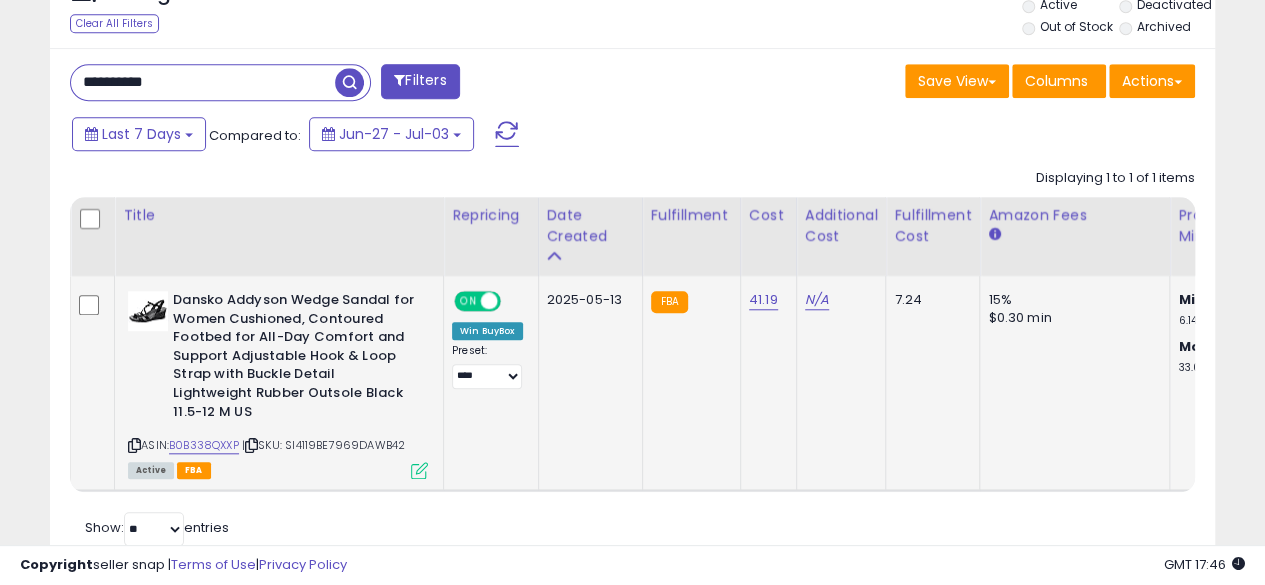 click at bounding box center (134, 445) 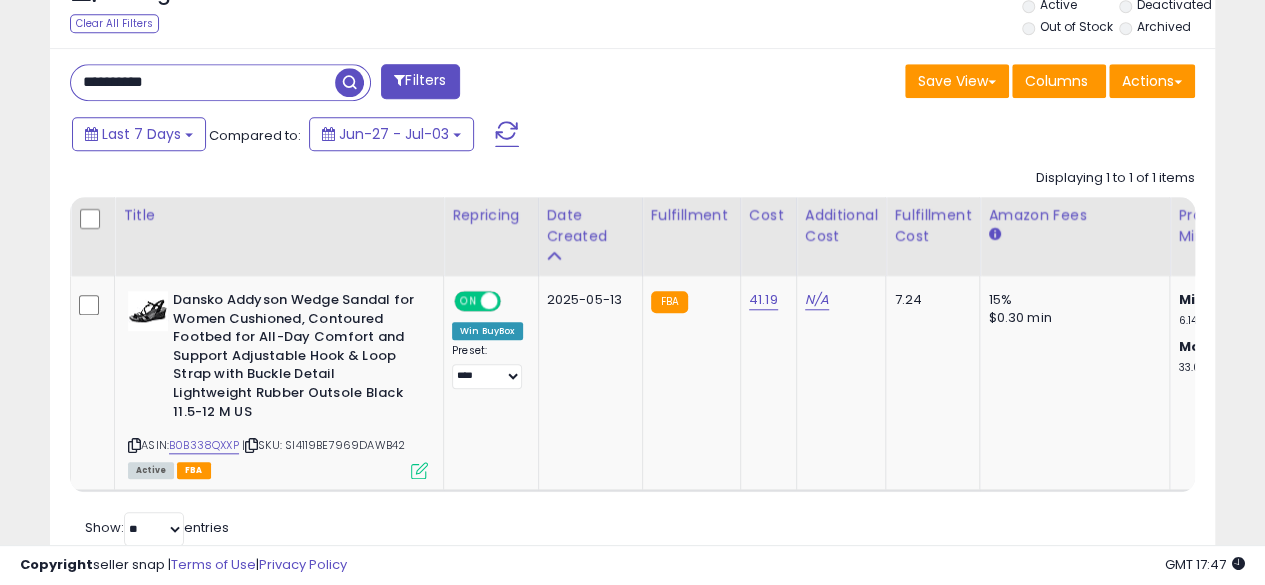 click on "**********" at bounding box center [203, 82] 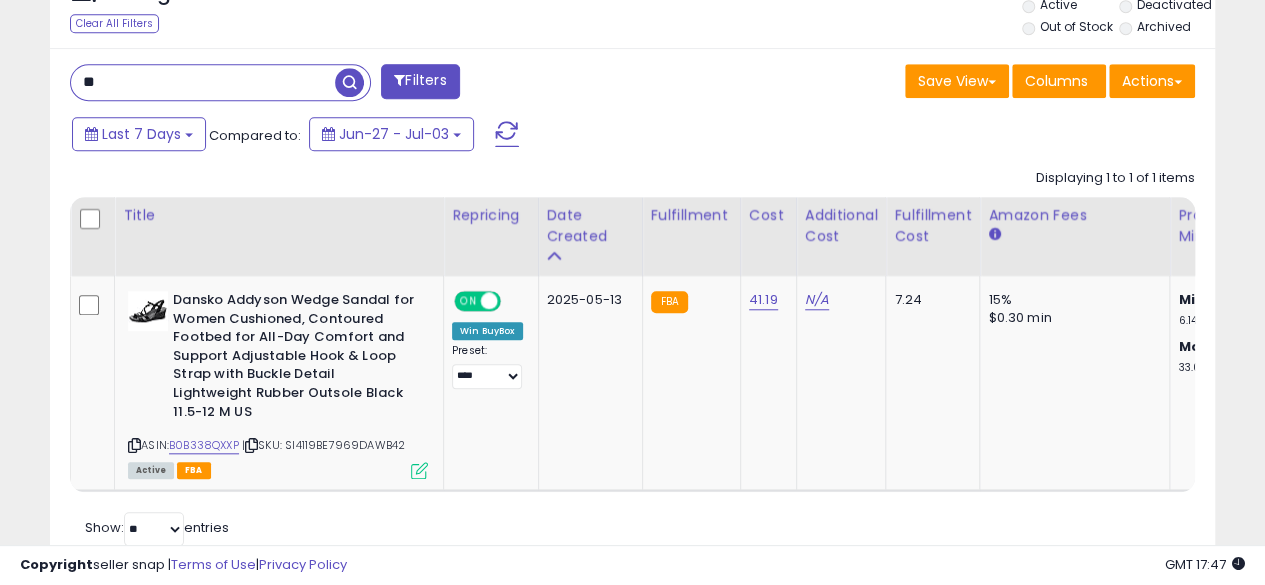 type on "*" 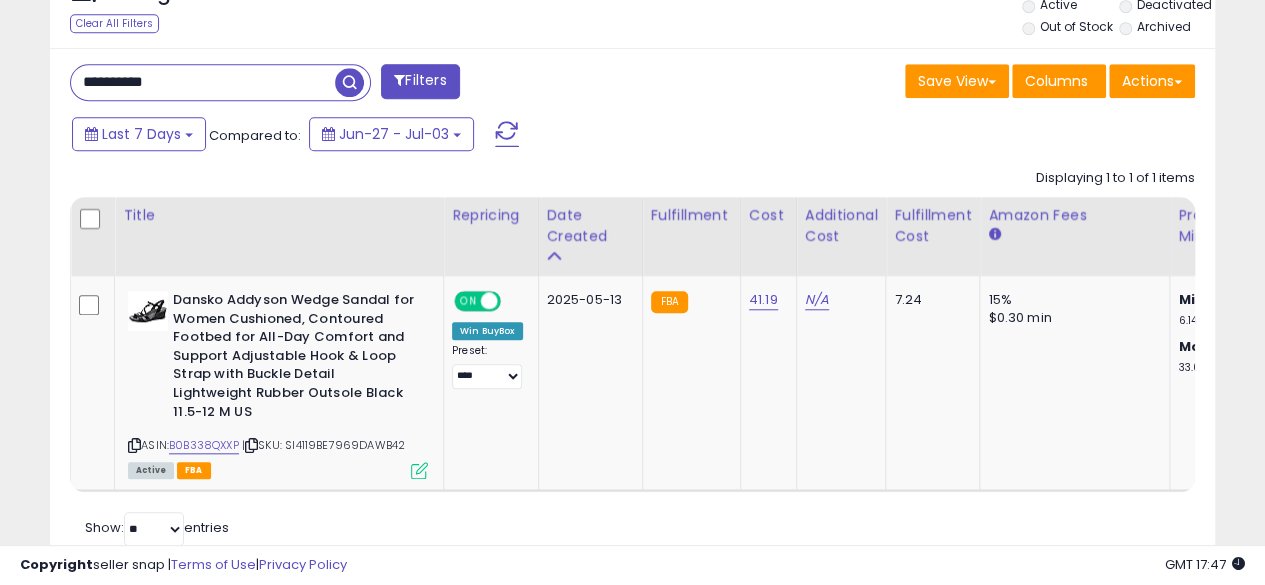 click at bounding box center (349, 82) 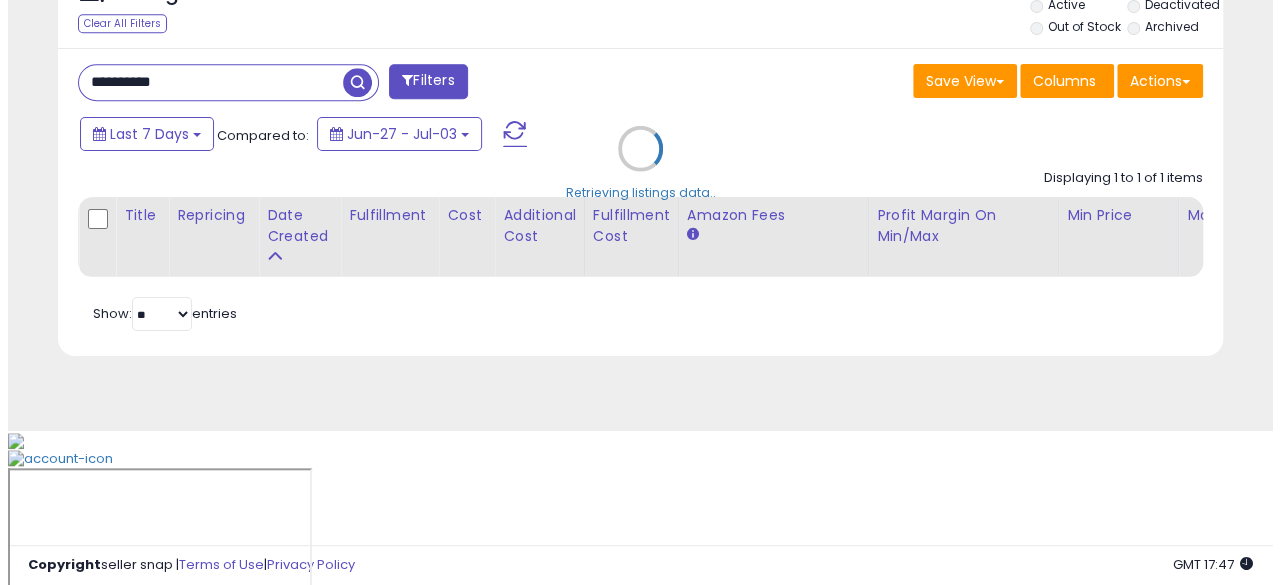 scroll, scrollTop: 633, scrollLeft: 0, axis: vertical 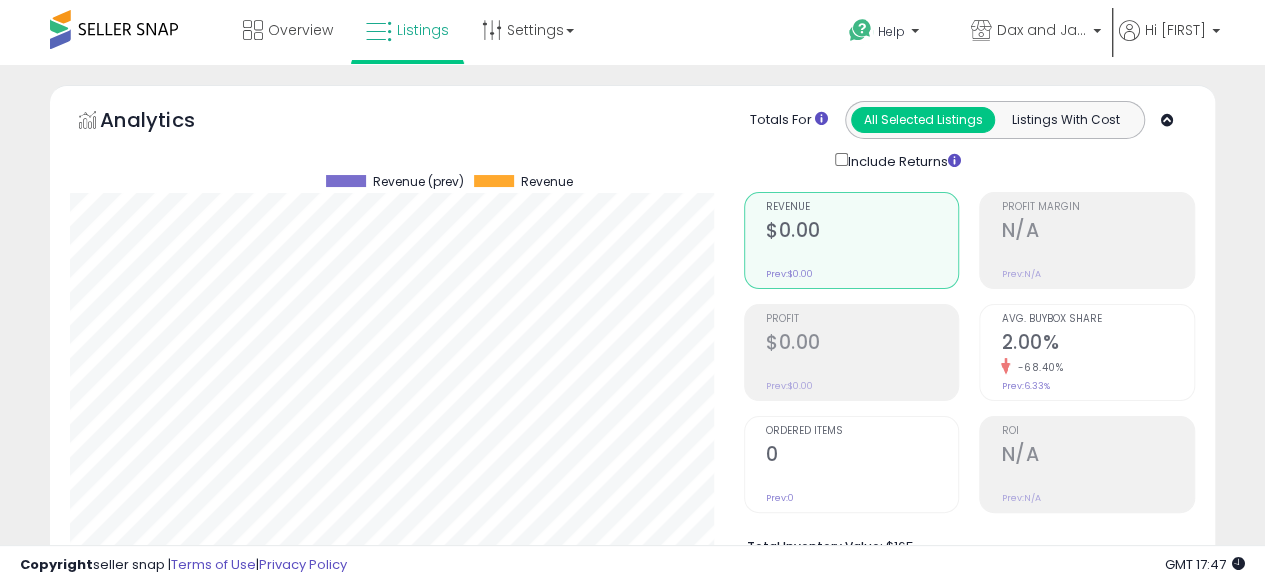 click on "**********" at bounding box center [632, 850] 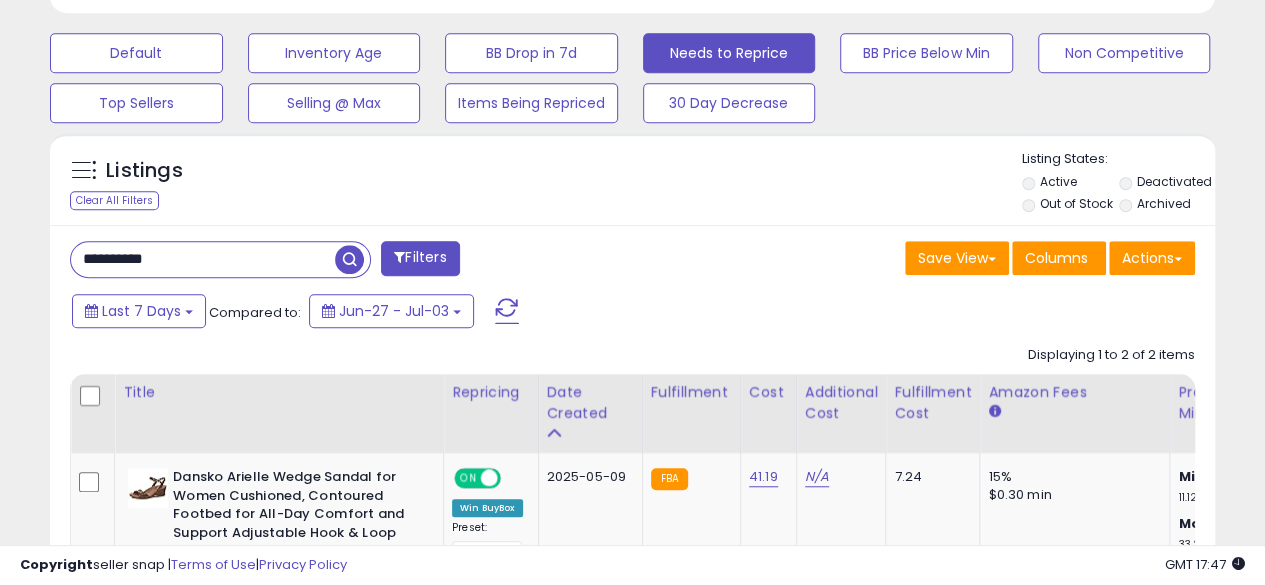 click on "**********" at bounding box center (203, 259) 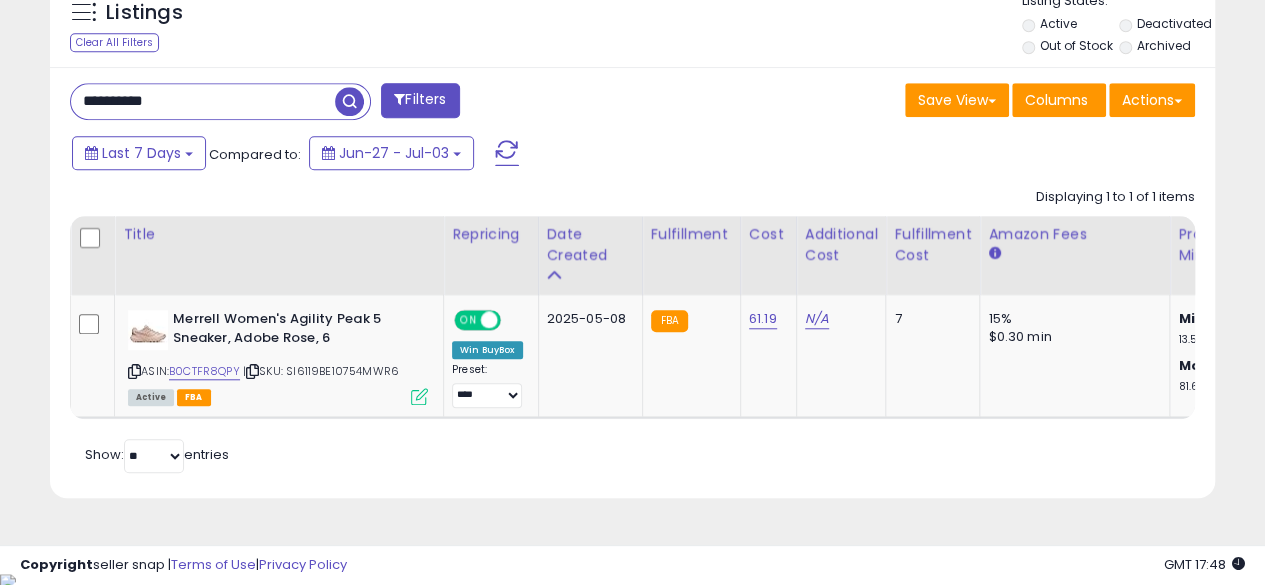 click on "**********" at bounding box center (203, 101) 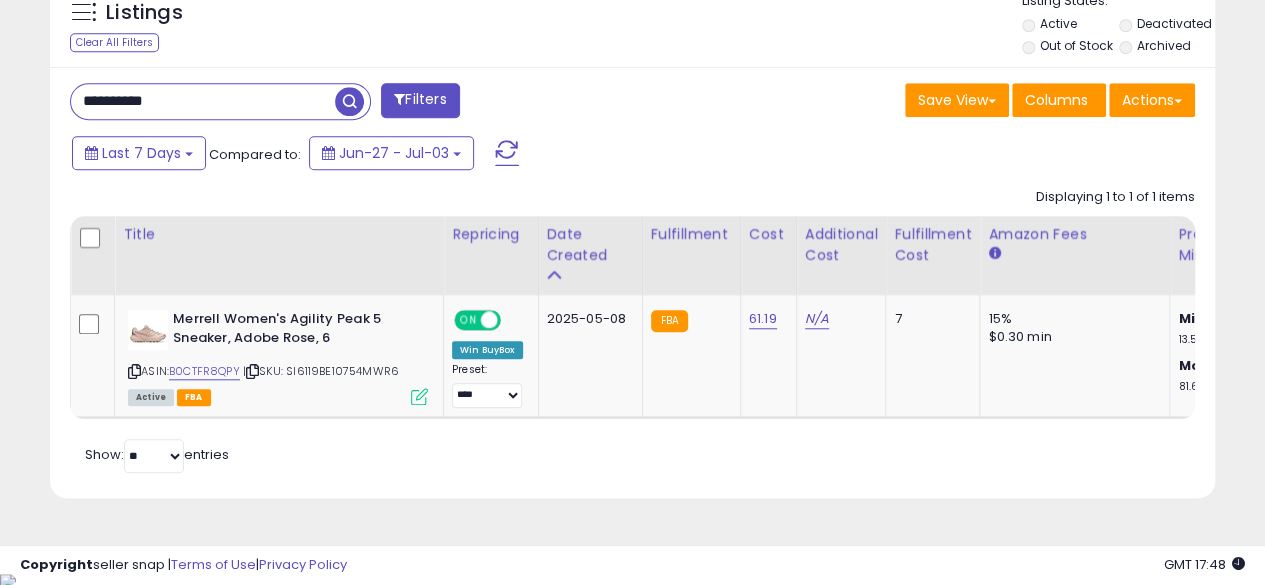 click at bounding box center (349, 101) 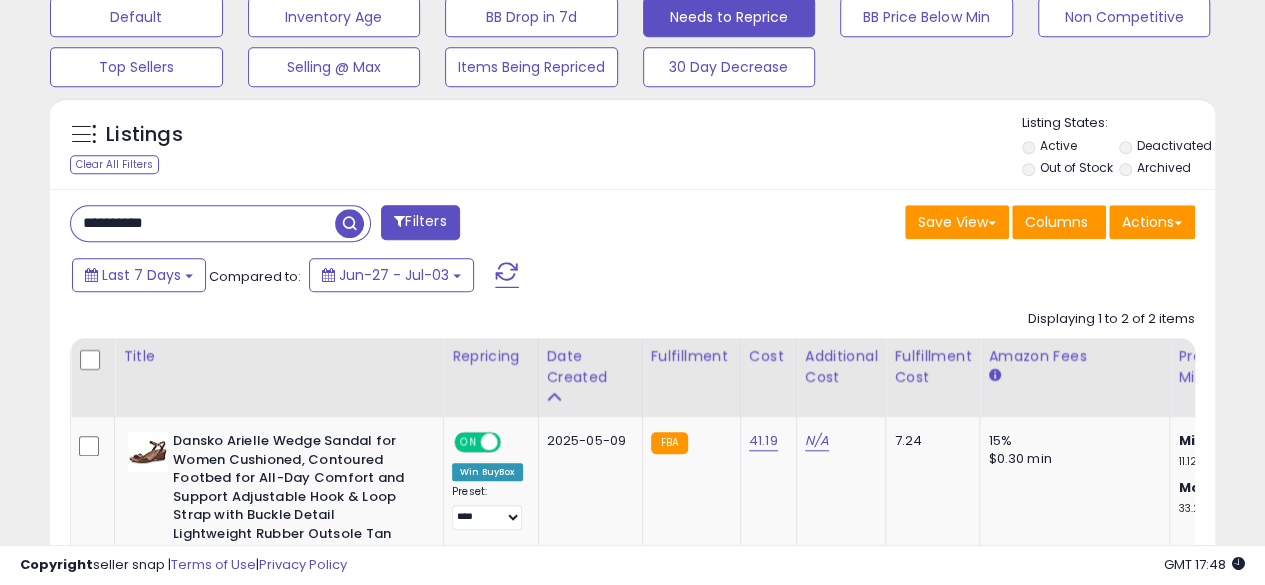 click at bounding box center [349, 223] 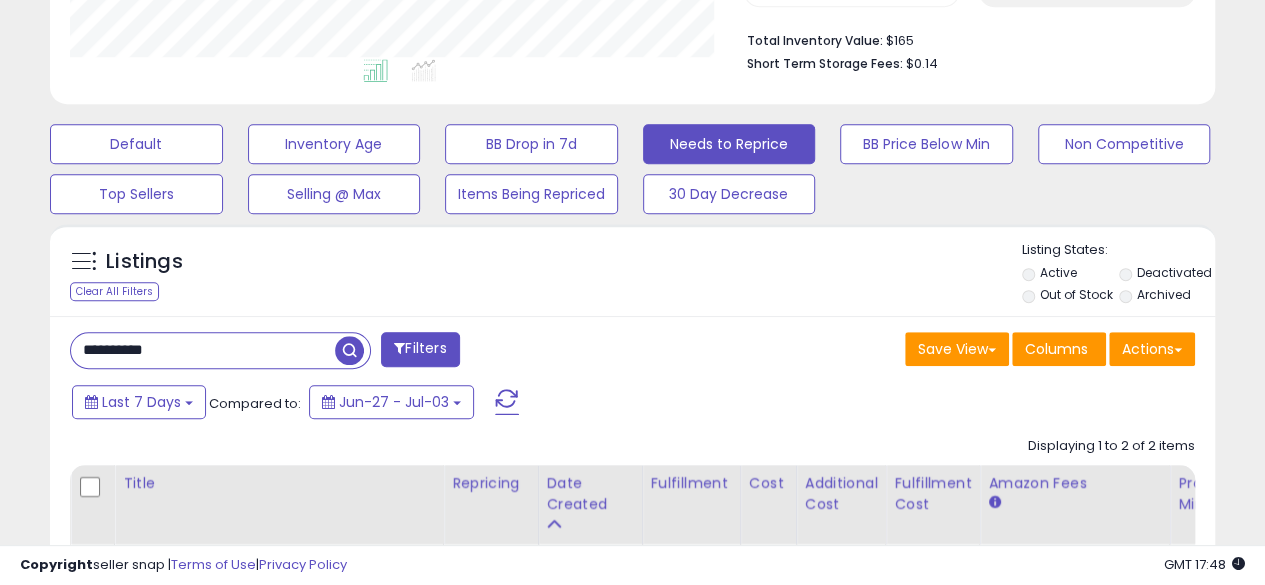 click on "**********" at bounding box center (203, 350) 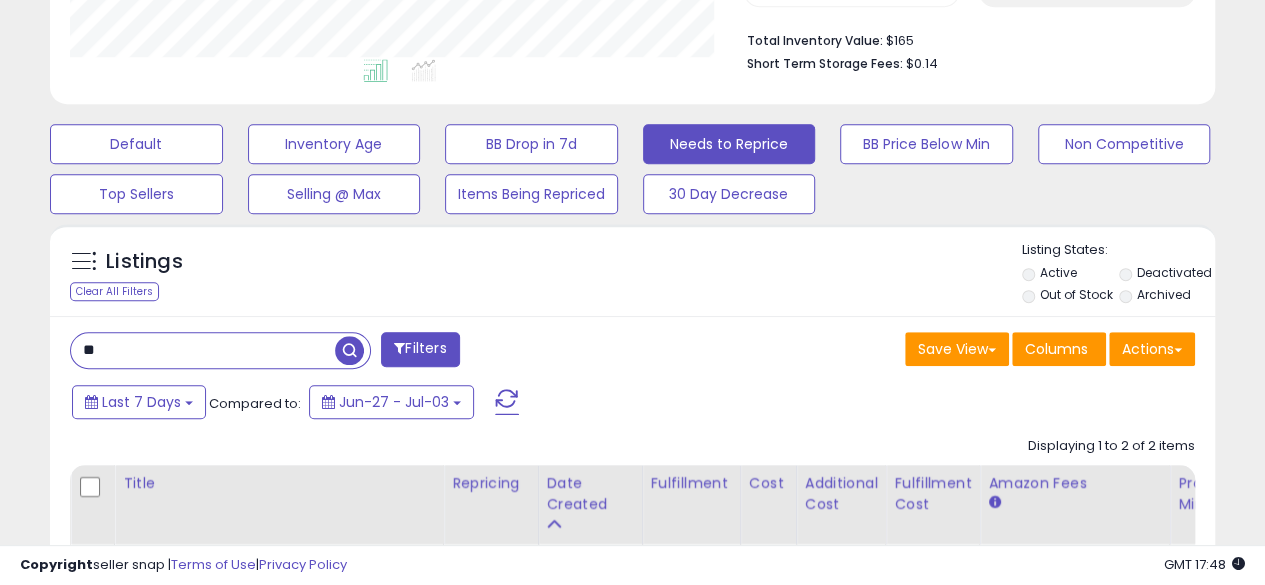 type on "*" 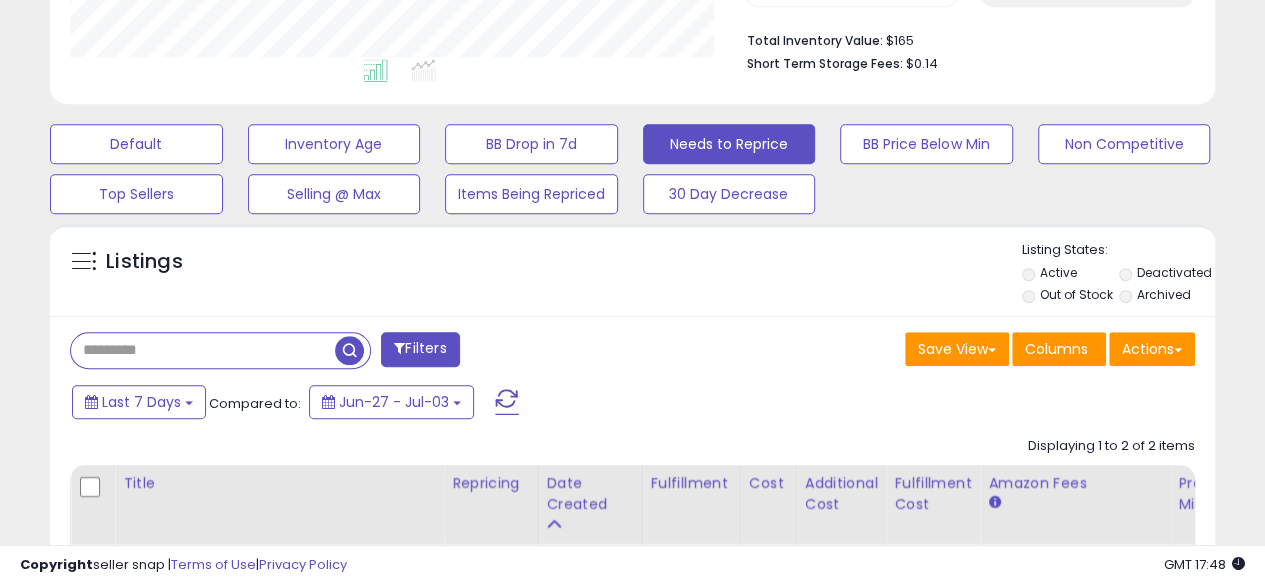 click on "Last 7 Days
Compared to:
Jun-27 - Jul-03" at bounding box center (489, 404) 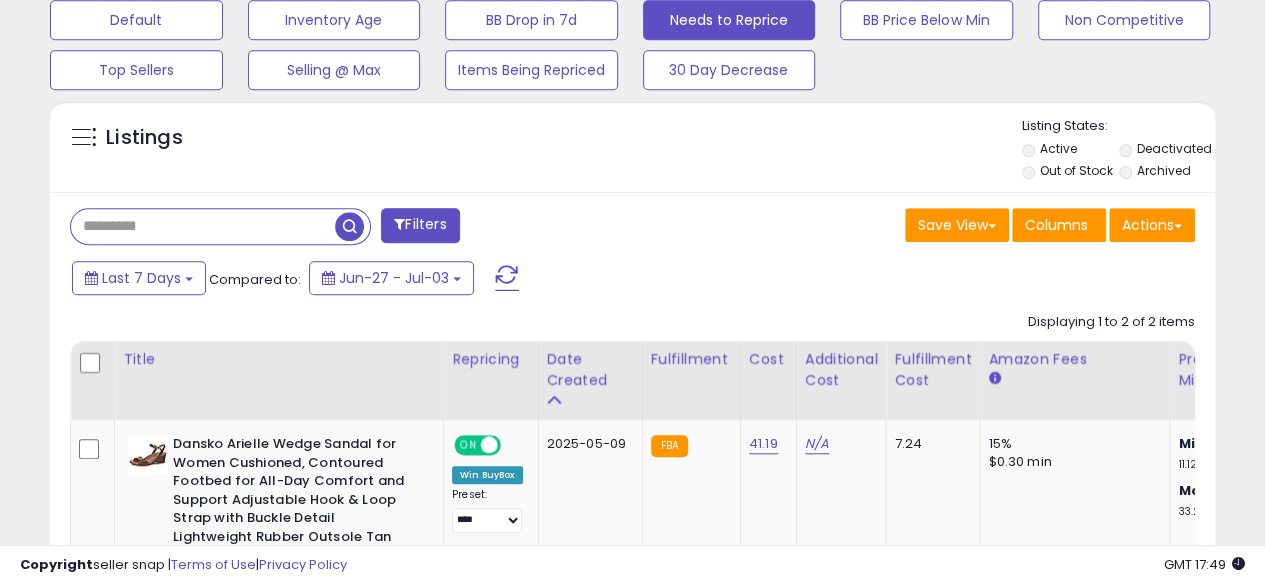 click at bounding box center (203, 226) 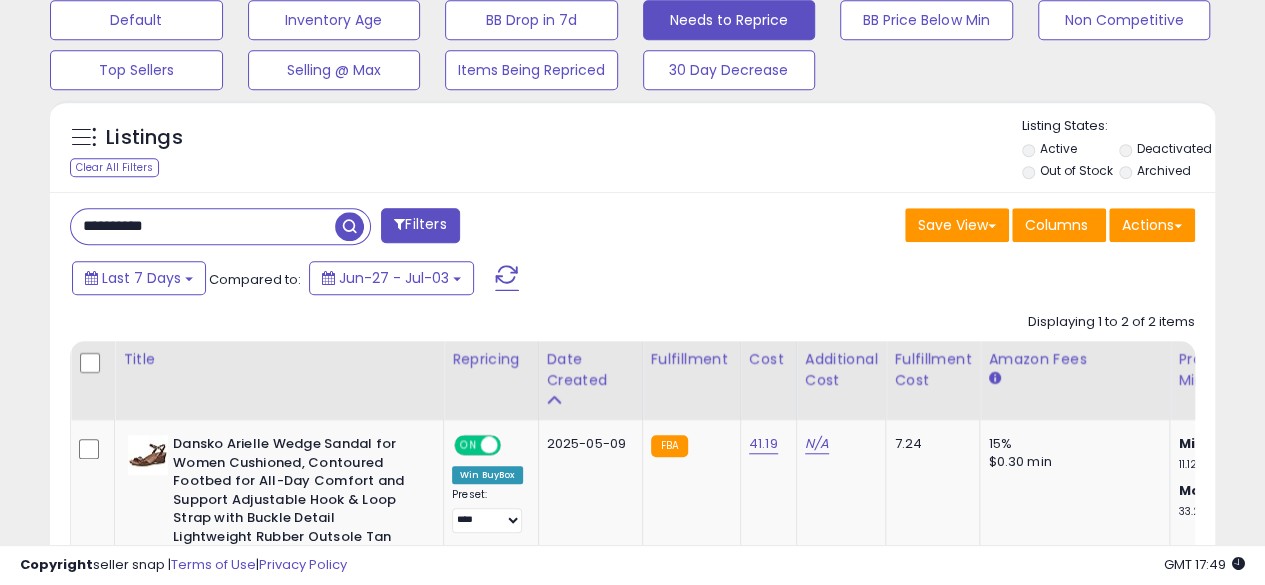 click at bounding box center [349, 226] 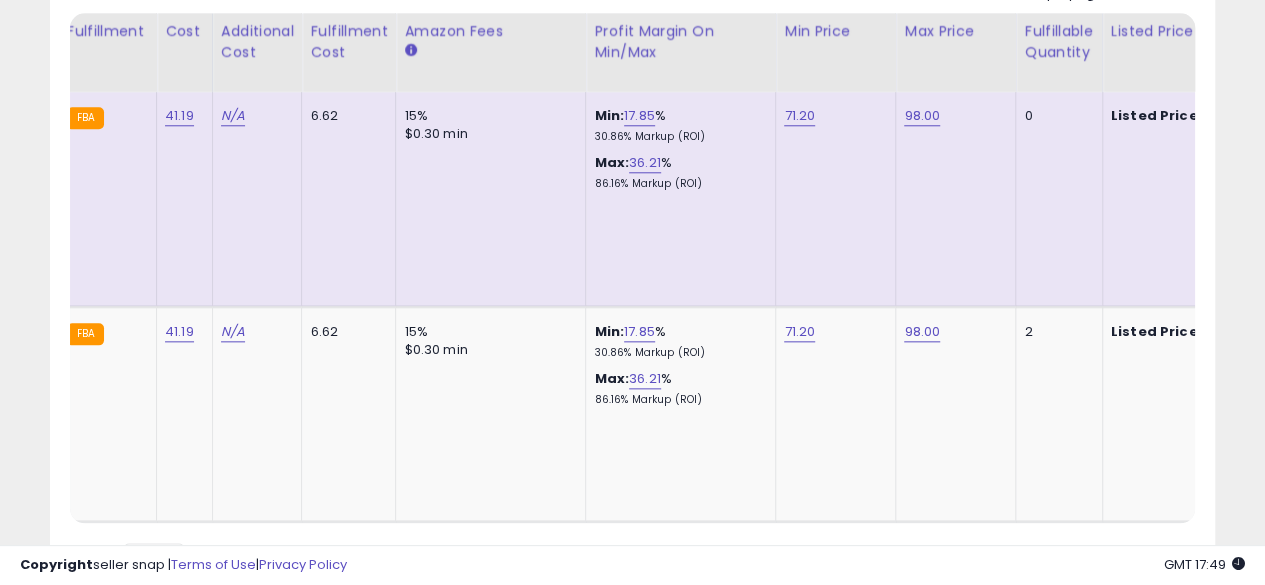 scroll, scrollTop: 0, scrollLeft: 196, axis: horizontal 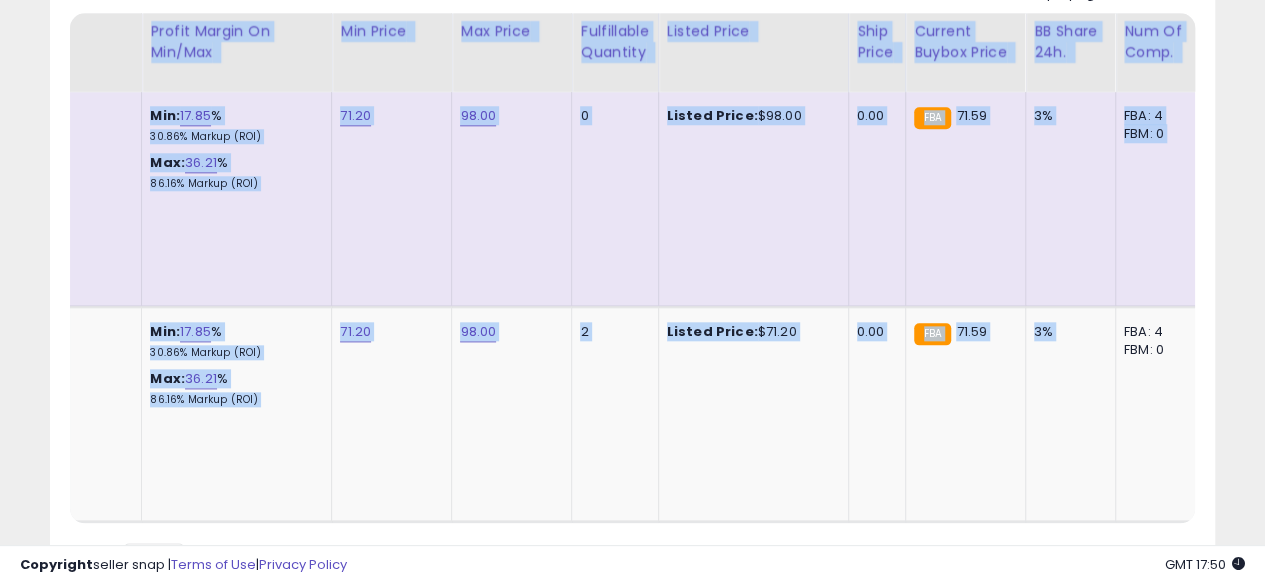 drag, startPoint x: 1094, startPoint y: 482, endPoint x: 970, endPoint y: 527, distance: 131.91286 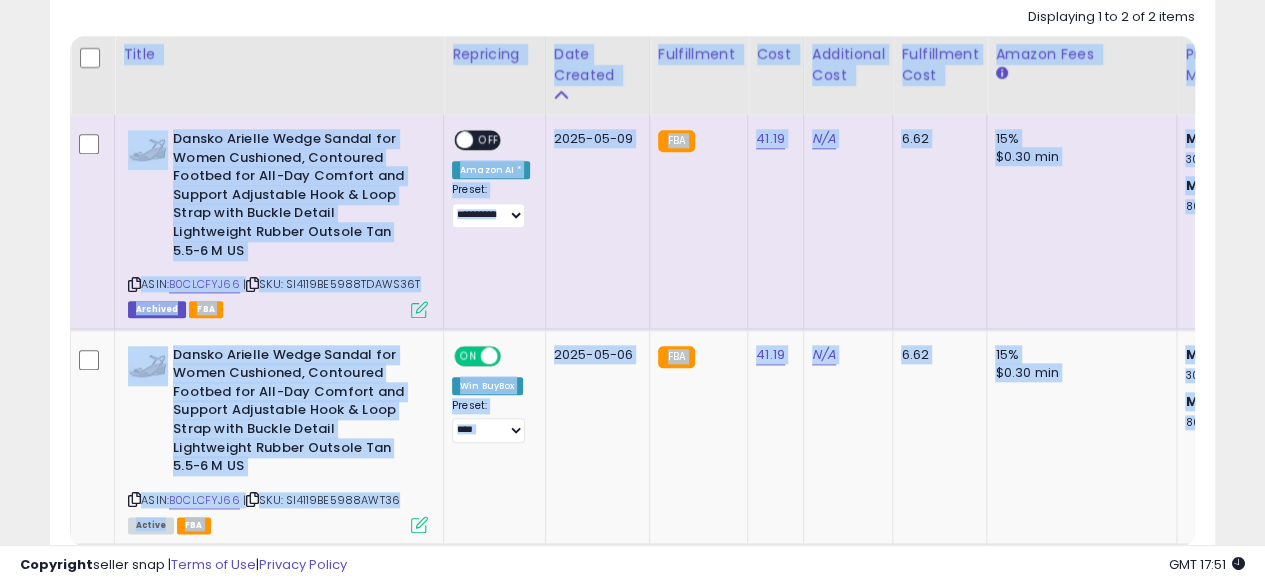 scroll, scrollTop: 0, scrollLeft: 255, axis: horizontal 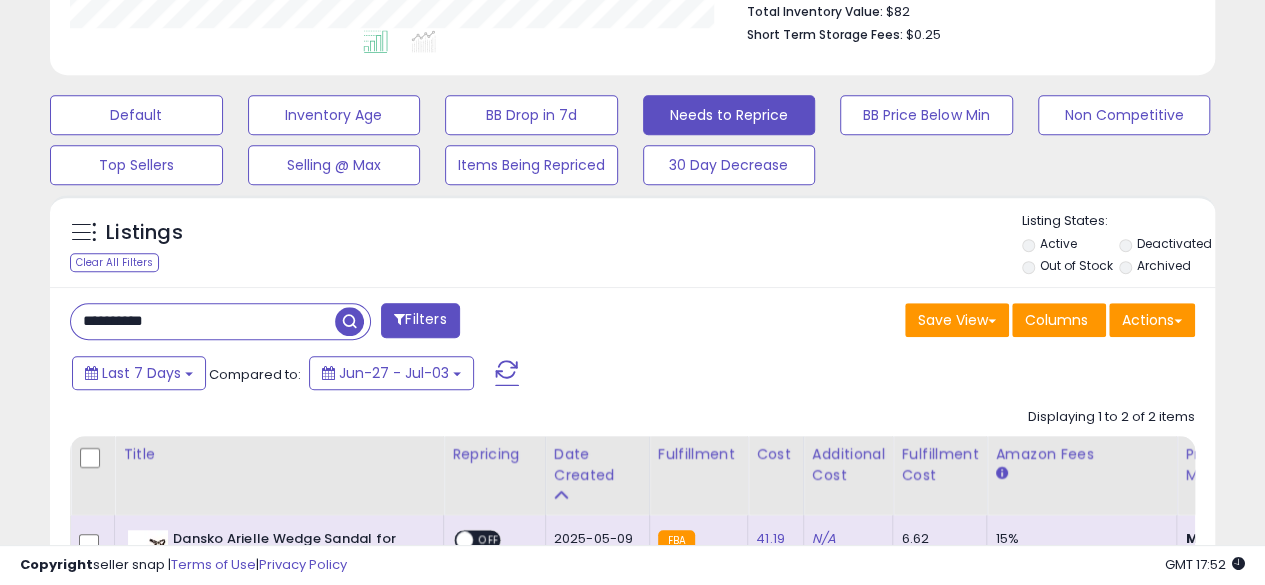 click on "**********" at bounding box center [203, 321] 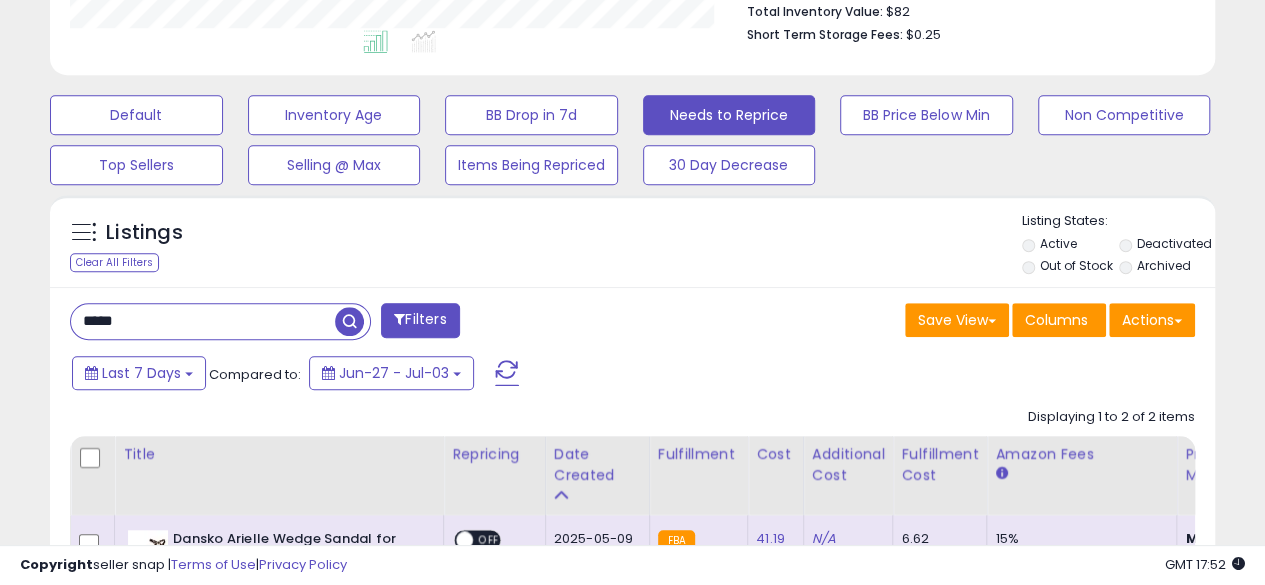 type on "**********" 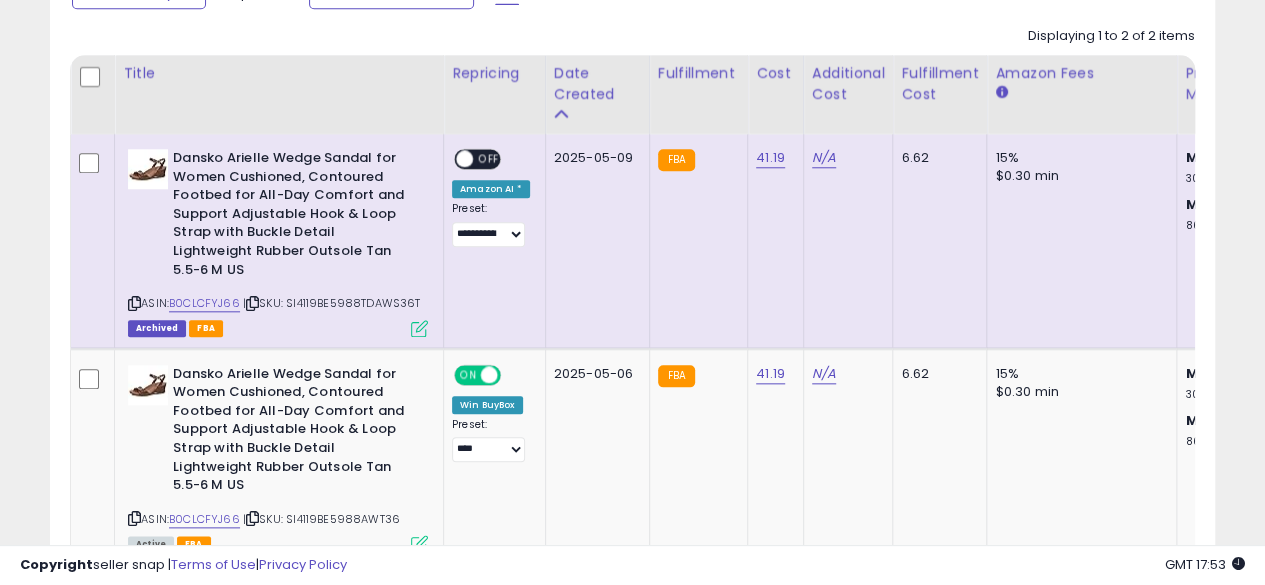 scroll, scrollTop: 918, scrollLeft: 0, axis: vertical 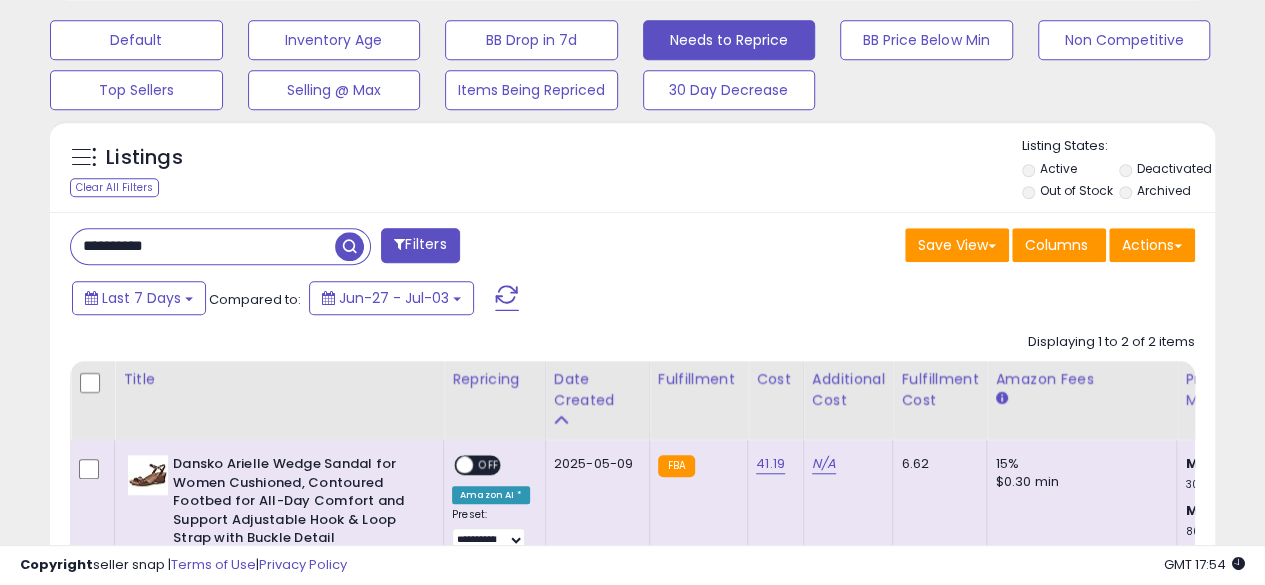 click at bounding box center [349, 246] 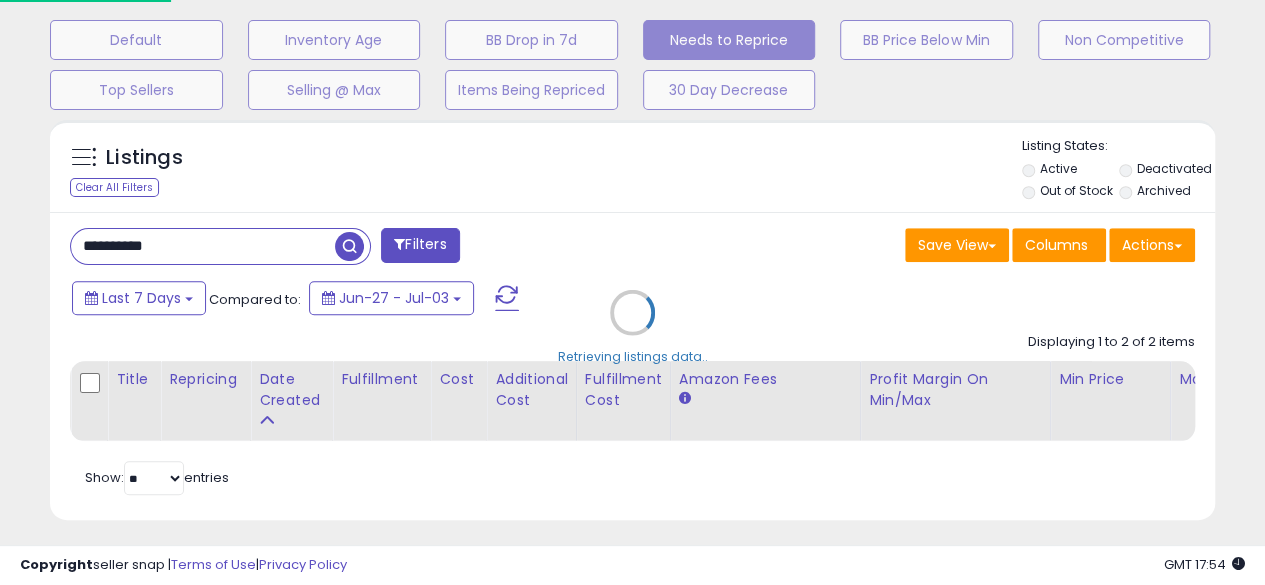 scroll, scrollTop: 999590, scrollLeft: 999317, axis: both 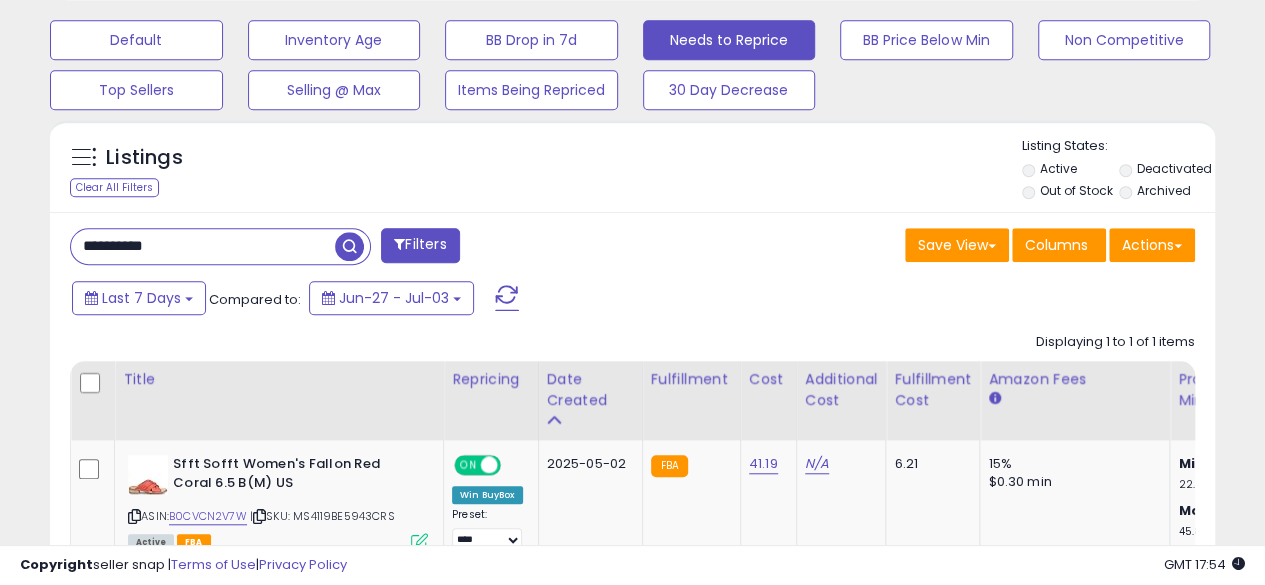 click at bounding box center (349, 246) 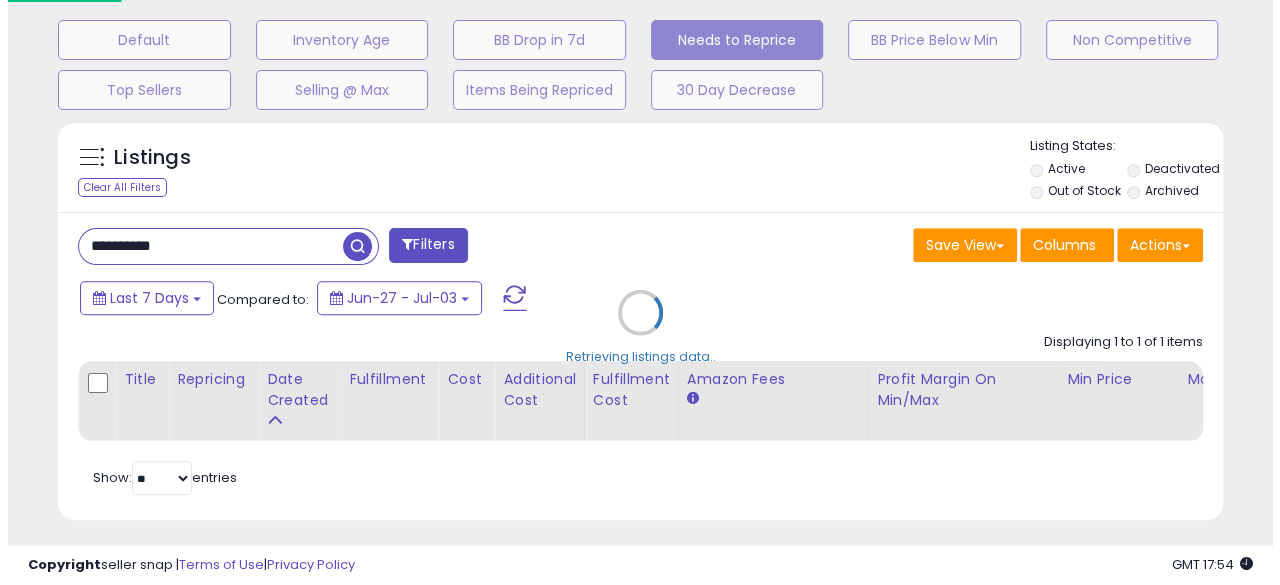 scroll, scrollTop: 999590, scrollLeft: 999317, axis: both 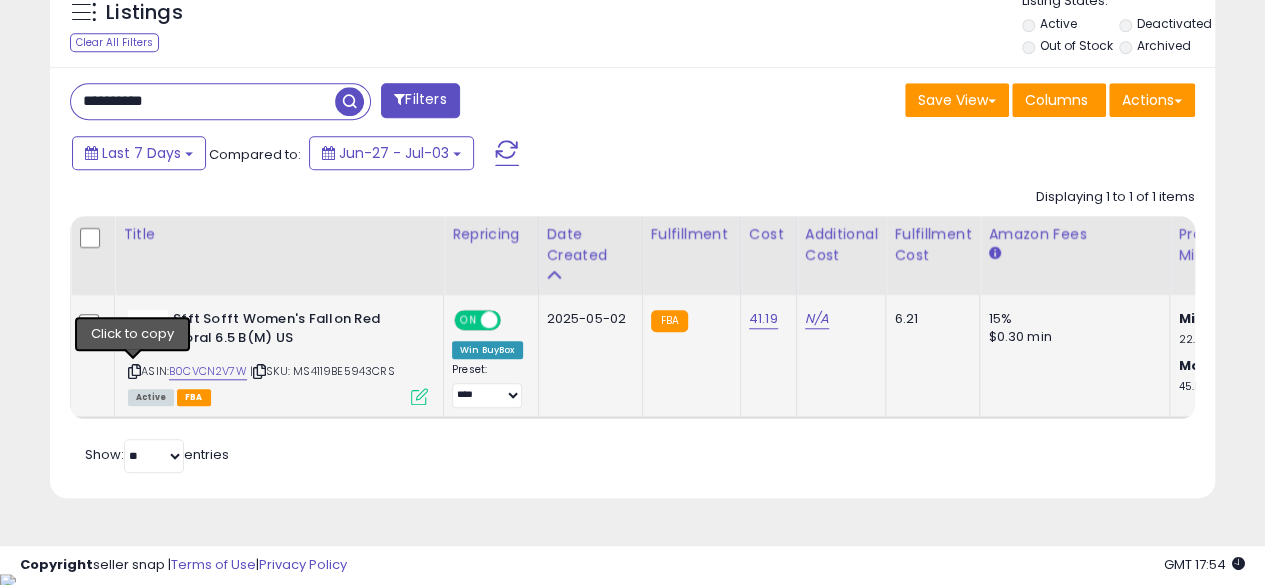 click at bounding box center [134, 371] 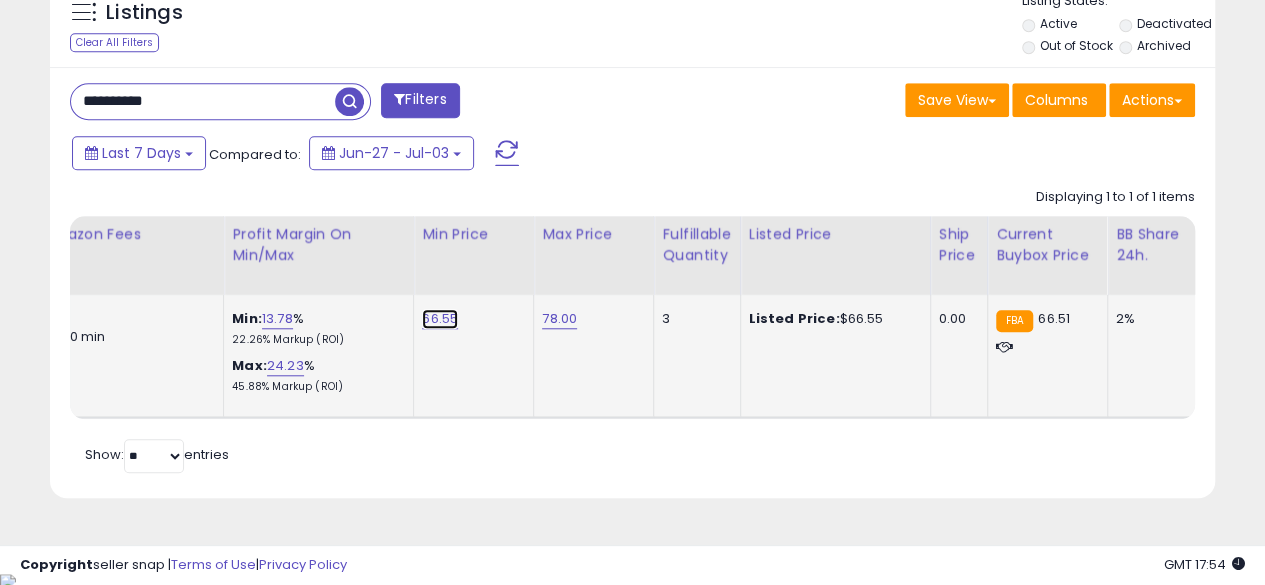 click on "66.55" at bounding box center (440, 319) 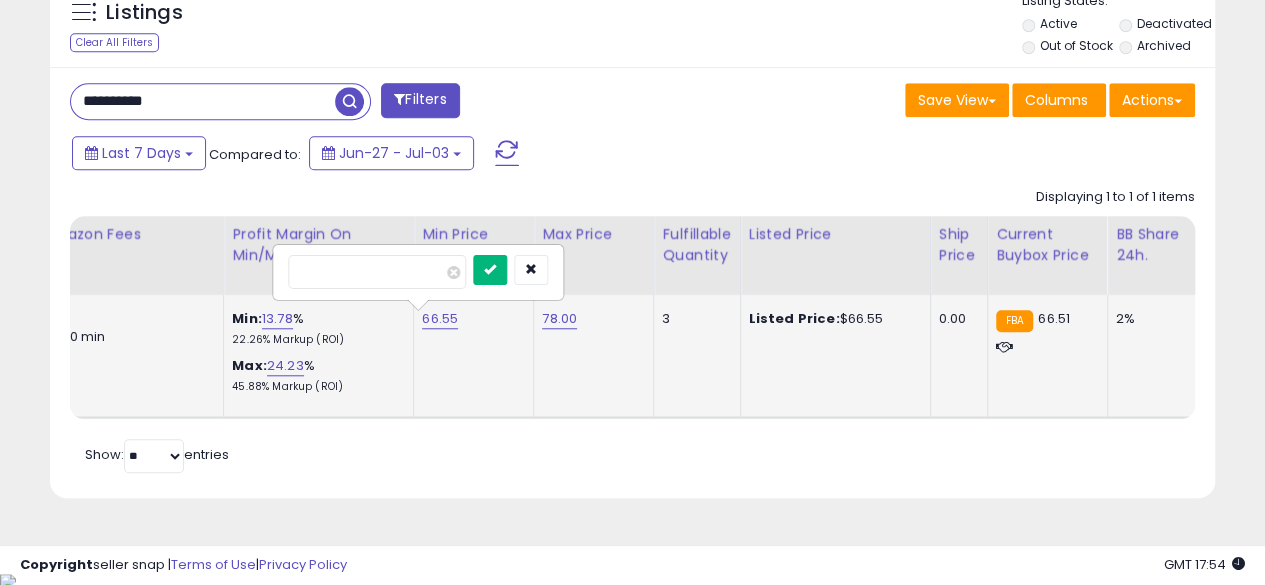 type on "*****" 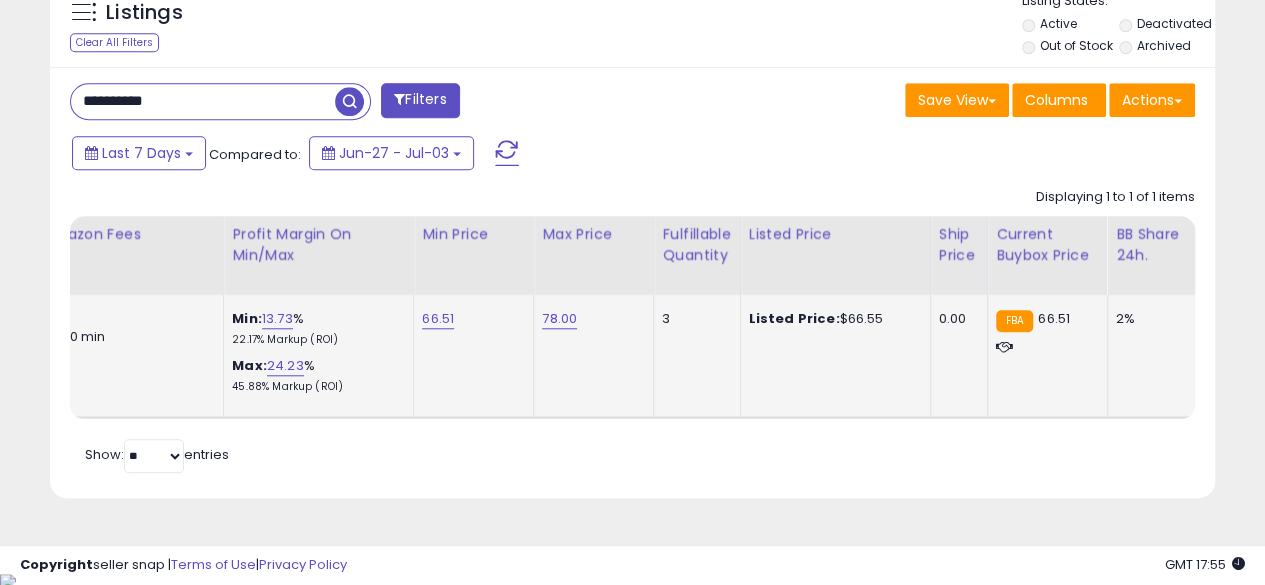click on "**********" at bounding box center [203, 101] 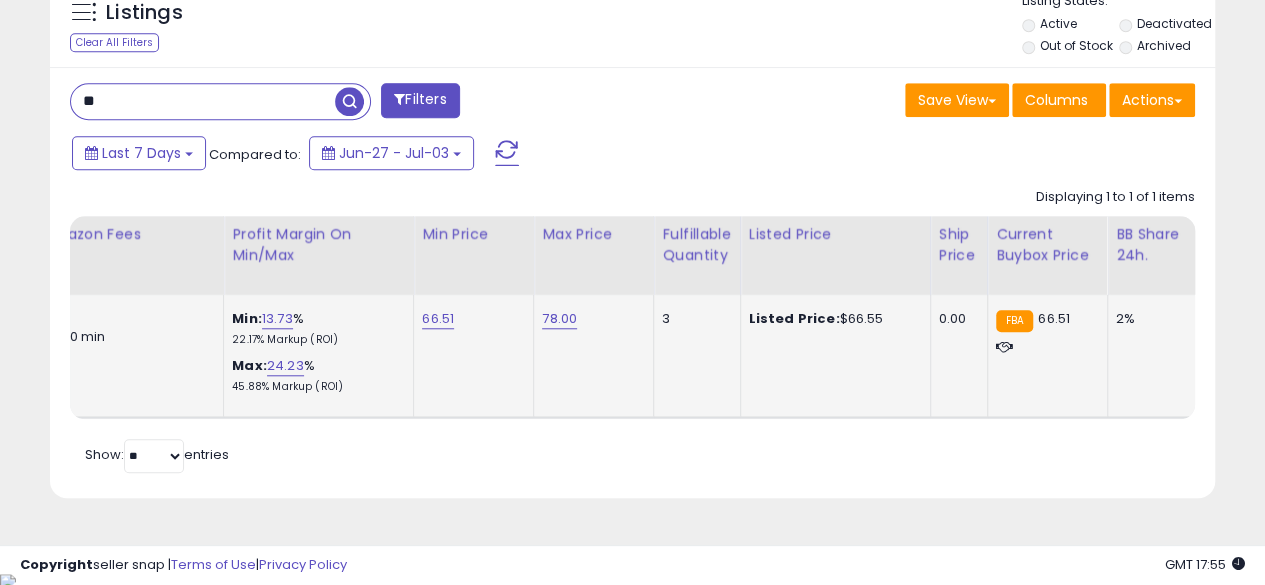 type on "*" 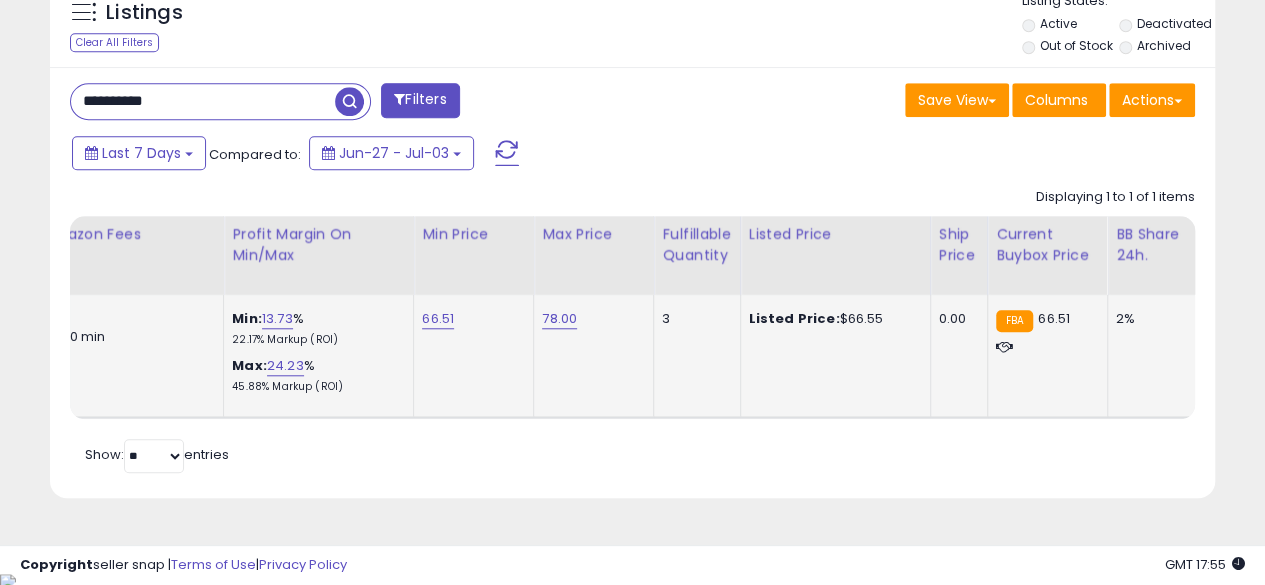 click at bounding box center [349, 101] 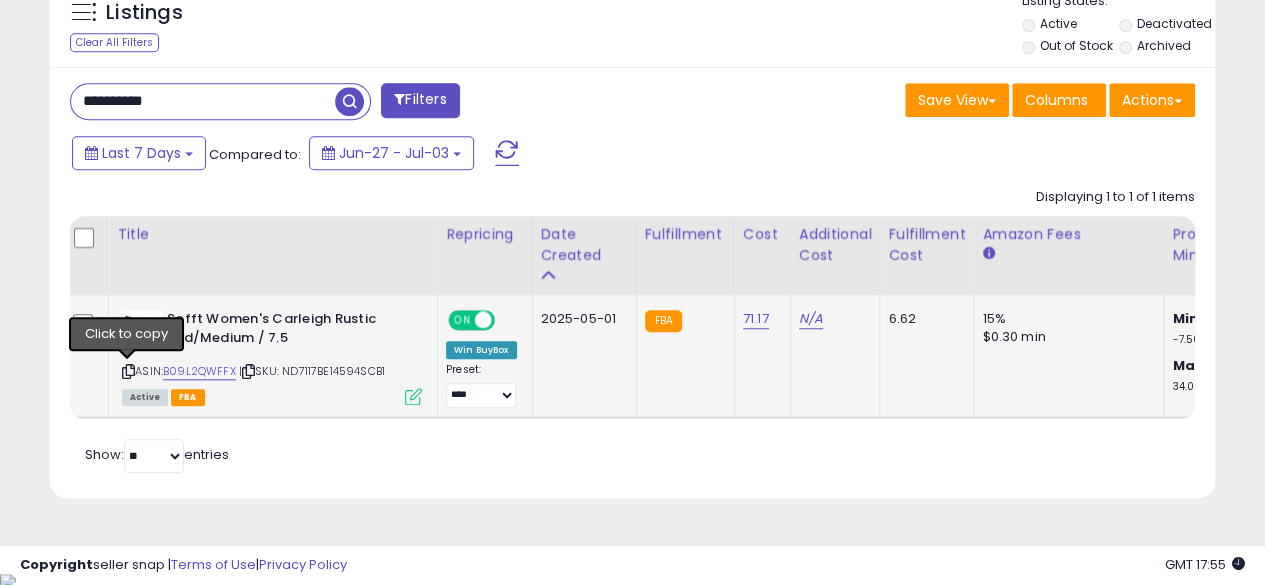 click at bounding box center (128, 371) 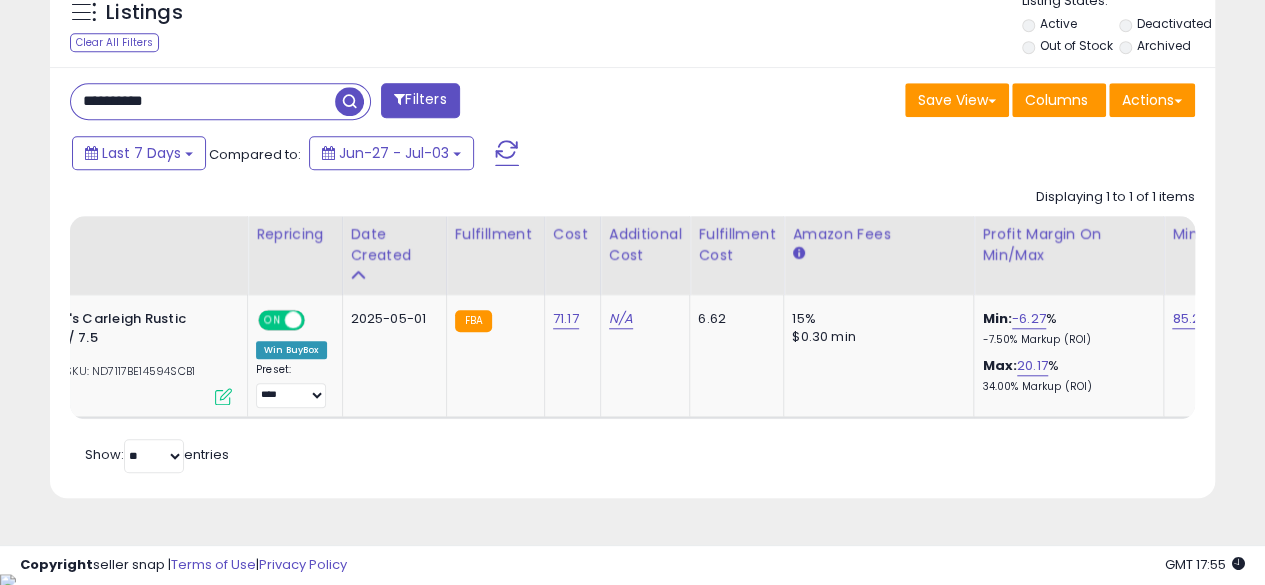 click on "**********" at bounding box center [203, 101] 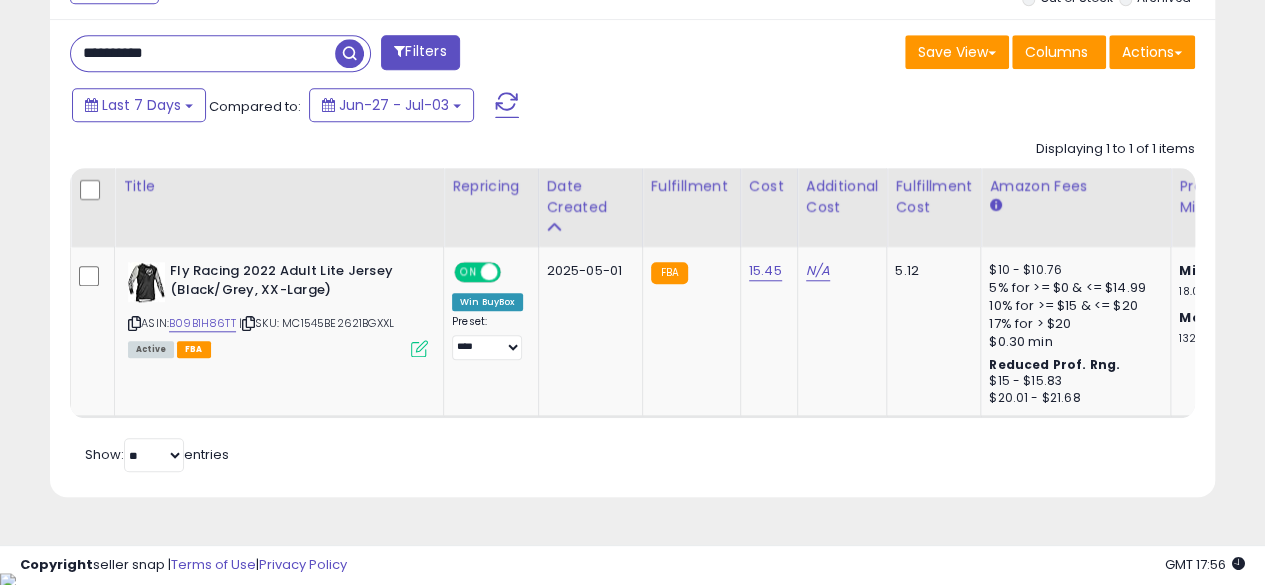 click on "**********" at bounding box center (203, 53) 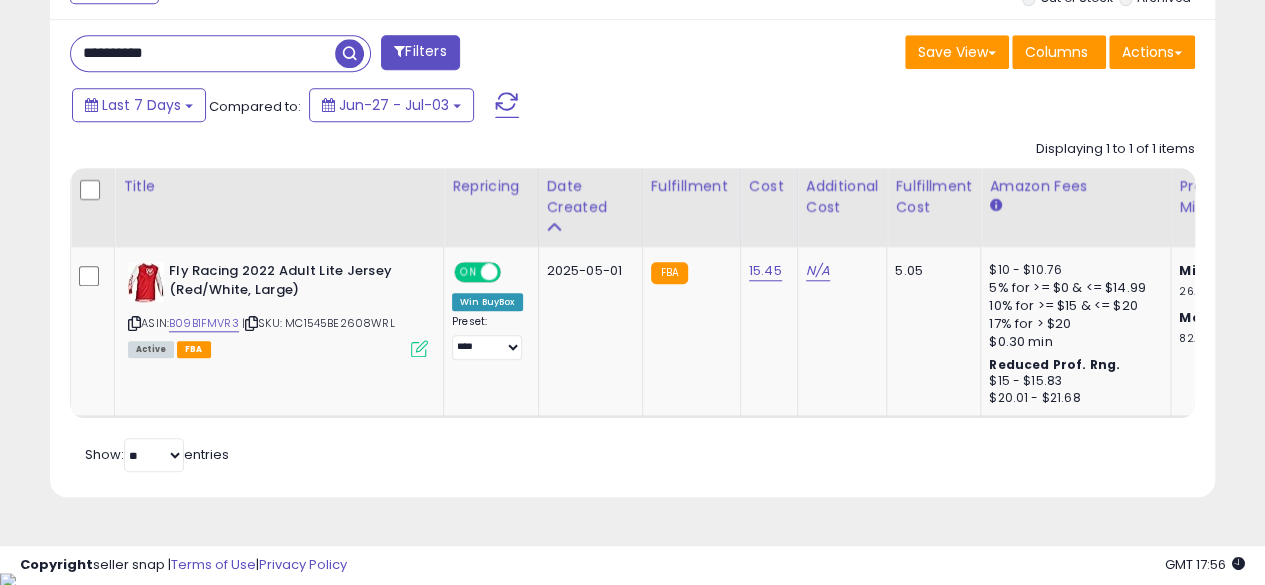 click on "**********" at bounding box center [203, 53] 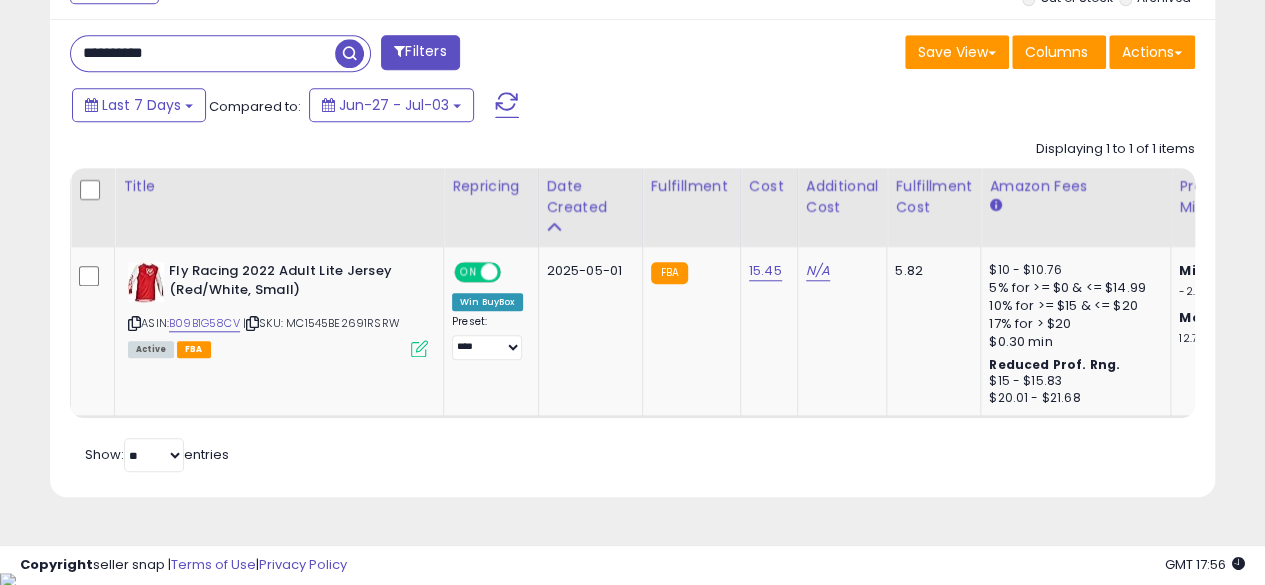 click on "**********" at bounding box center (203, 53) 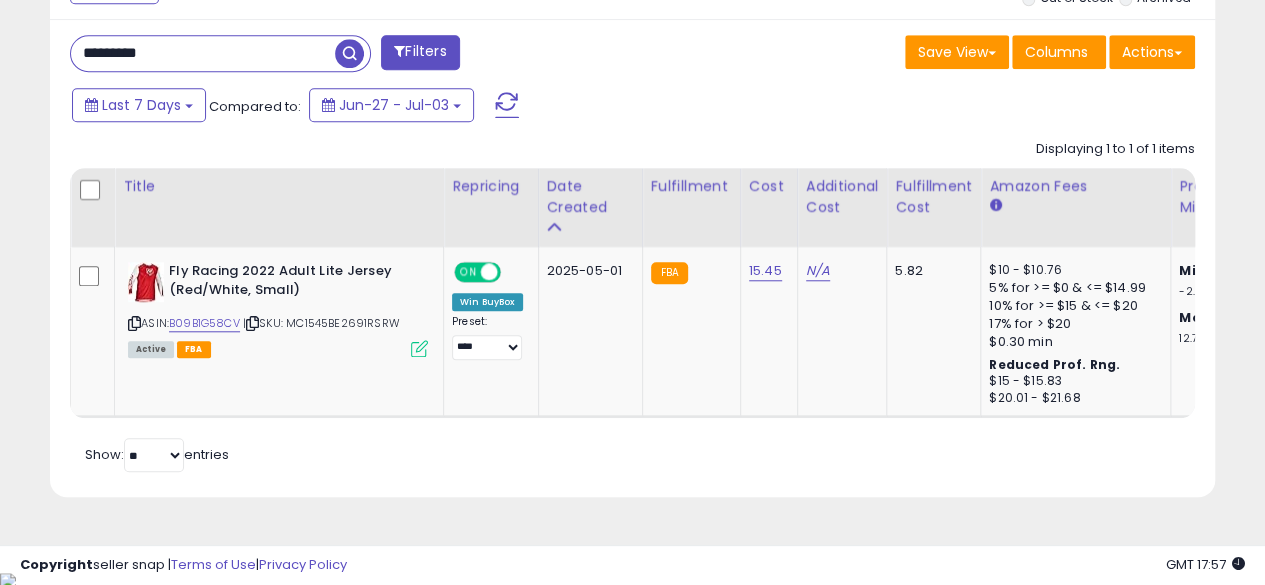 click at bounding box center [349, 53] 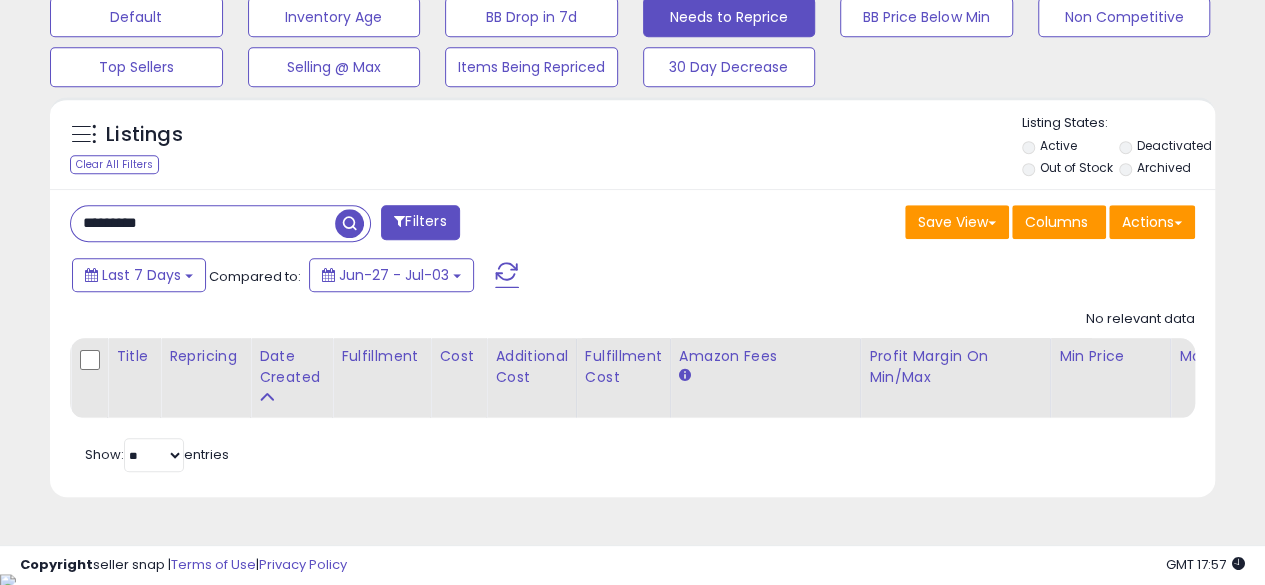 click on "Last 7 Days
Compared to:
Jun-27 - Jul-03" at bounding box center [489, 277] 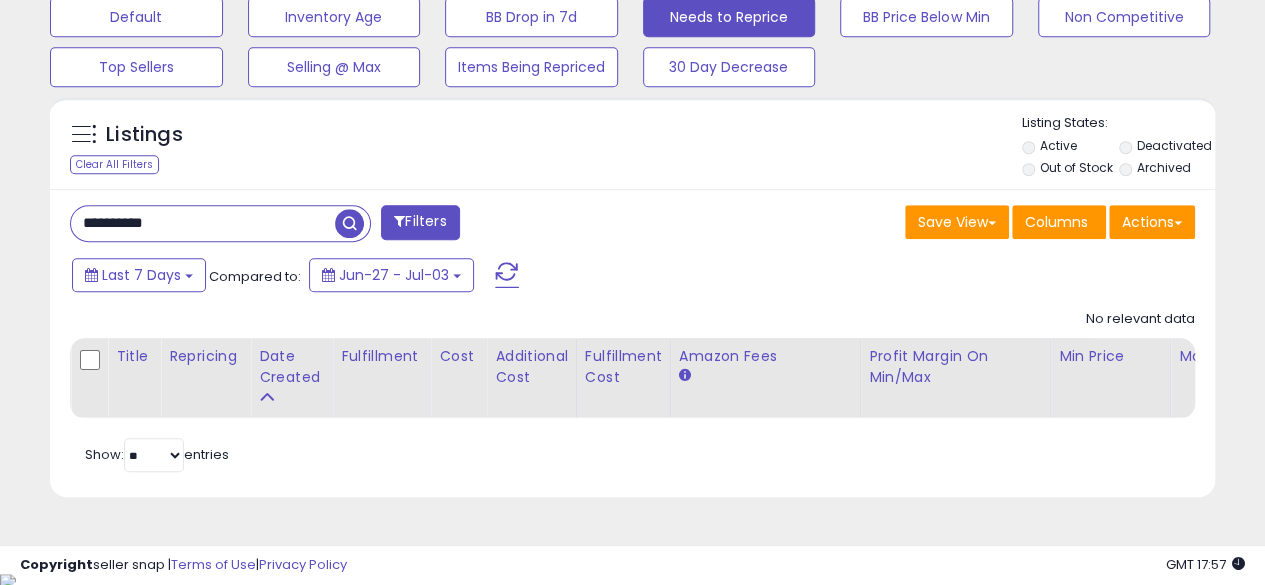 type on "**********" 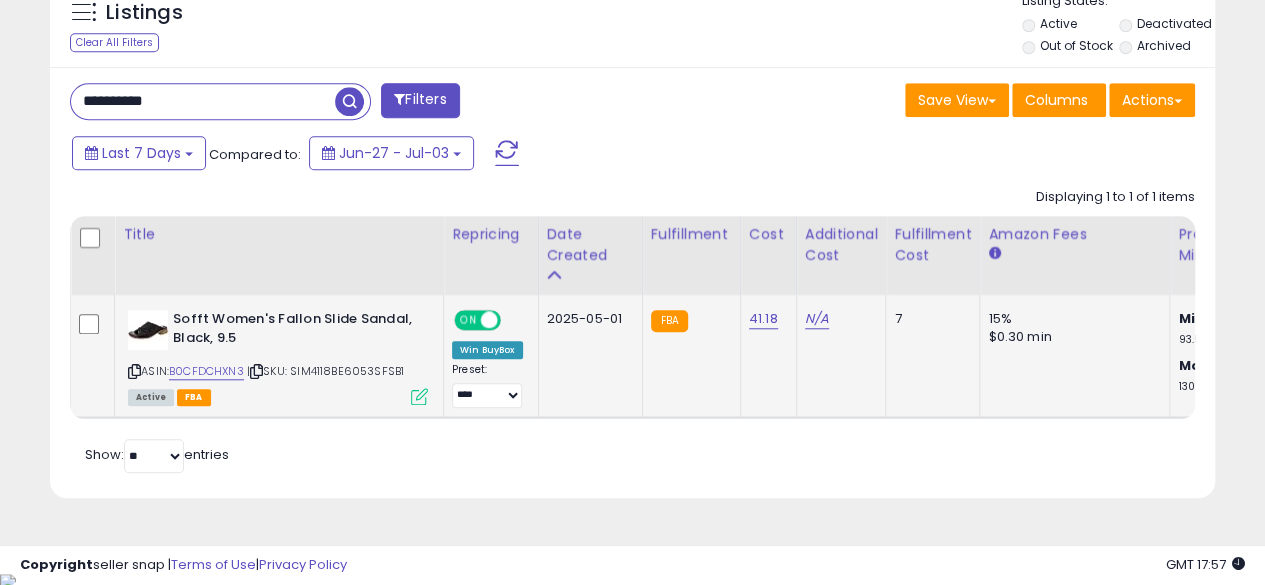 click at bounding box center [134, 371] 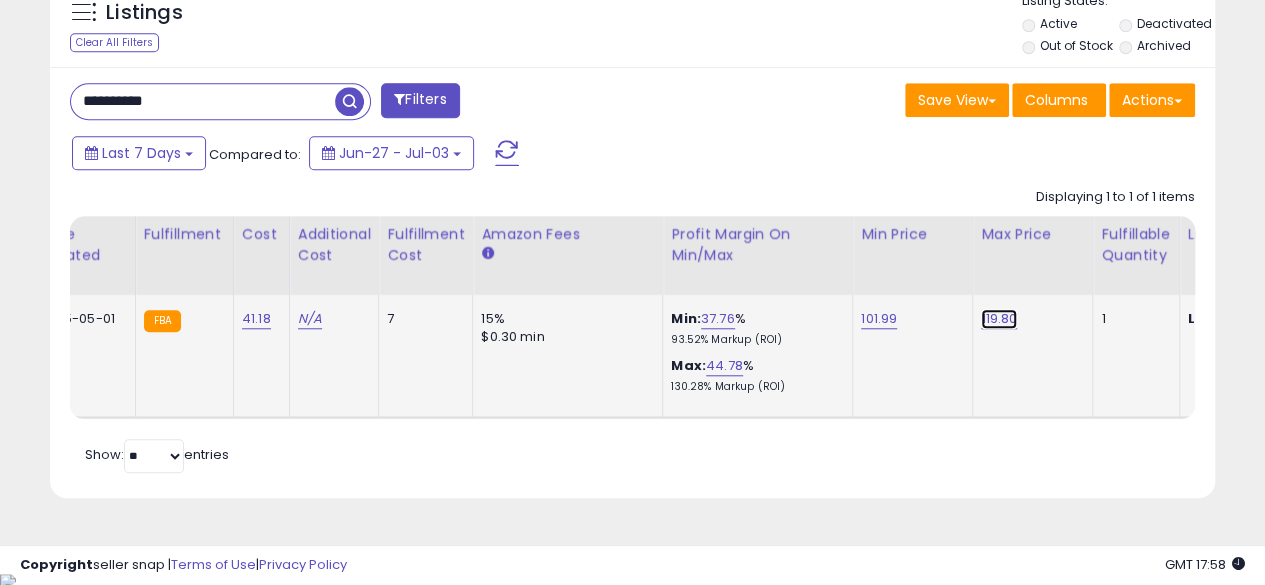 click on "119.80" at bounding box center (999, 319) 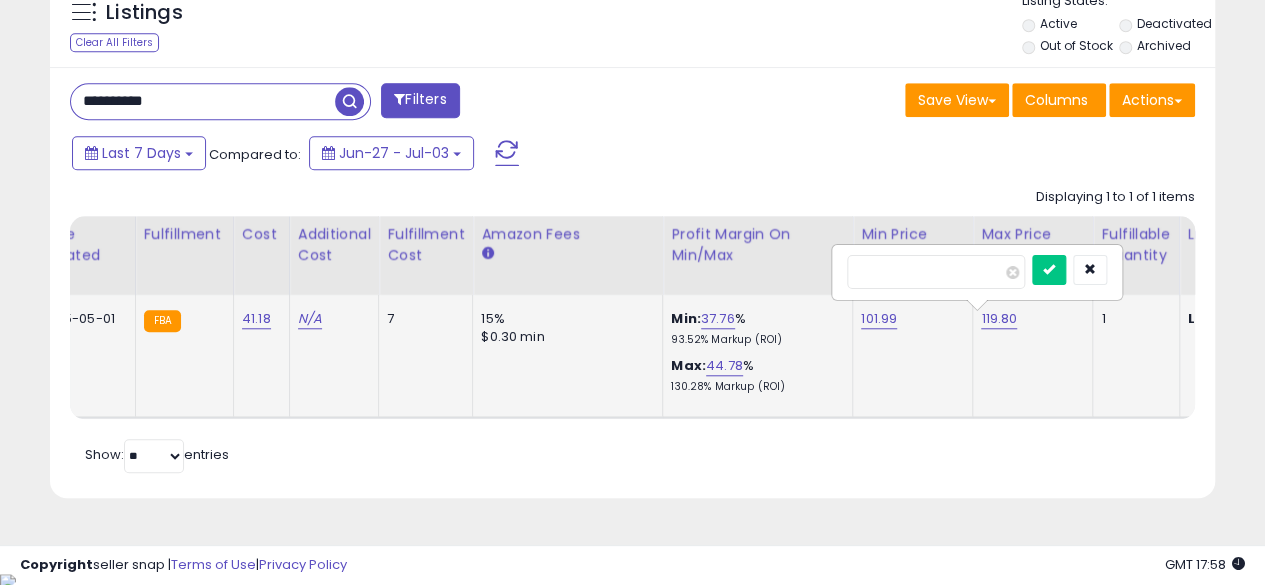 type on "*" 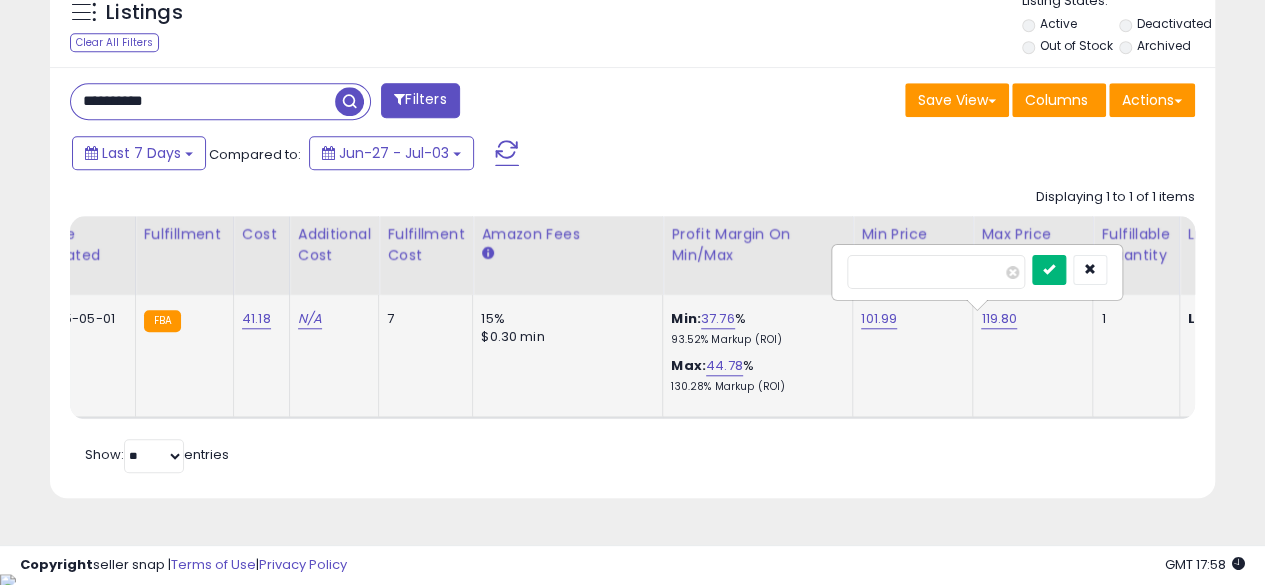type on "******" 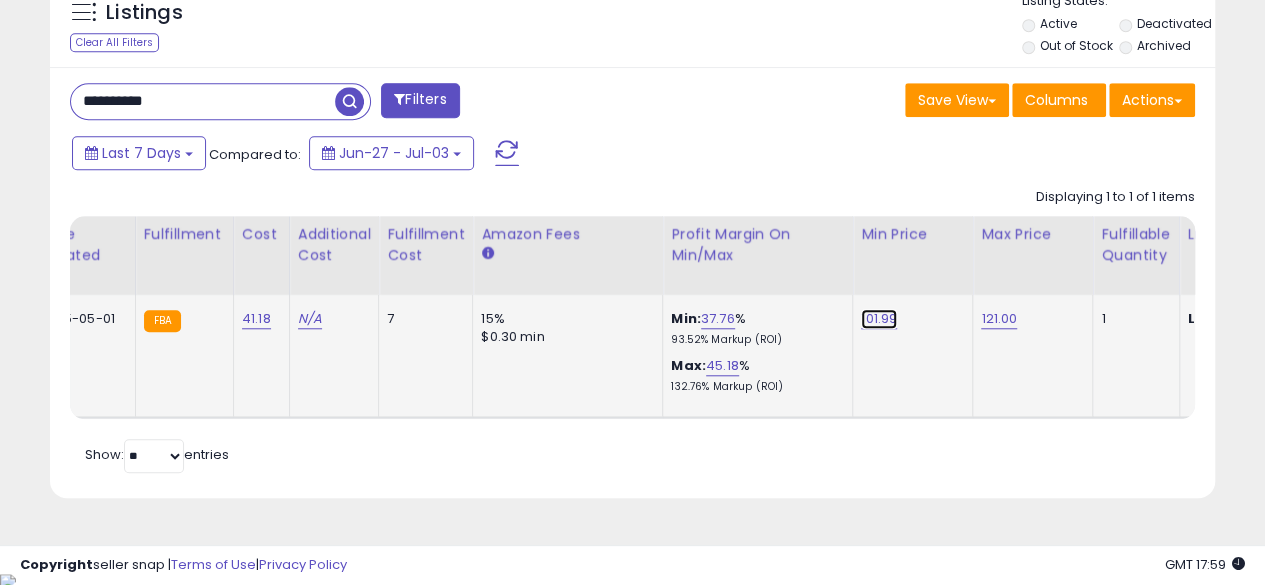 click on "101.99" at bounding box center (879, 319) 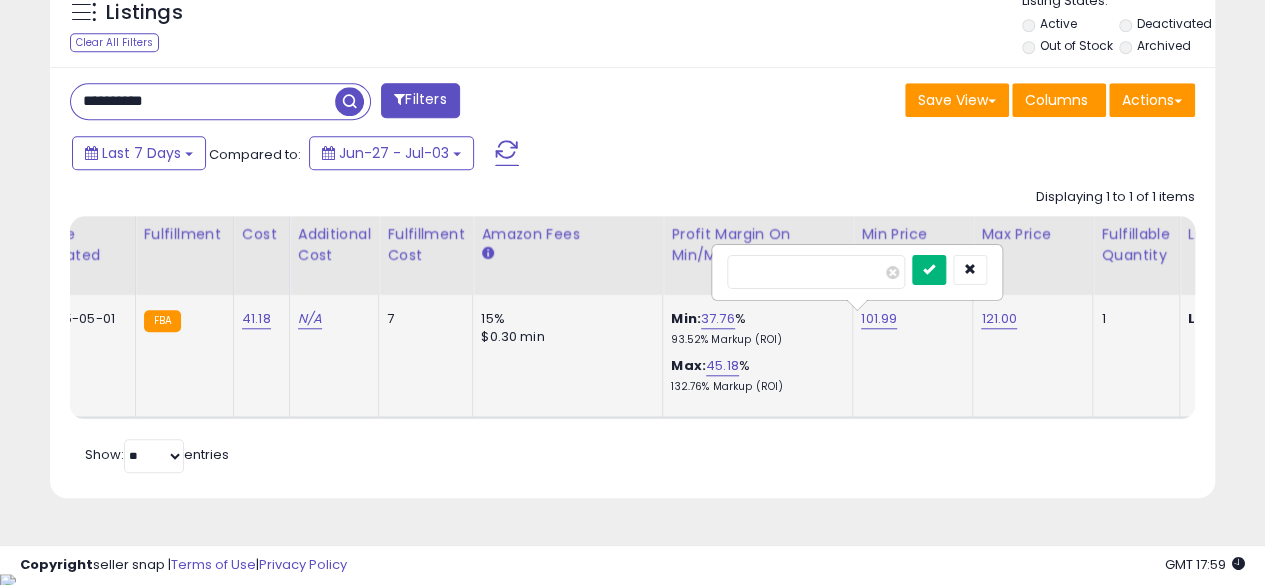 type on "******" 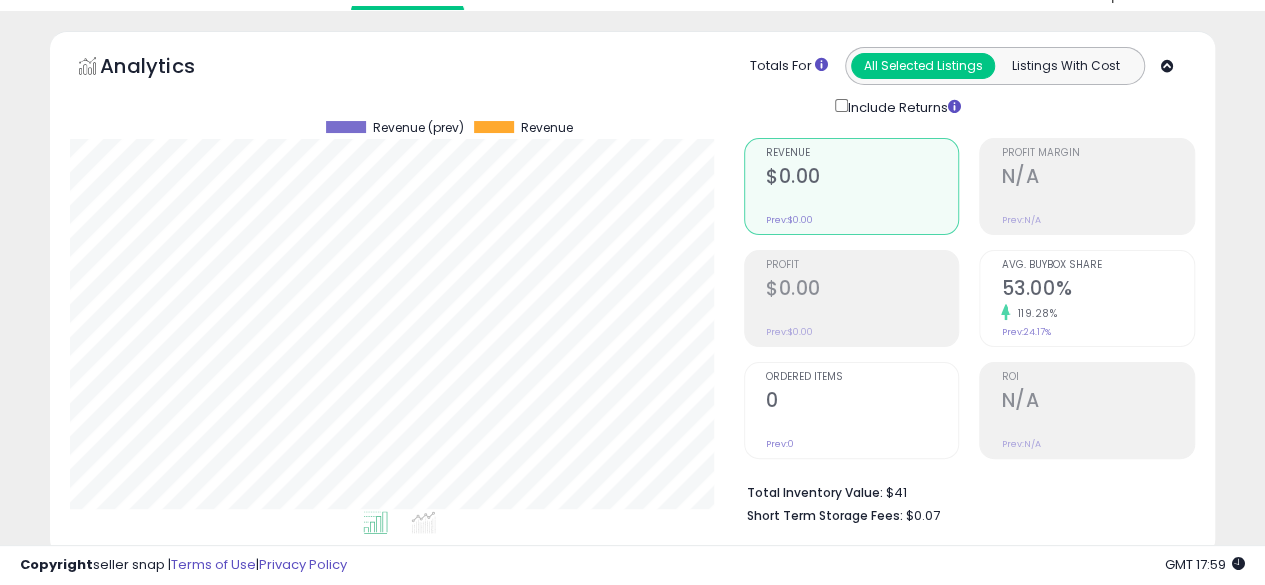 scroll, scrollTop: 0, scrollLeft: 0, axis: both 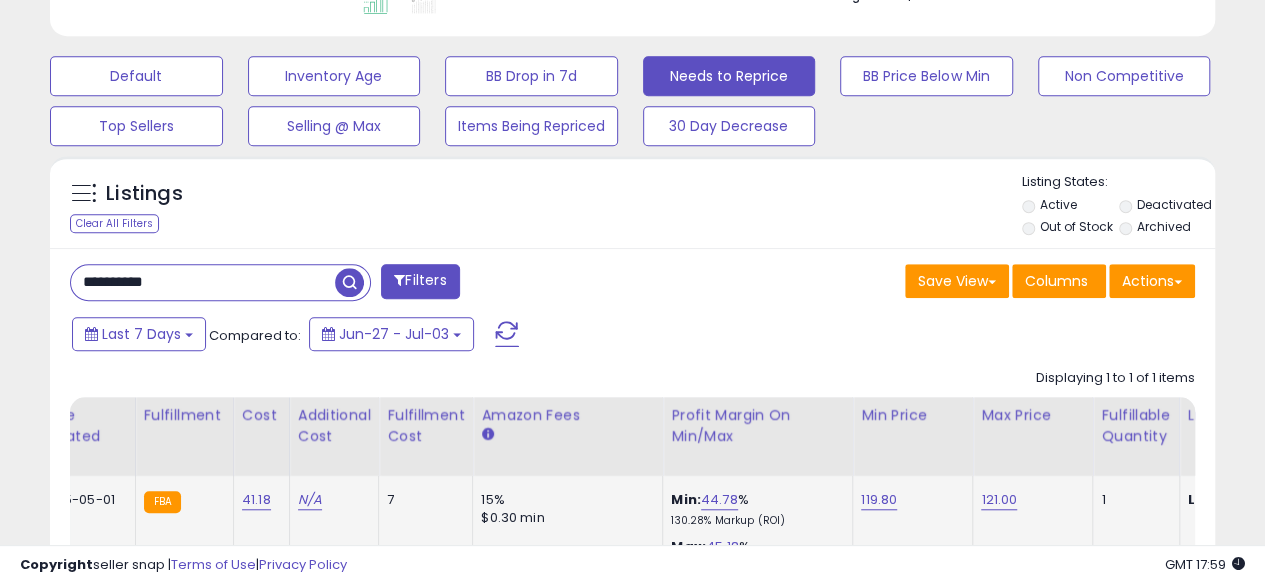 click on "**********" at bounding box center (203, 282) 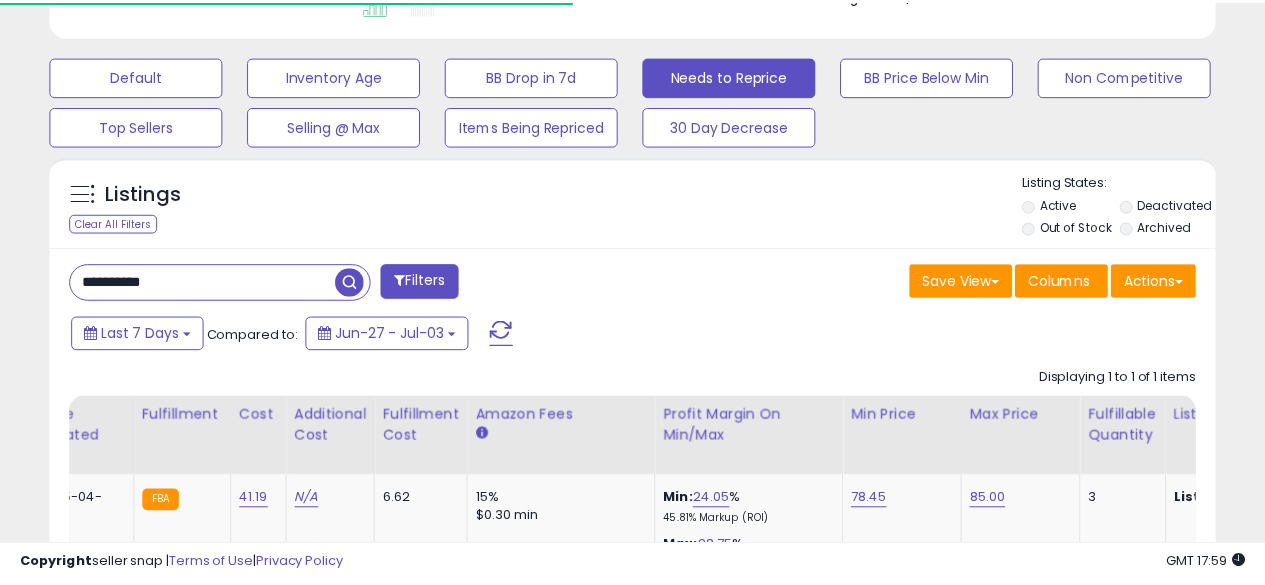 scroll, scrollTop: 410, scrollLeft: 674, axis: both 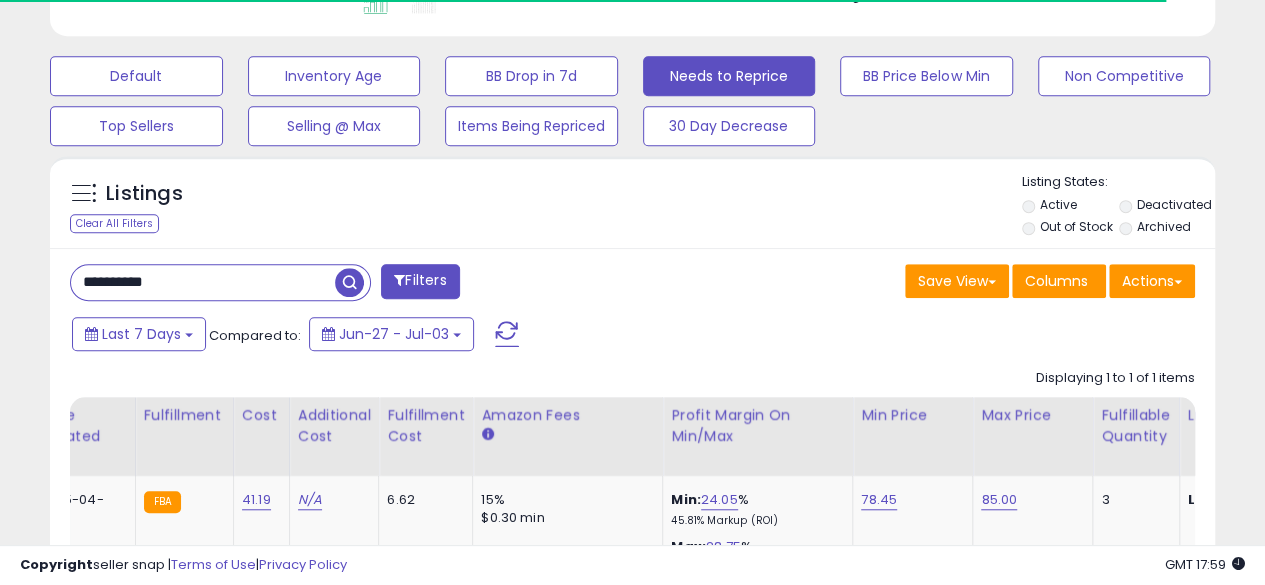 click on "Out of Stock" at bounding box center [1075, 226] 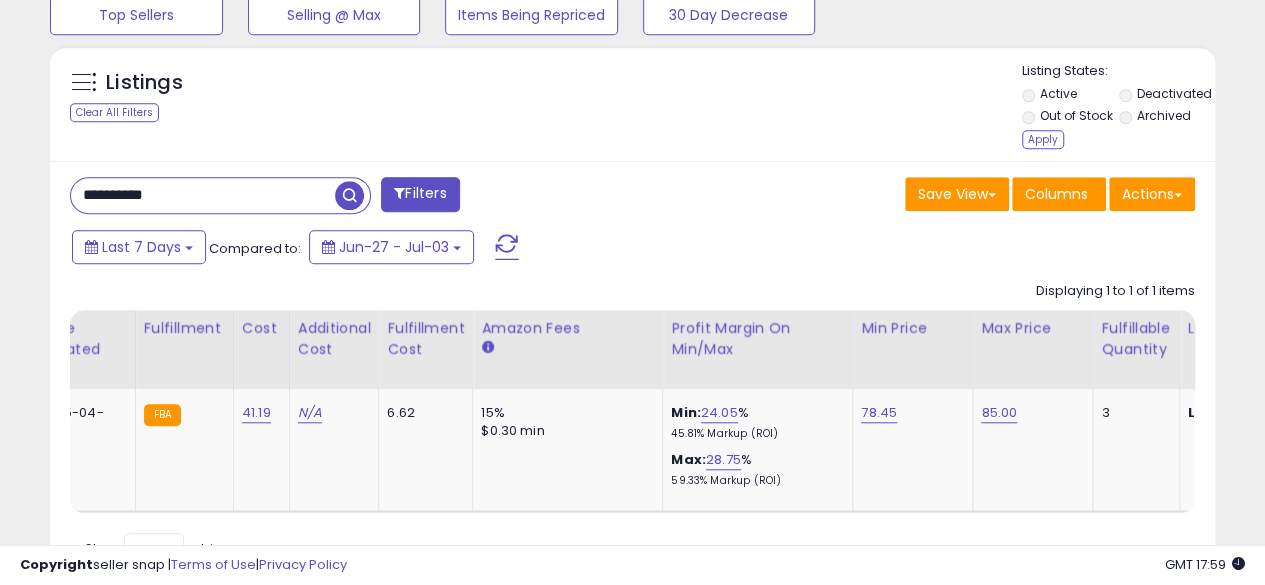 scroll, scrollTop: 778, scrollLeft: 0, axis: vertical 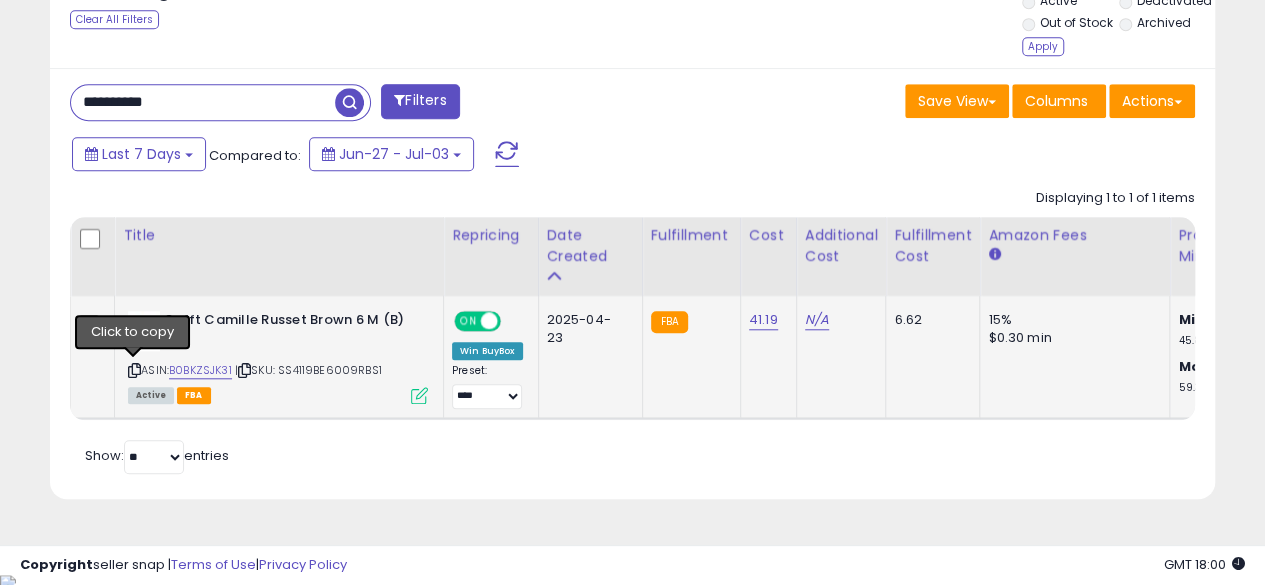 click at bounding box center (134, 370) 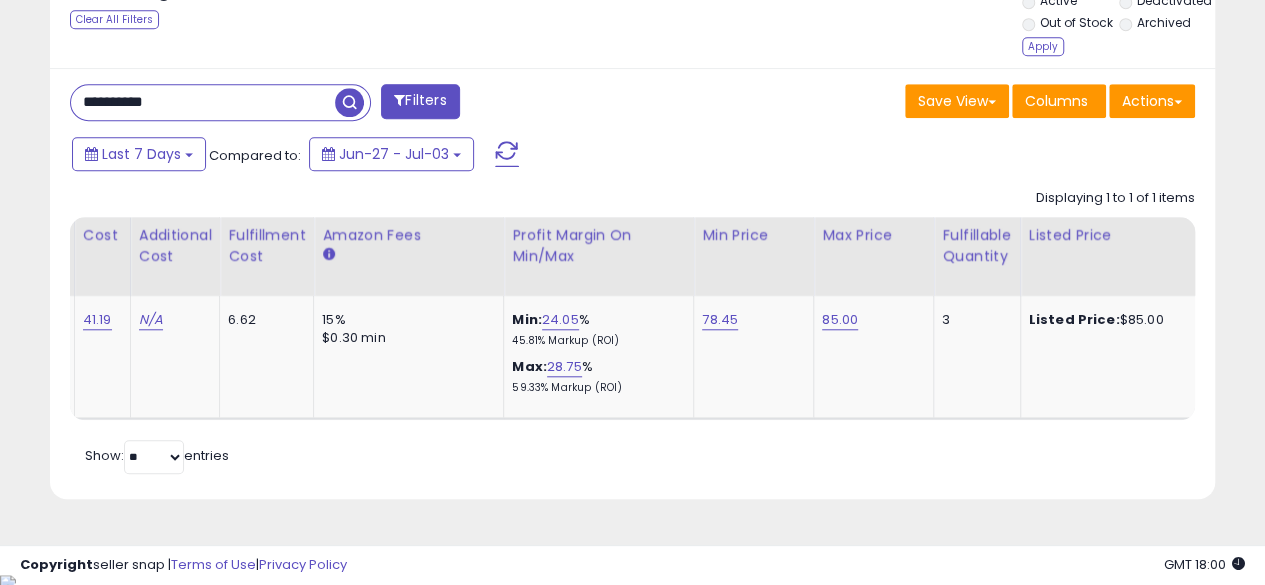 click on "**********" at bounding box center [203, 102] 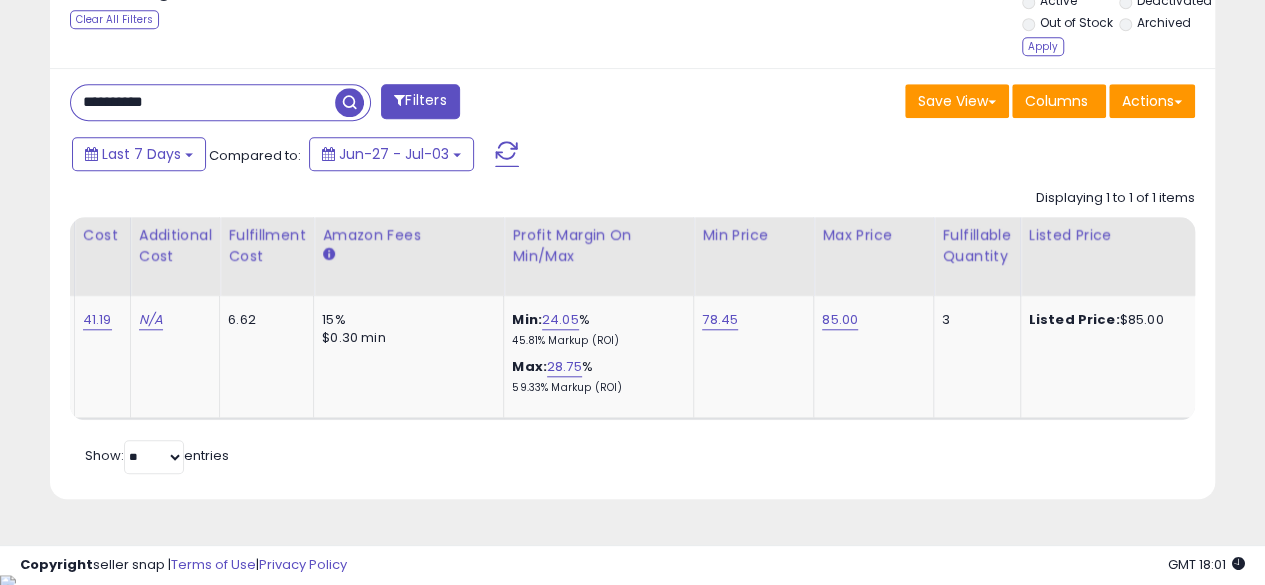 click at bounding box center (349, 102) 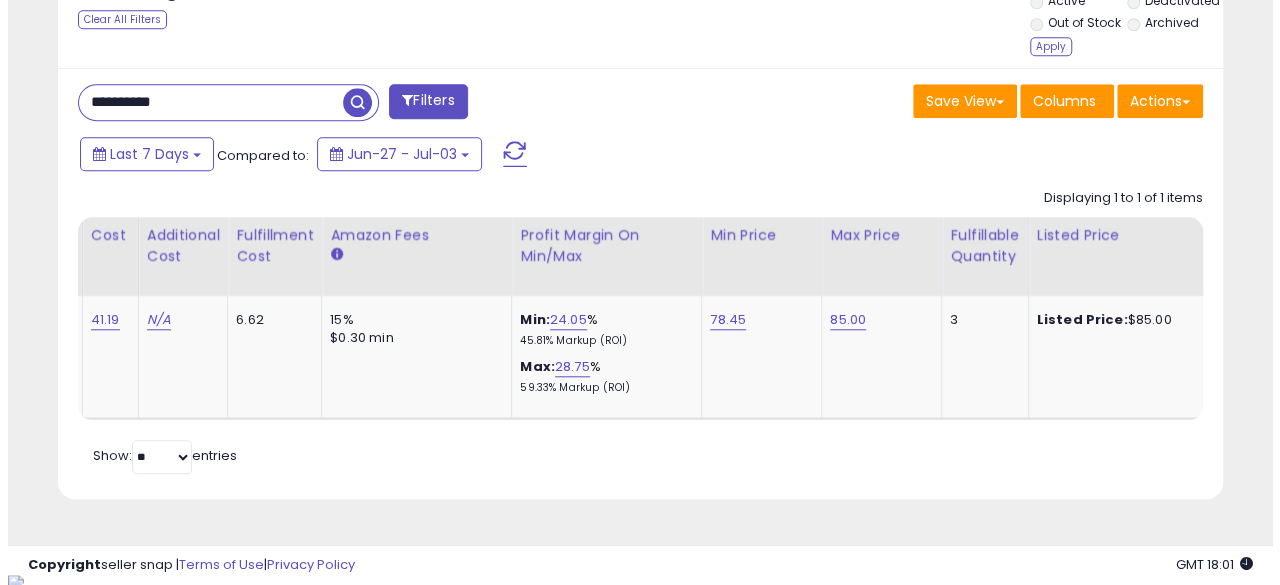 scroll, scrollTop: 633, scrollLeft: 0, axis: vertical 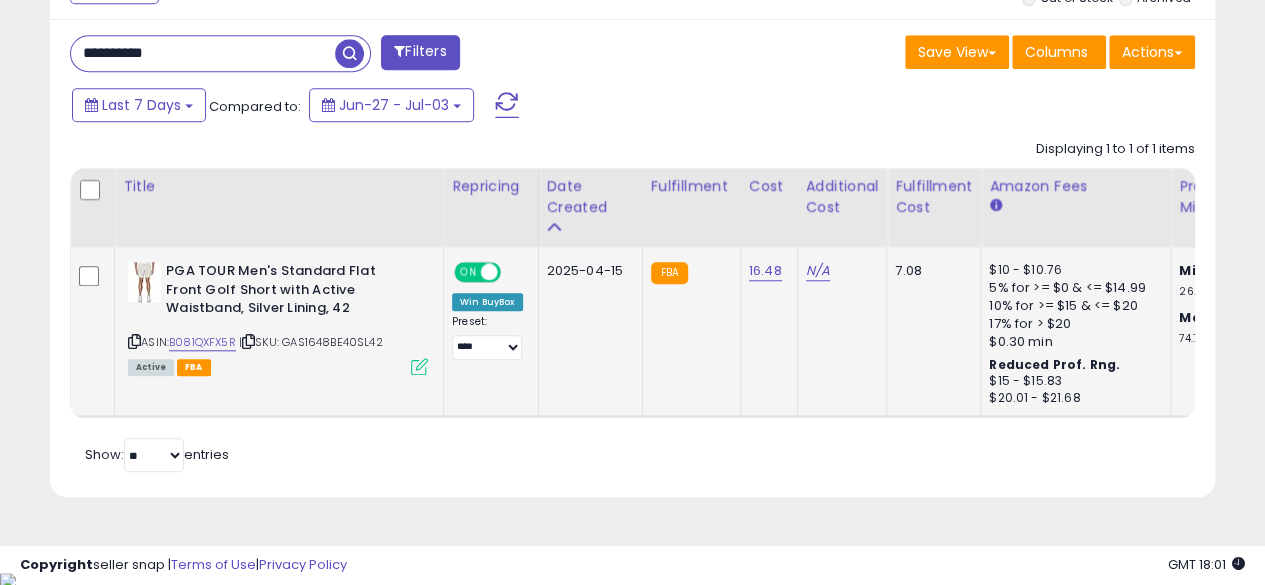 click at bounding box center [134, 341] 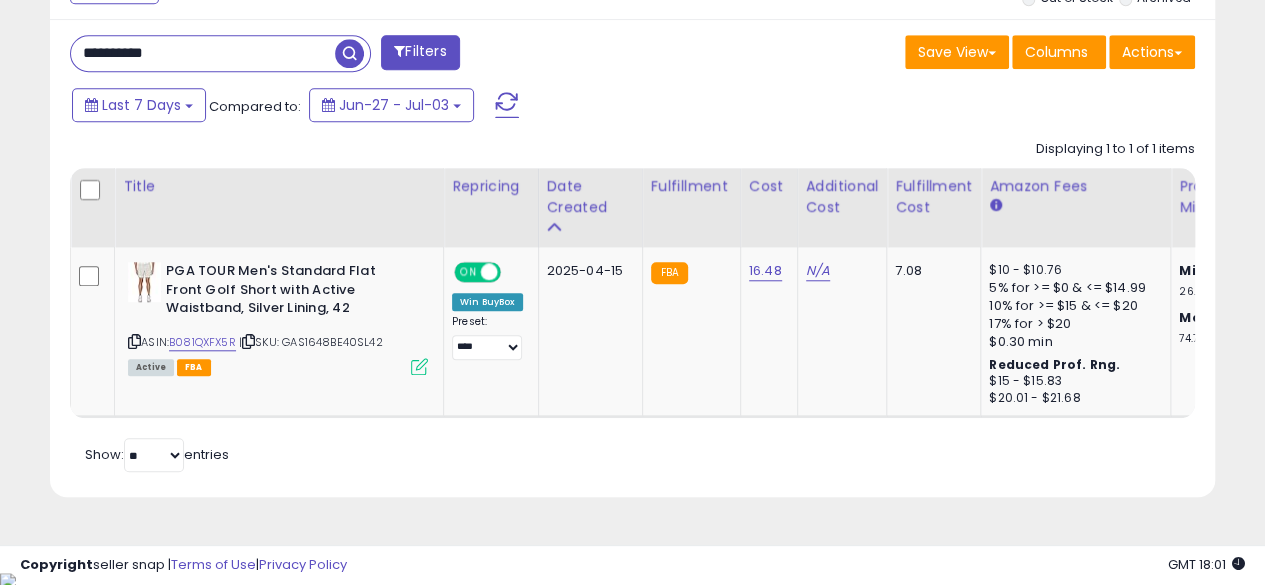 click on "**********" at bounding box center (203, 53) 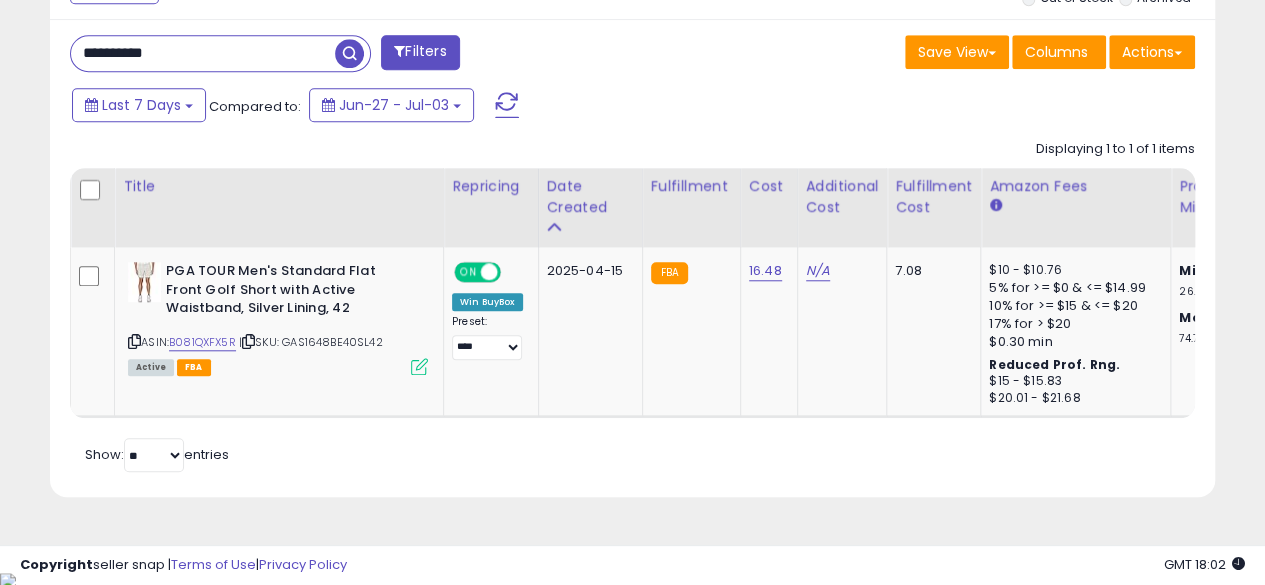 type on "**********" 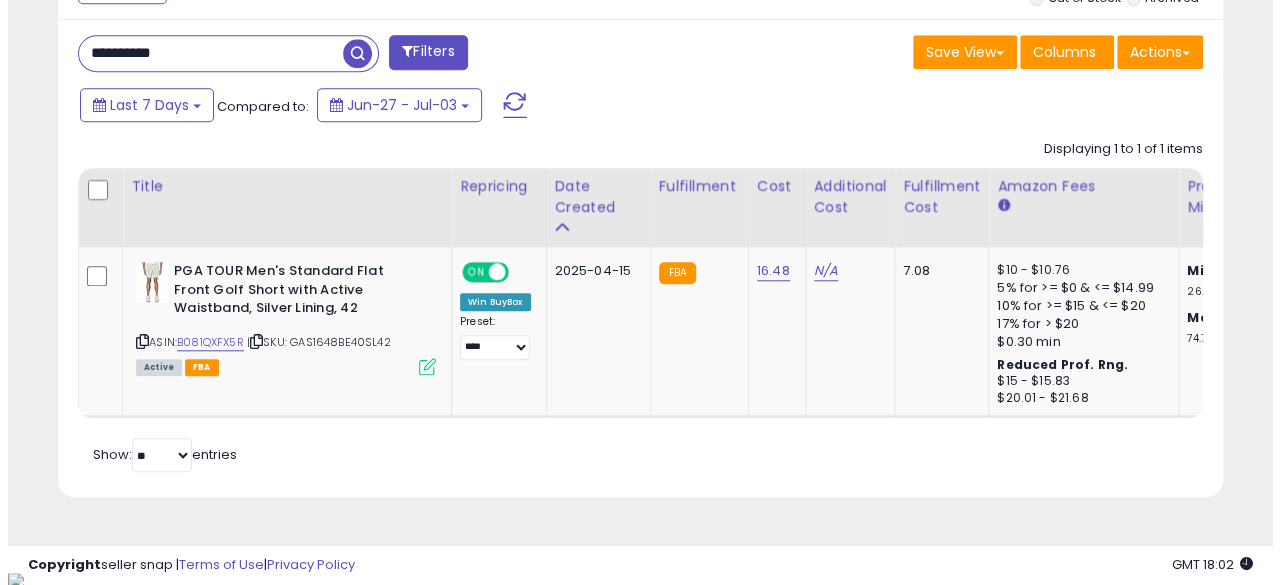 scroll, scrollTop: 633, scrollLeft: 0, axis: vertical 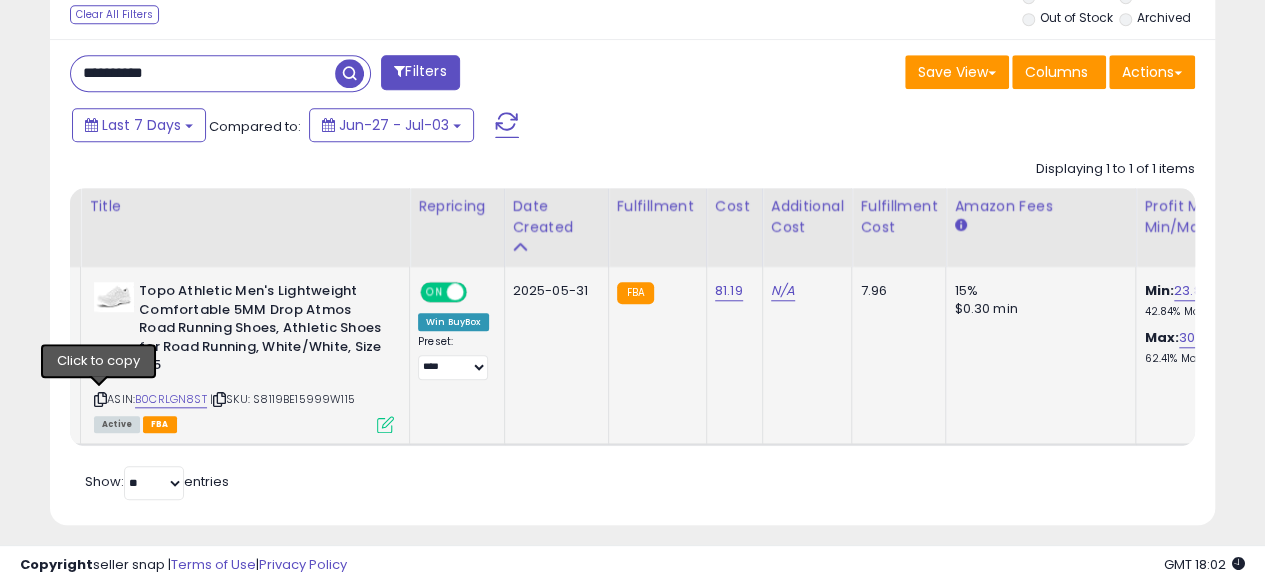 click at bounding box center [100, 399] 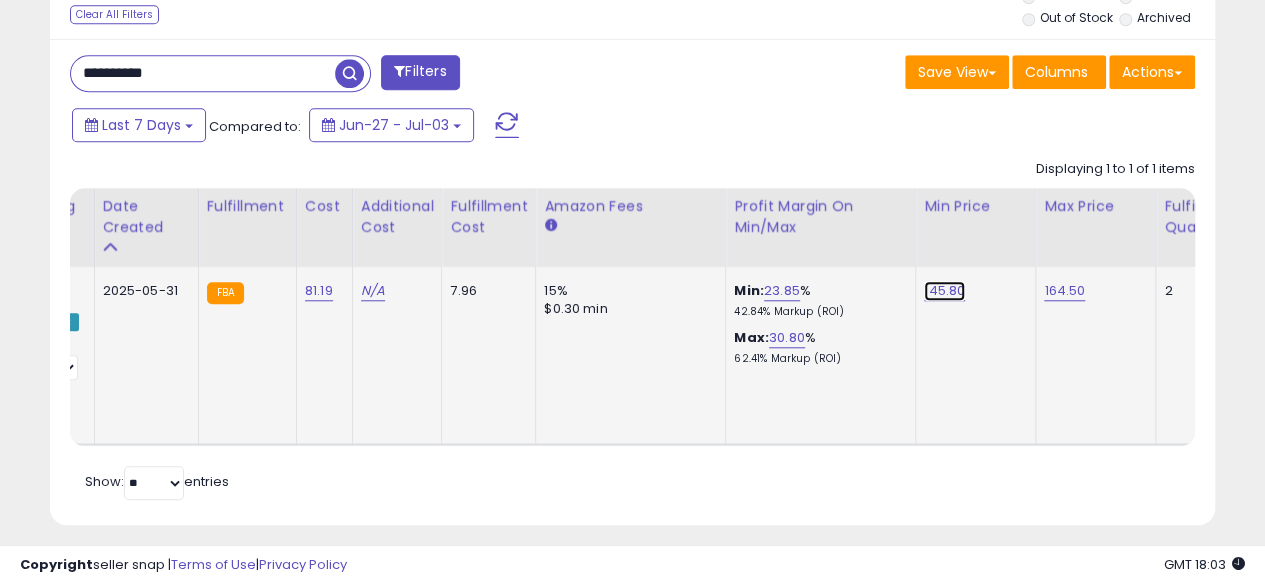 click on "145.80" at bounding box center [944, 291] 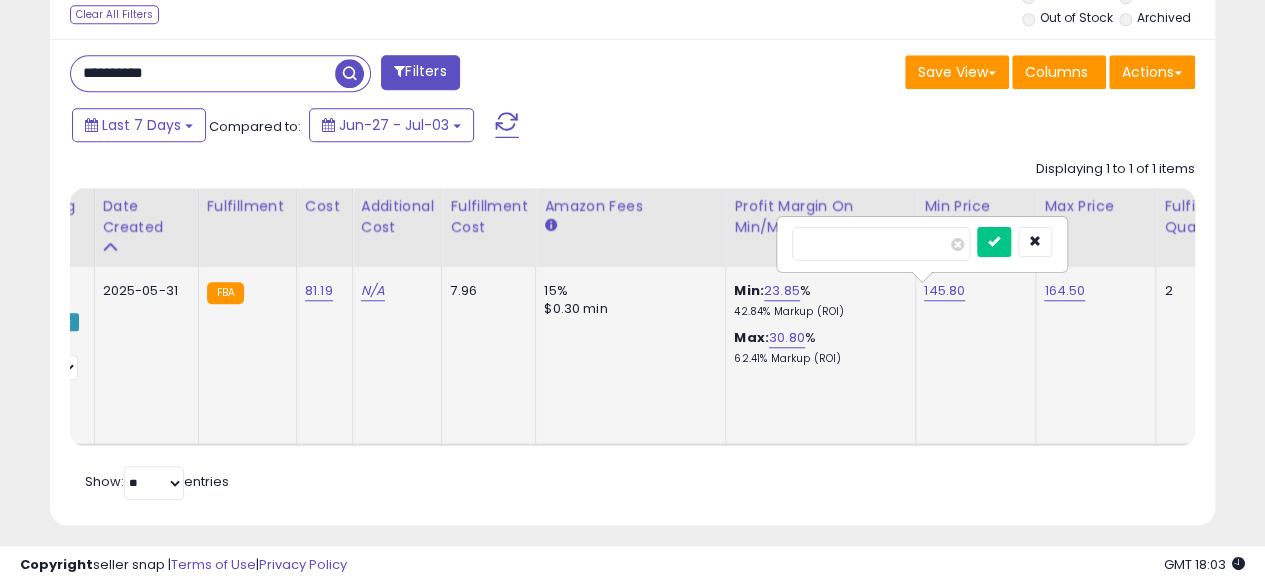 type on "*" 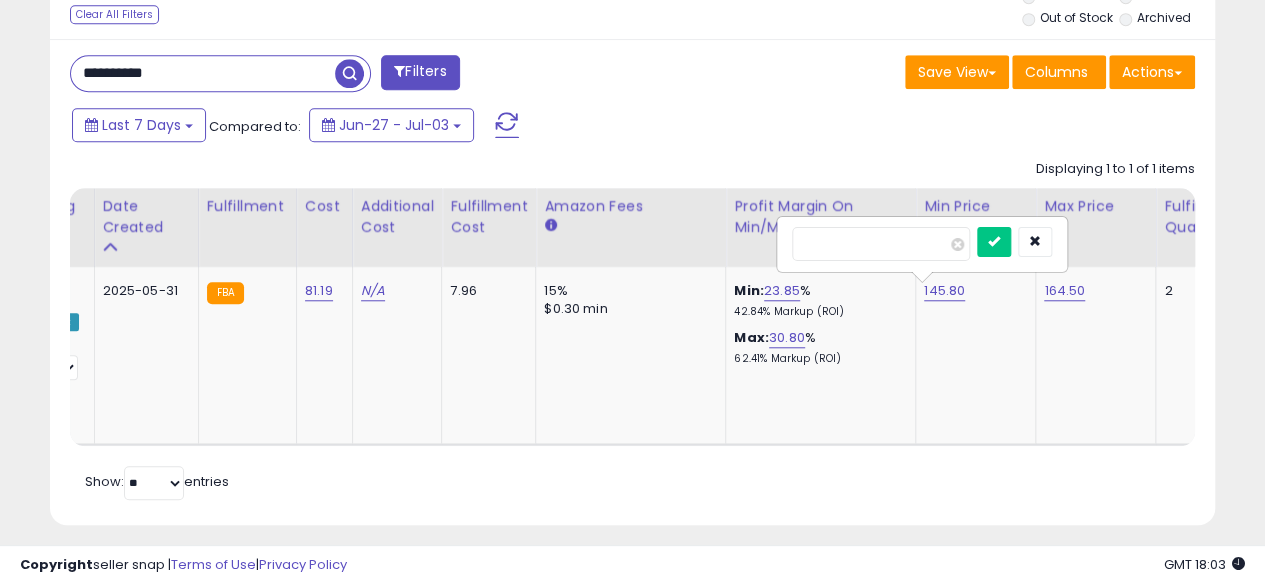 type on "******" 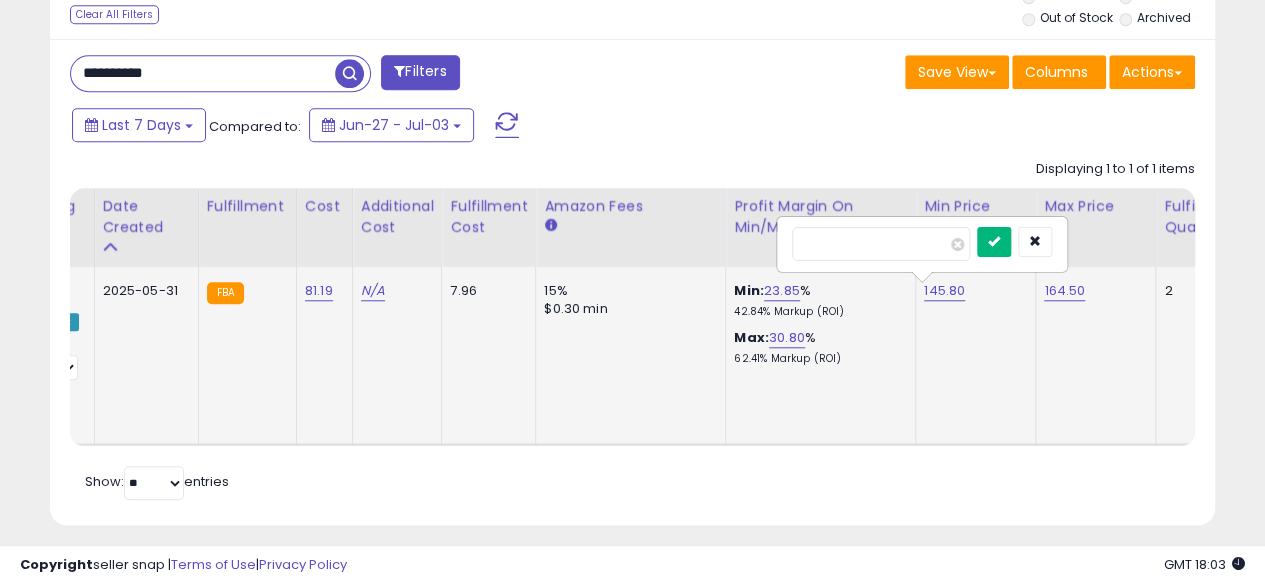click at bounding box center (994, 241) 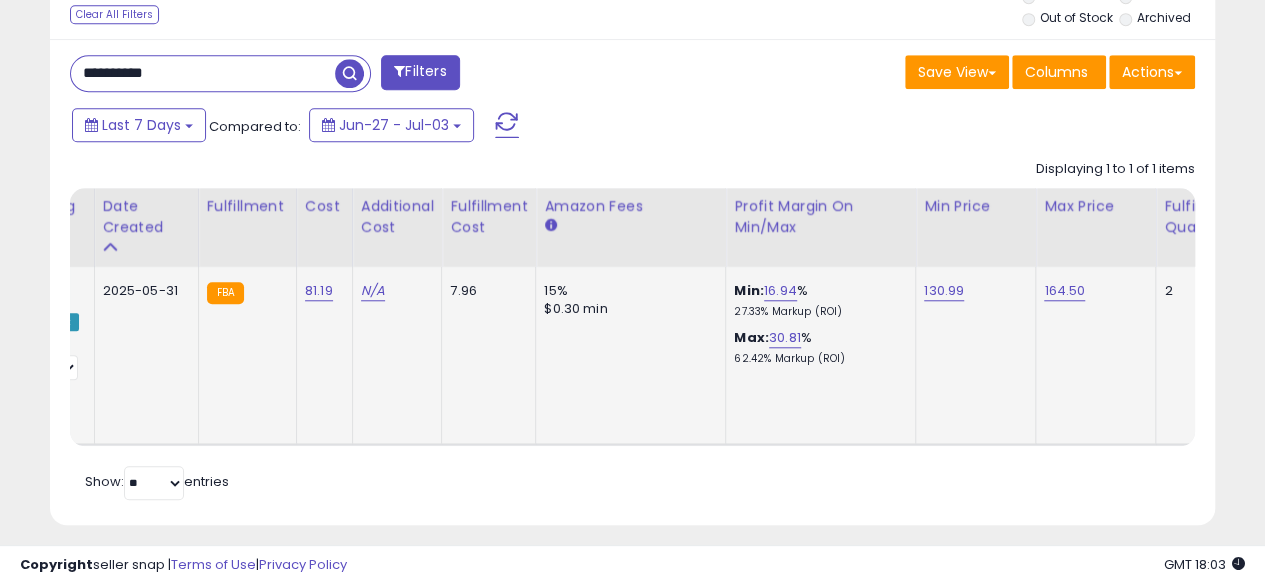 scroll, scrollTop: 0, scrollLeft: 112, axis: horizontal 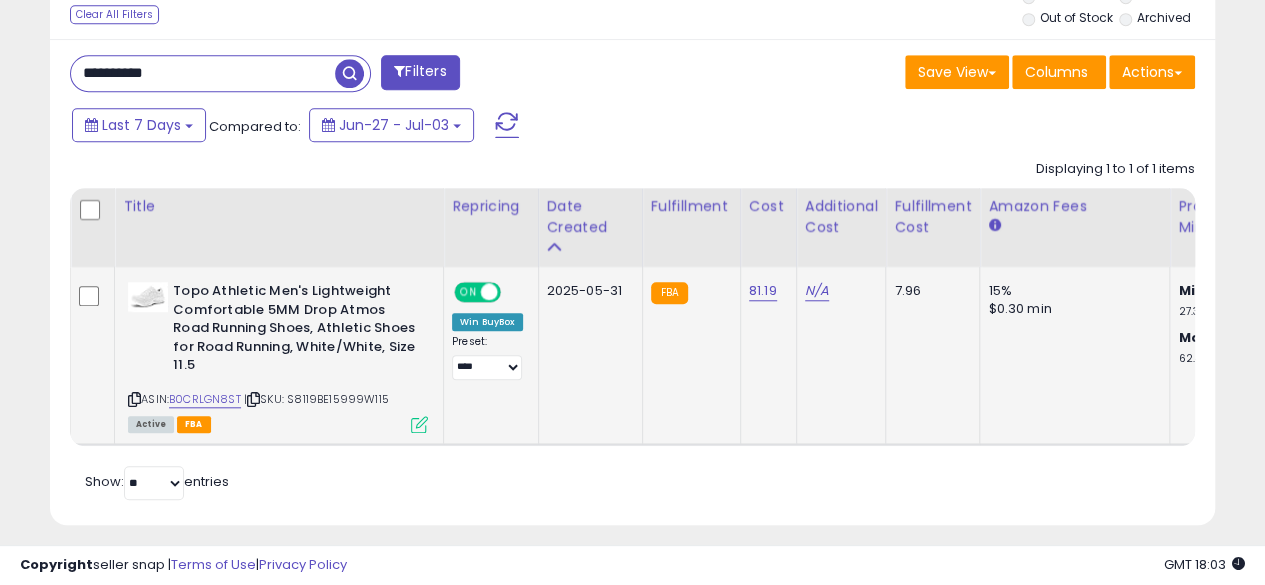 click on "**********" at bounding box center [203, 73] 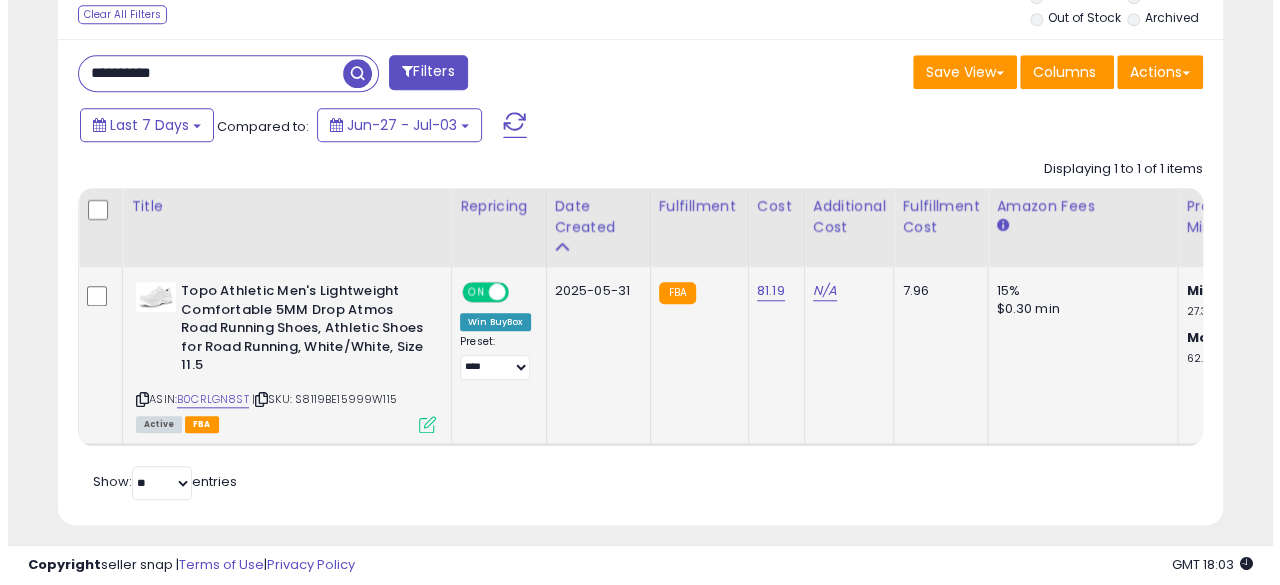 scroll, scrollTop: 633, scrollLeft: 0, axis: vertical 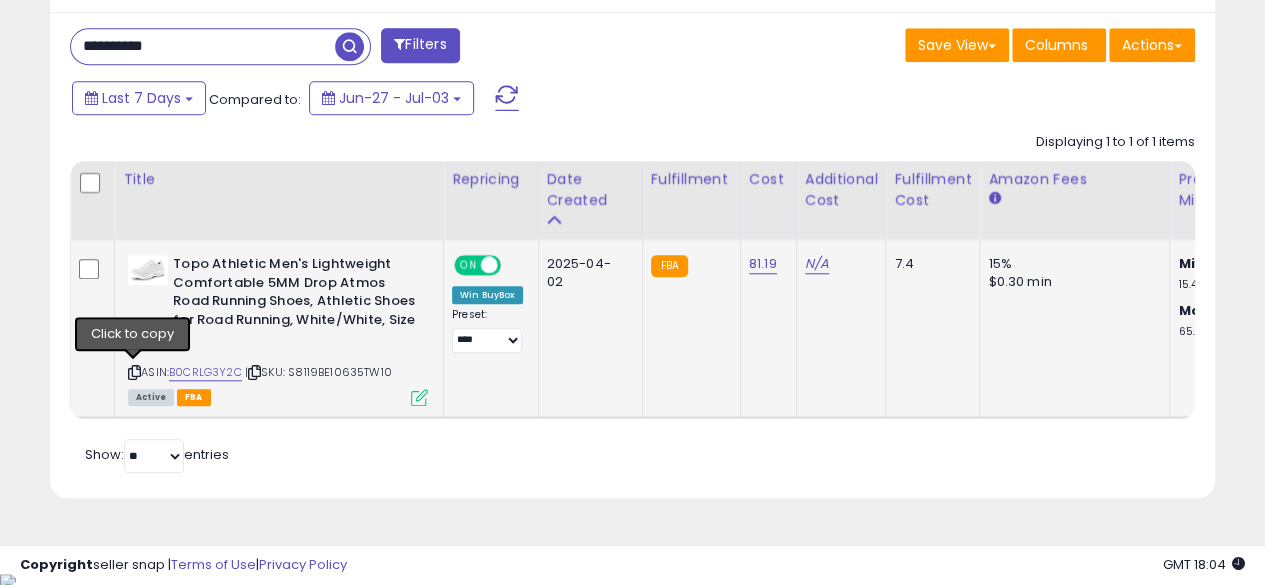 click at bounding box center [134, 372] 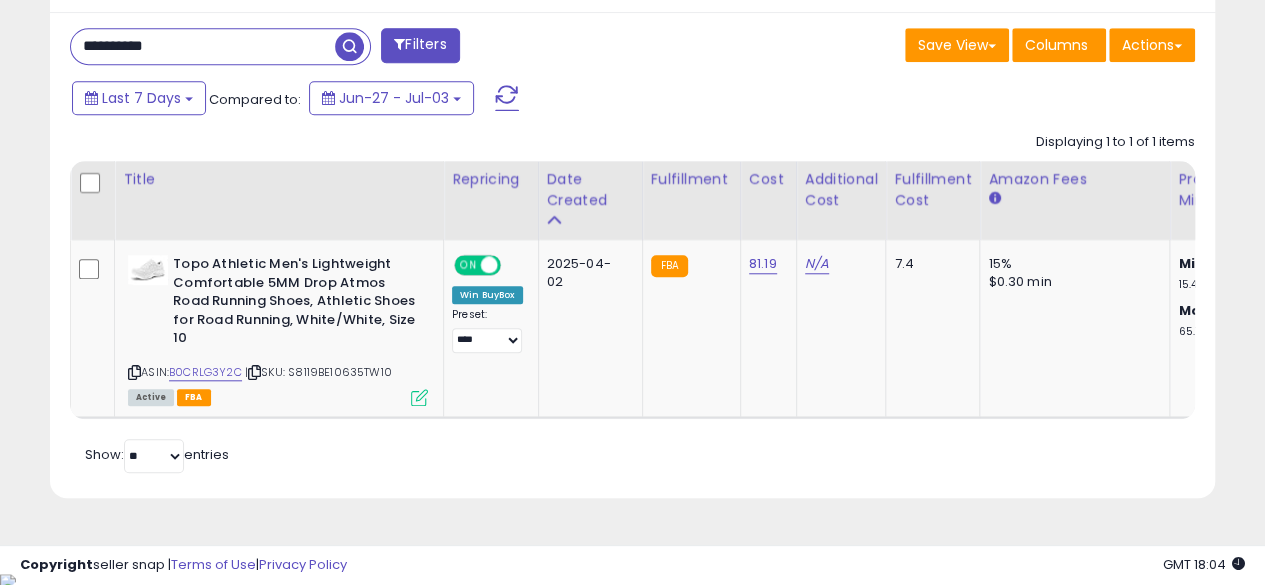 click on "**********" at bounding box center (344, 48) 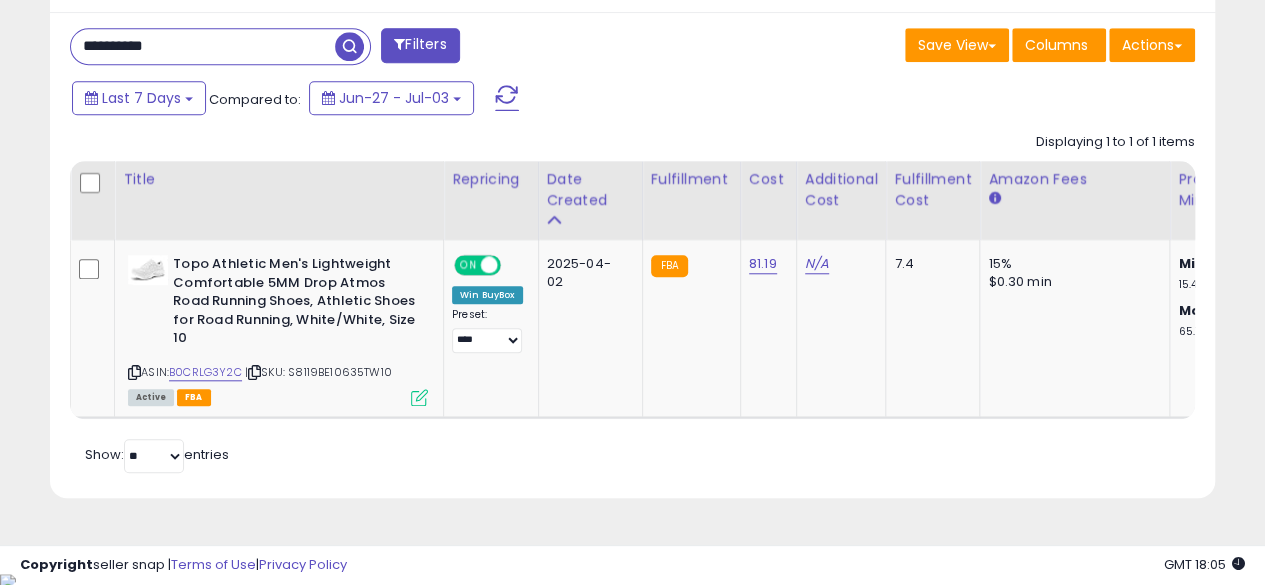 click on "**********" at bounding box center (203, 46) 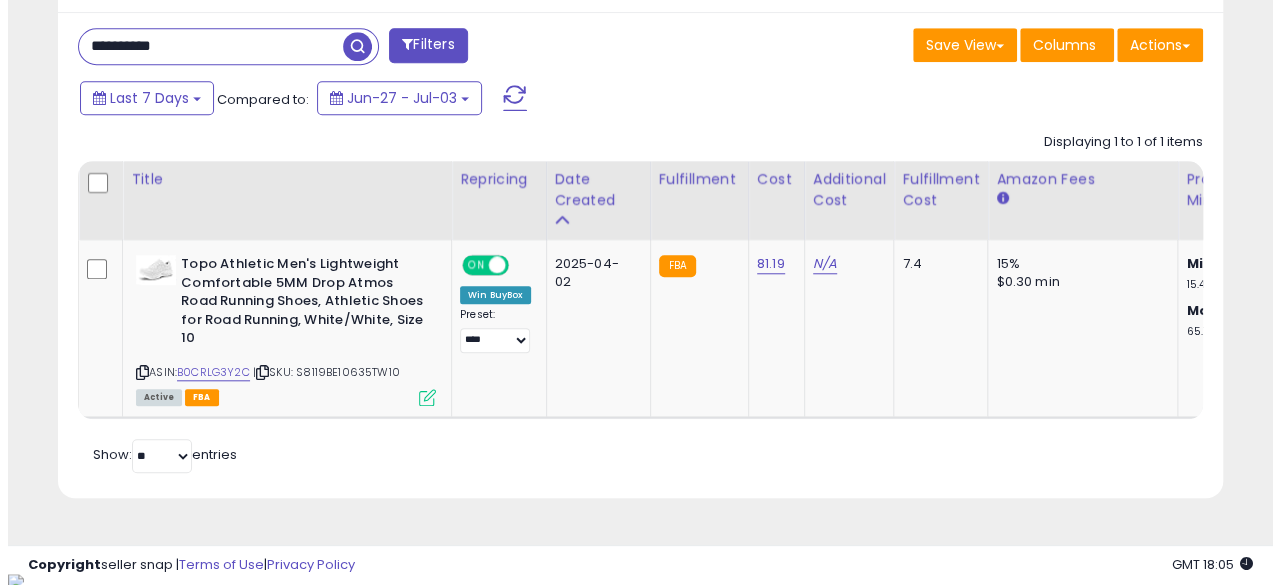 scroll, scrollTop: 633, scrollLeft: 0, axis: vertical 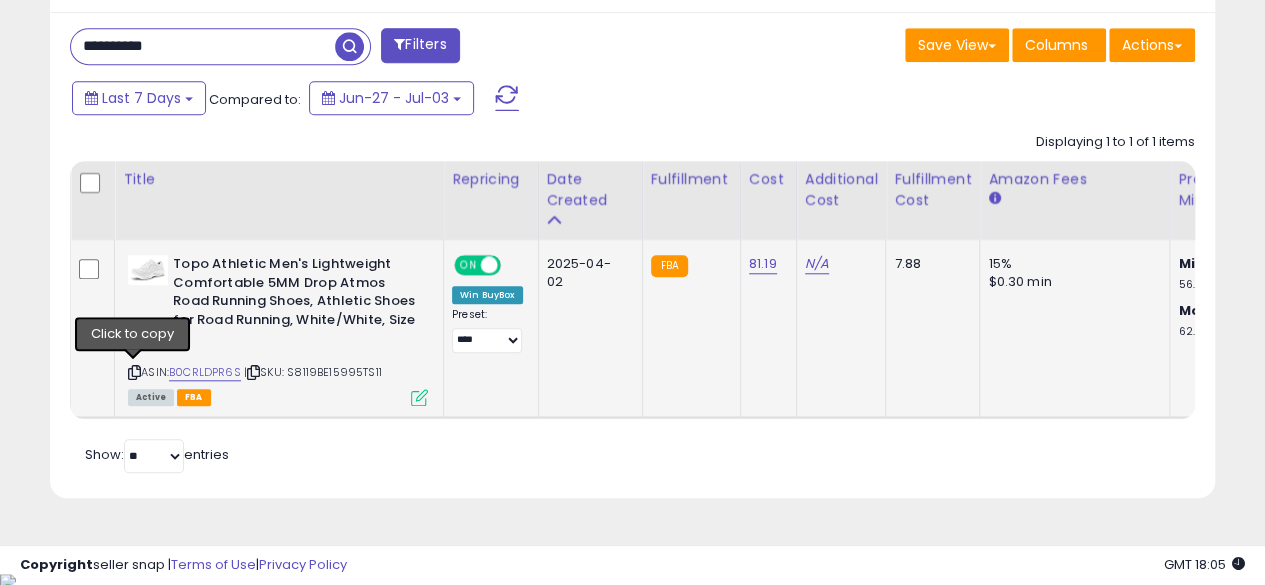 click at bounding box center [134, 372] 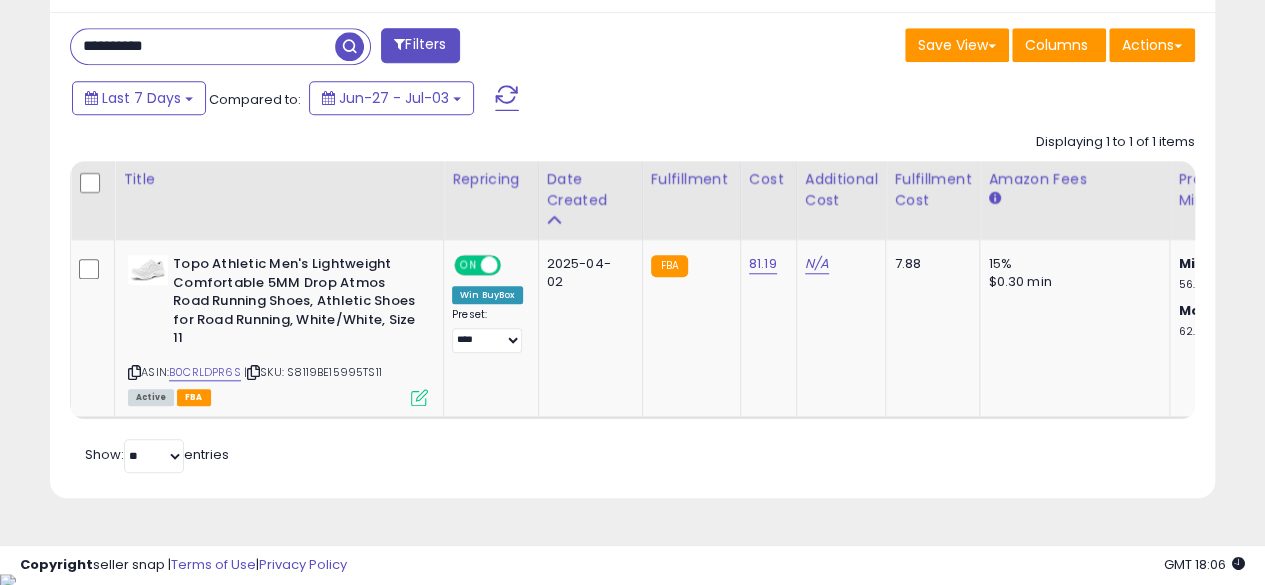 click on "**********" at bounding box center [203, 46] 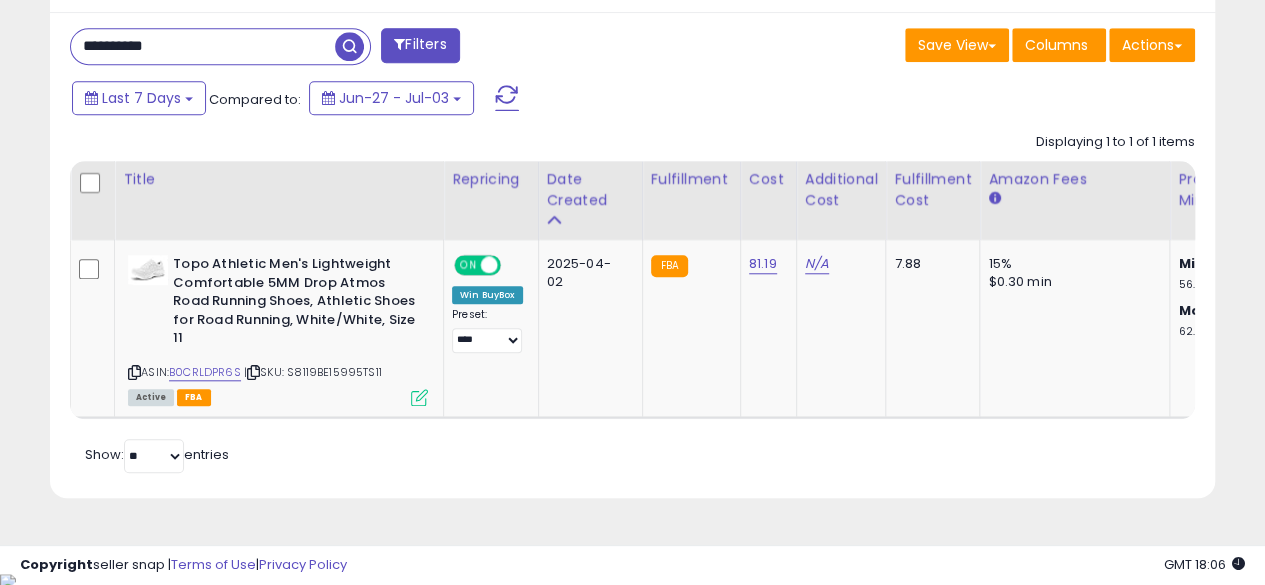 type on "**********" 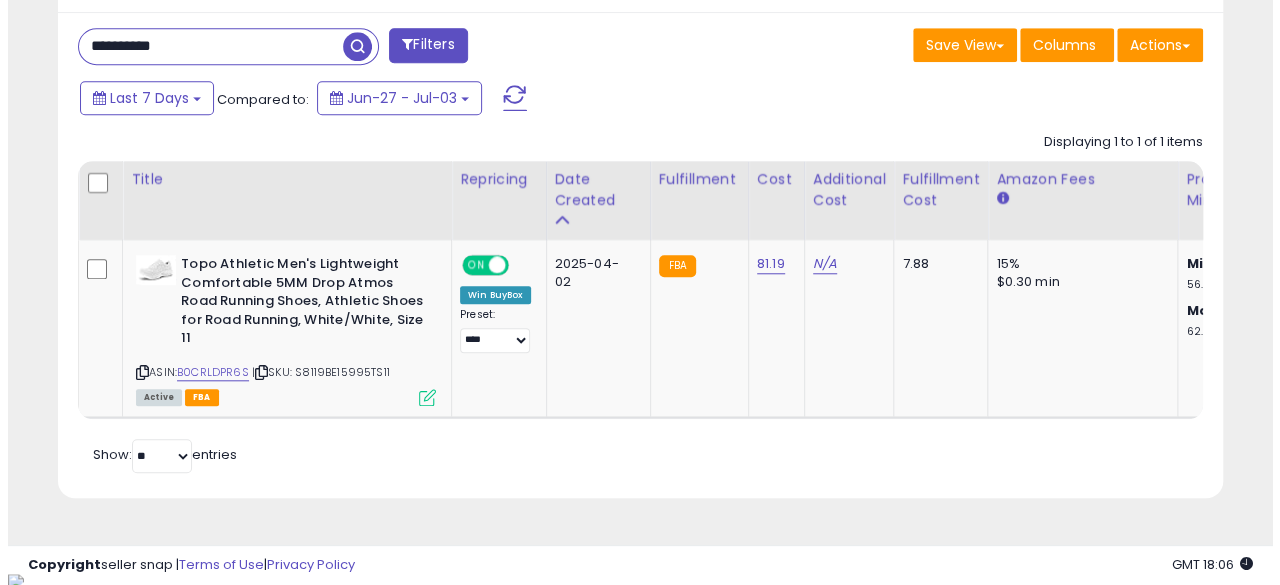scroll, scrollTop: 633, scrollLeft: 0, axis: vertical 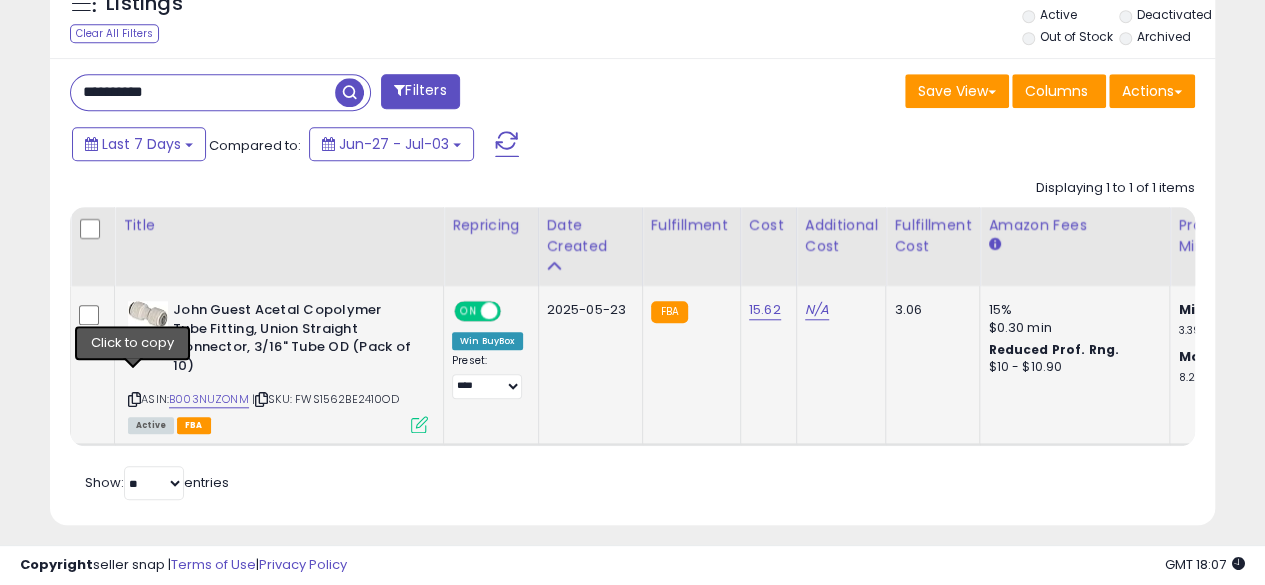 click at bounding box center [134, 399] 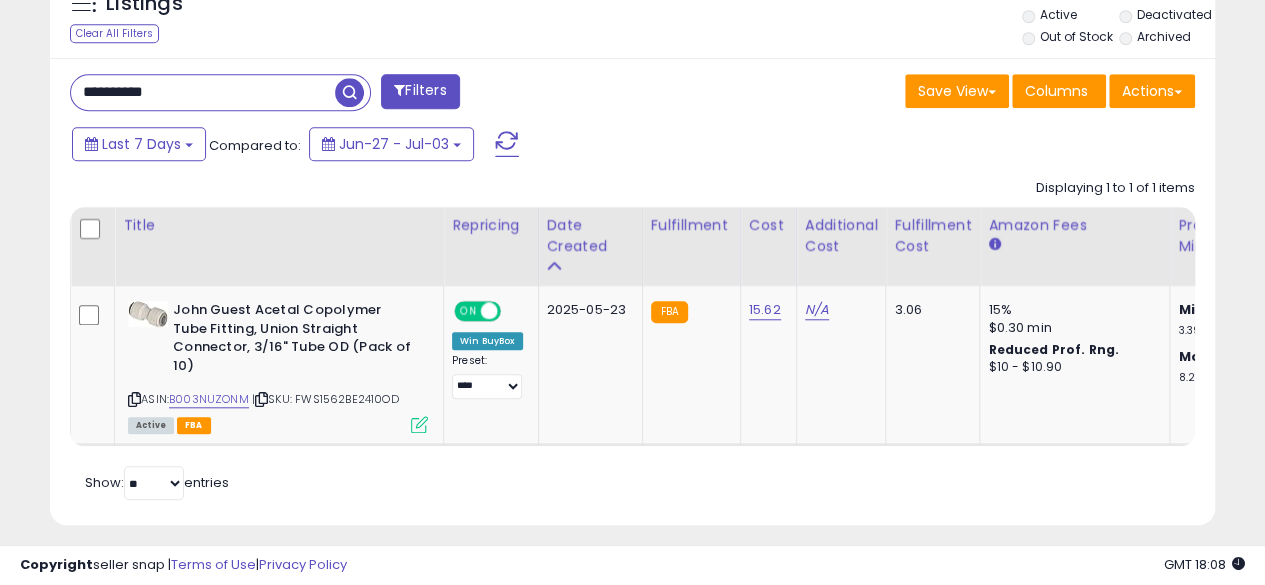 scroll, scrollTop: 0, scrollLeft: 251, axis: horizontal 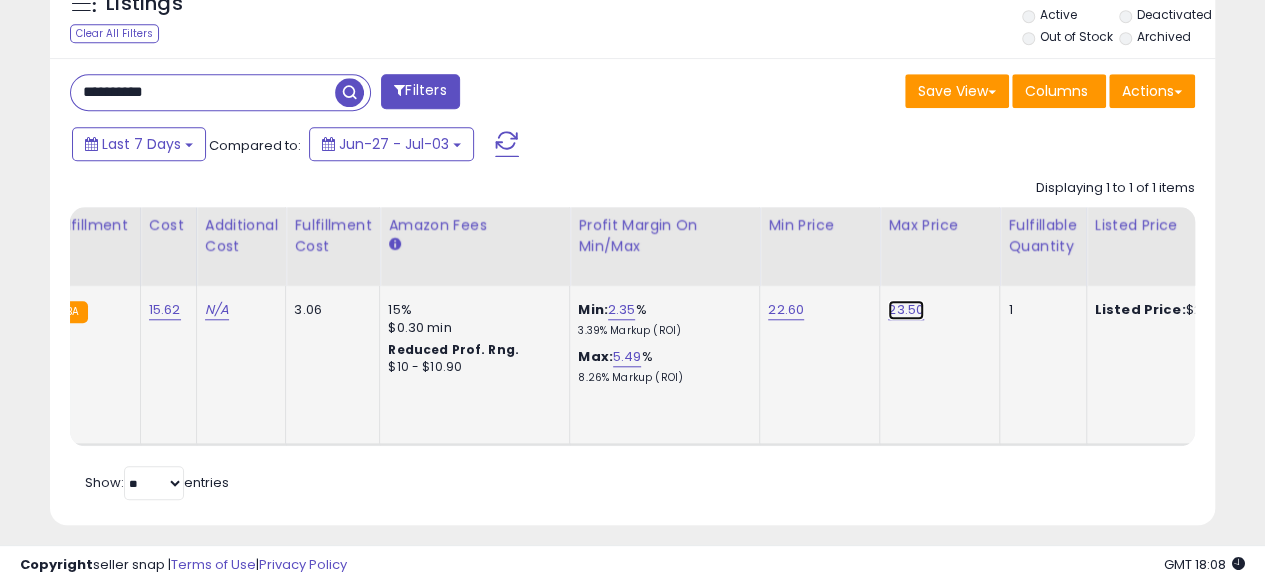 click on "23.50" at bounding box center [906, 310] 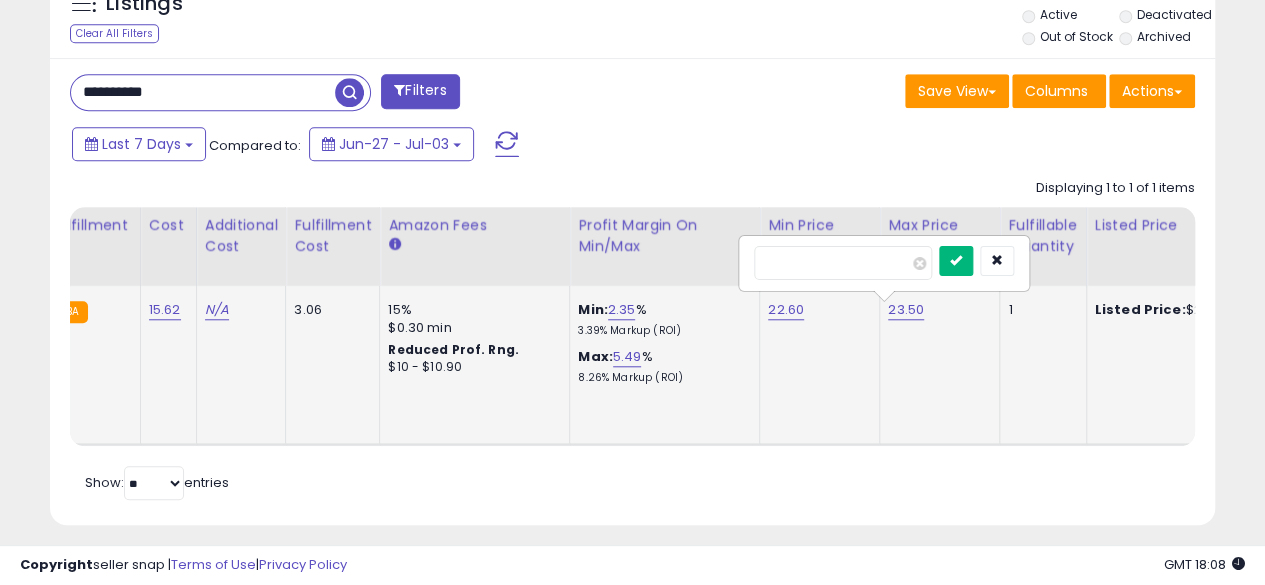 type on "*****" 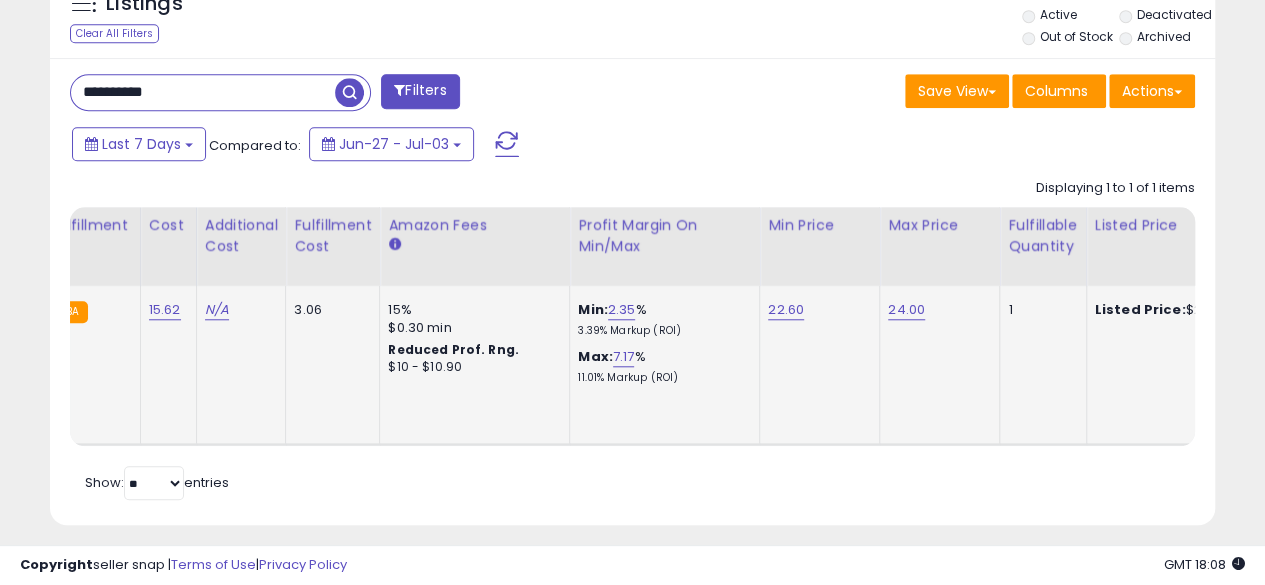 scroll, scrollTop: 0, scrollLeft: 121, axis: horizontal 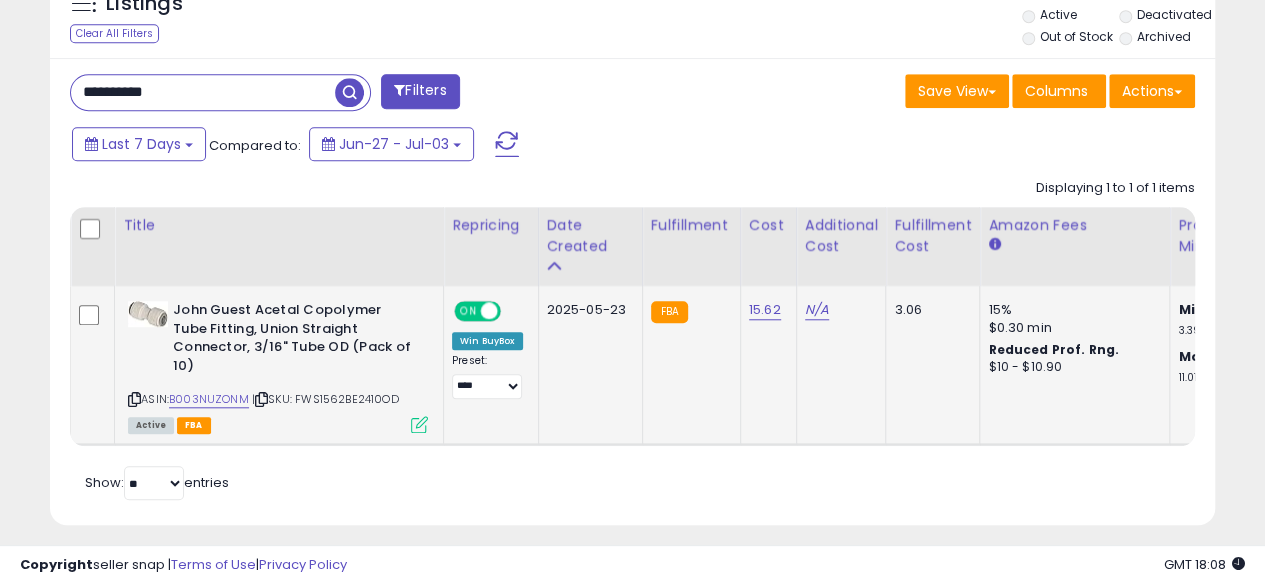 click on "**********" at bounding box center (203, 92) 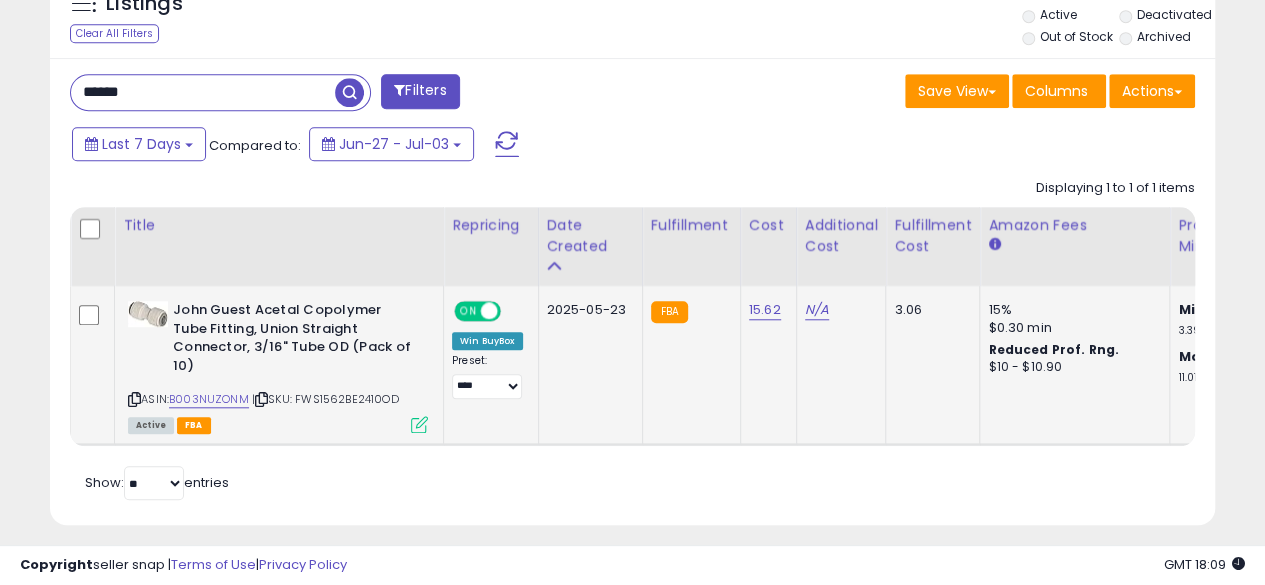 type on "**********" 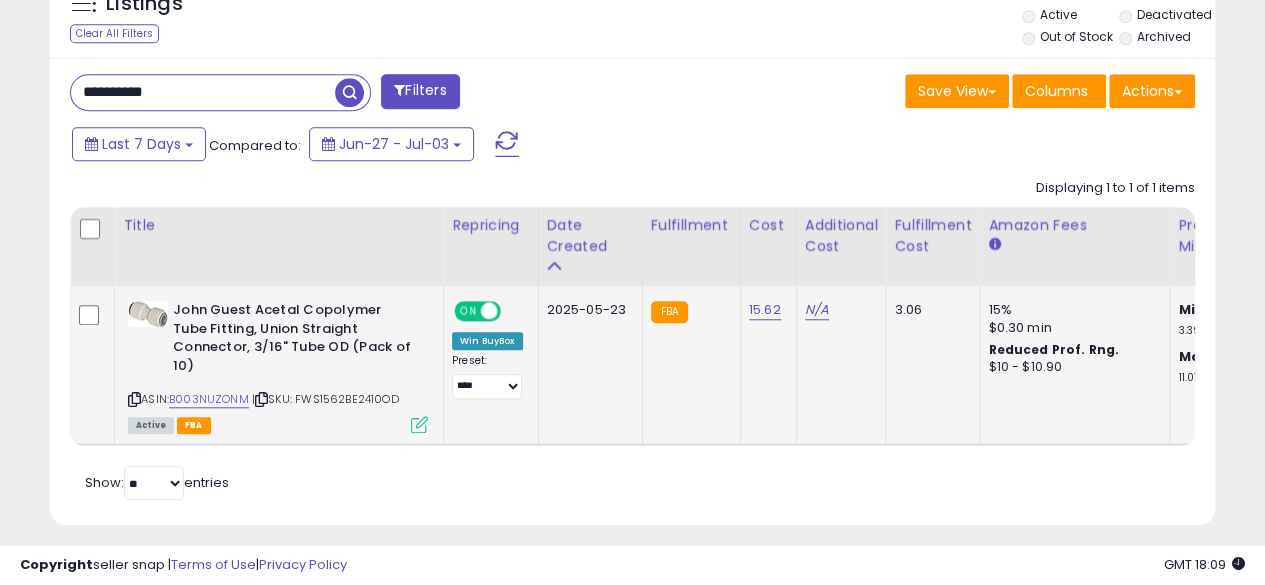 click at bounding box center [349, 92] 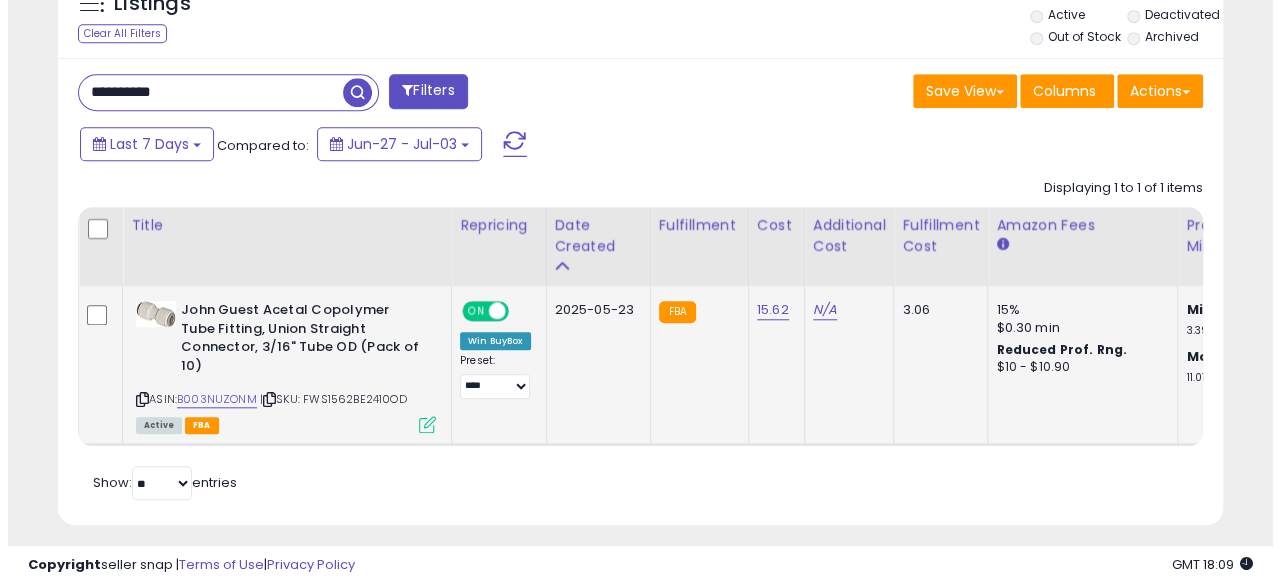 scroll, scrollTop: 633, scrollLeft: 0, axis: vertical 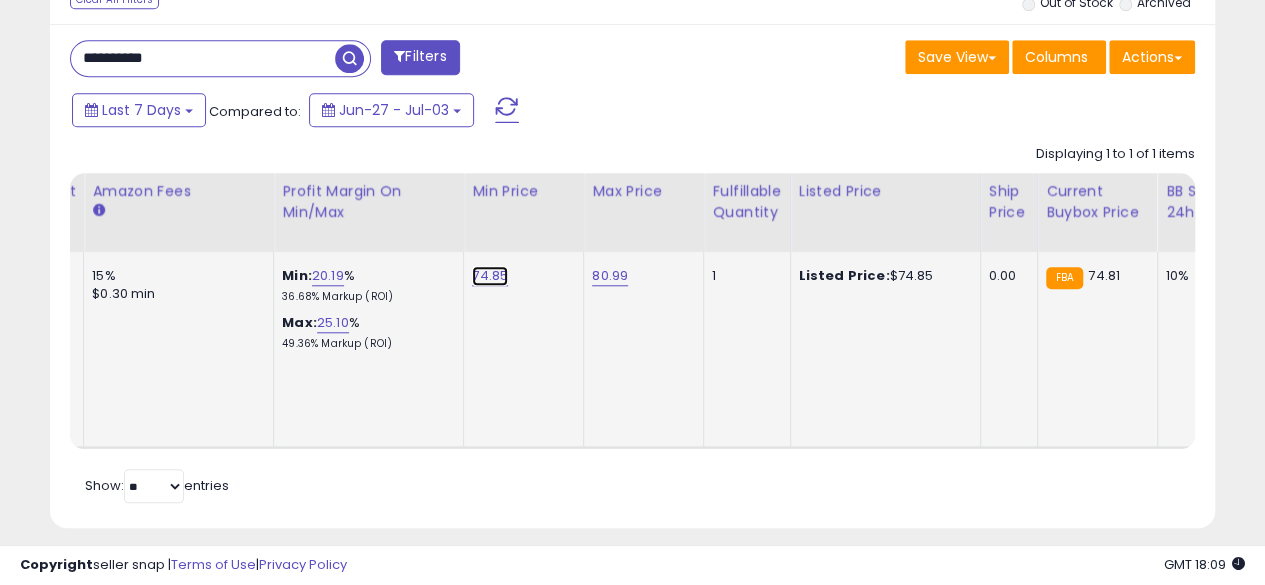 click on "74.85" at bounding box center [490, 276] 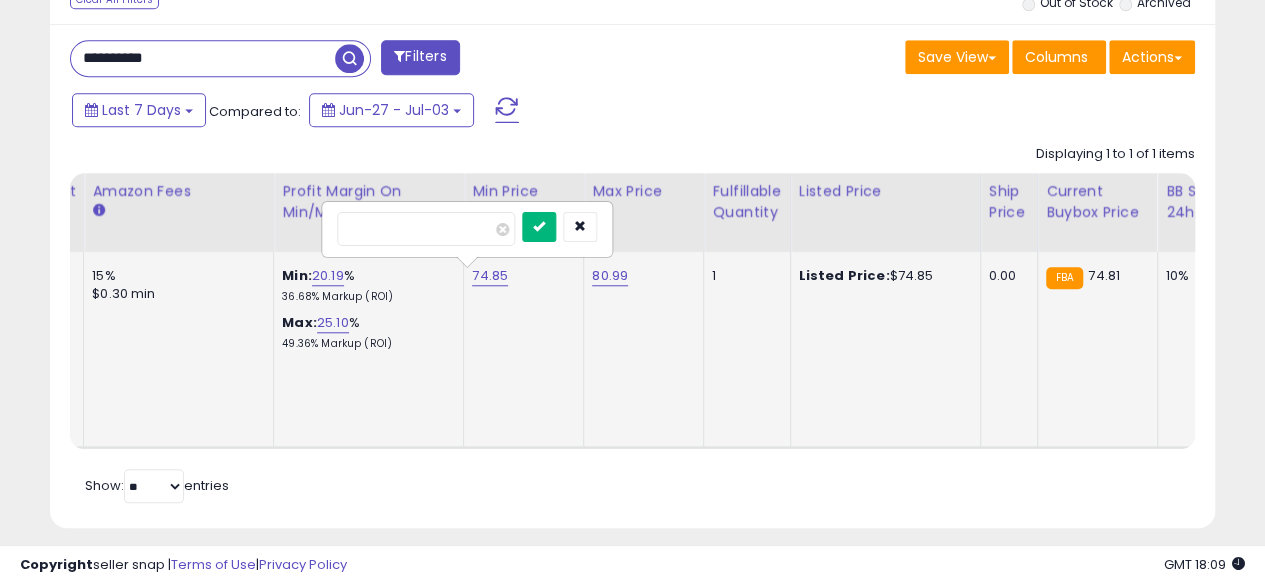 type on "*****" 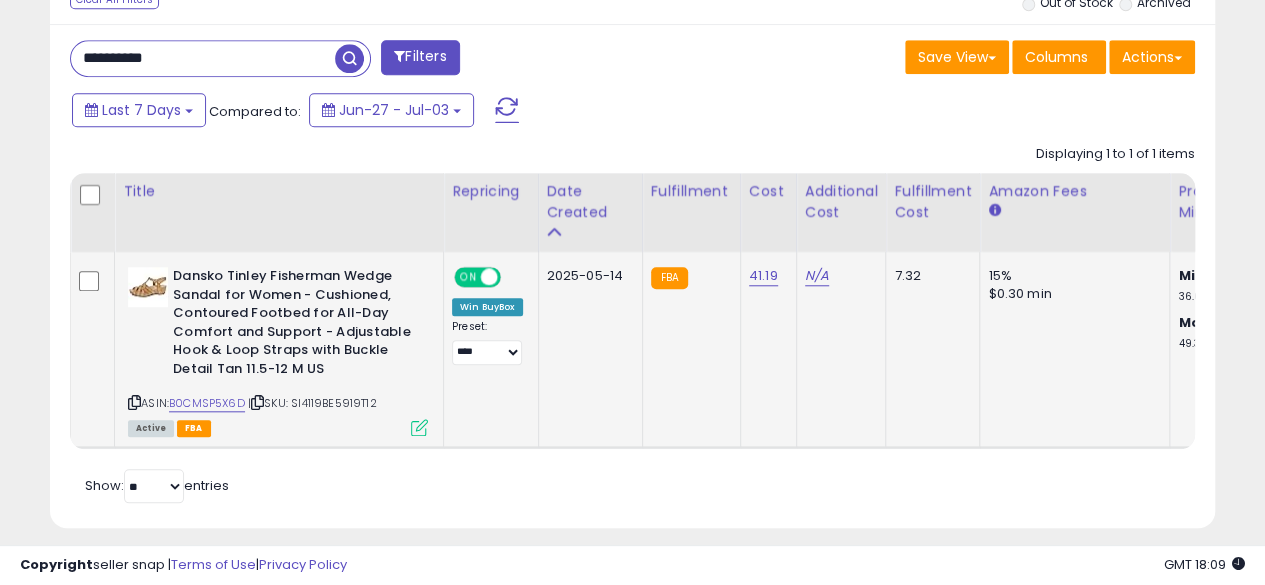 click on "**********" at bounding box center (203, 58) 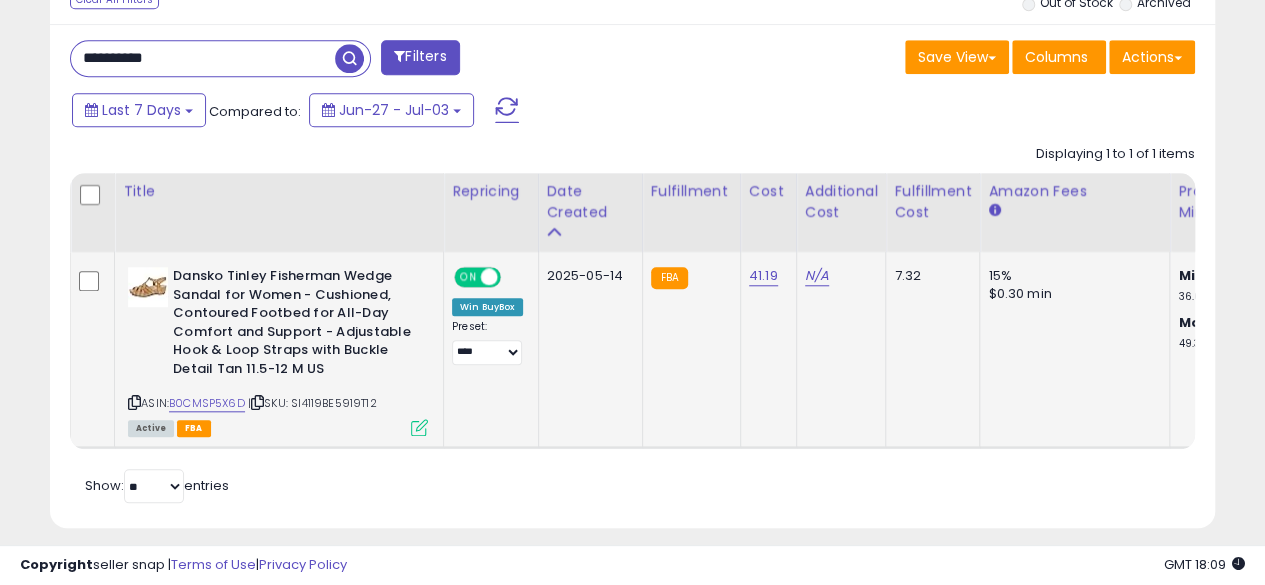 click at bounding box center (349, 58) 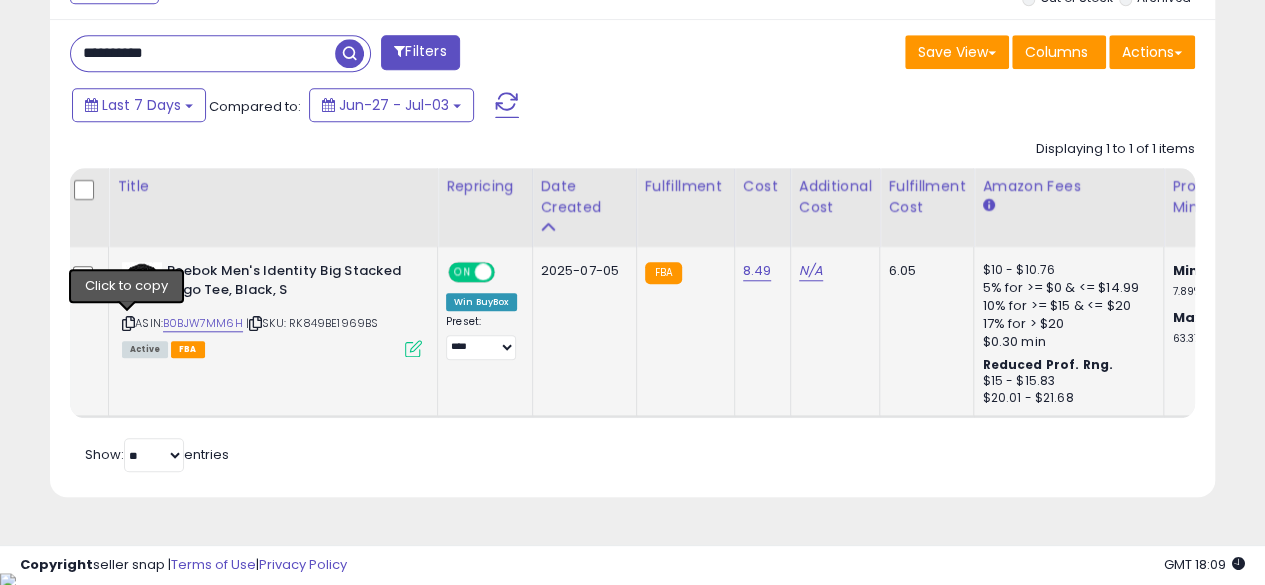 click at bounding box center (128, 323) 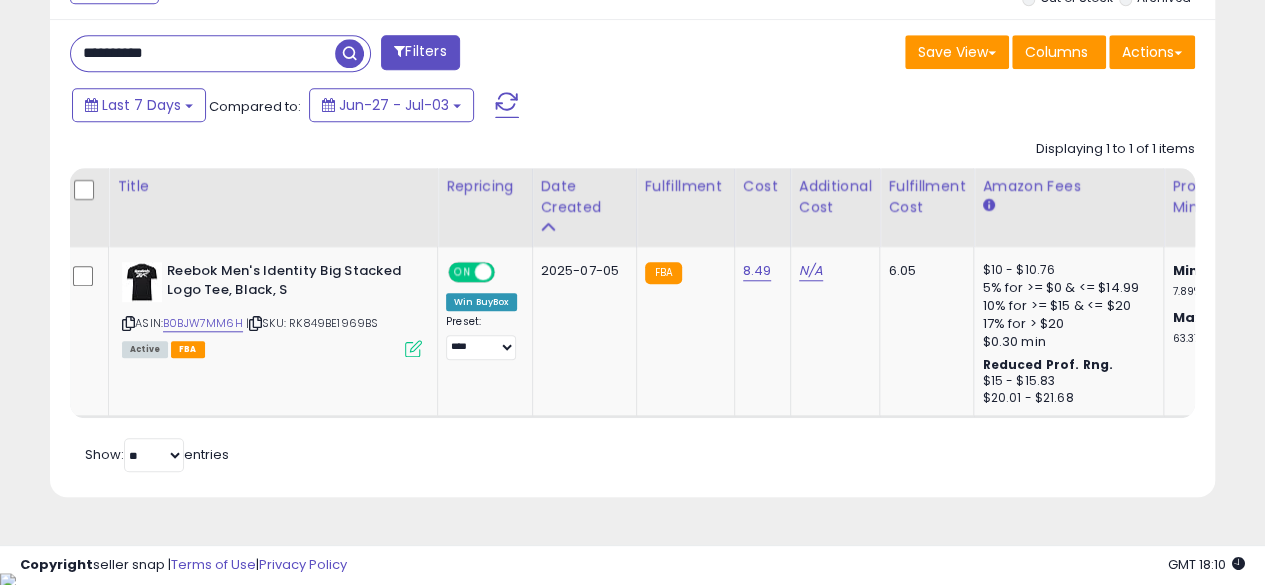 click on "**********" at bounding box center (203, 53) 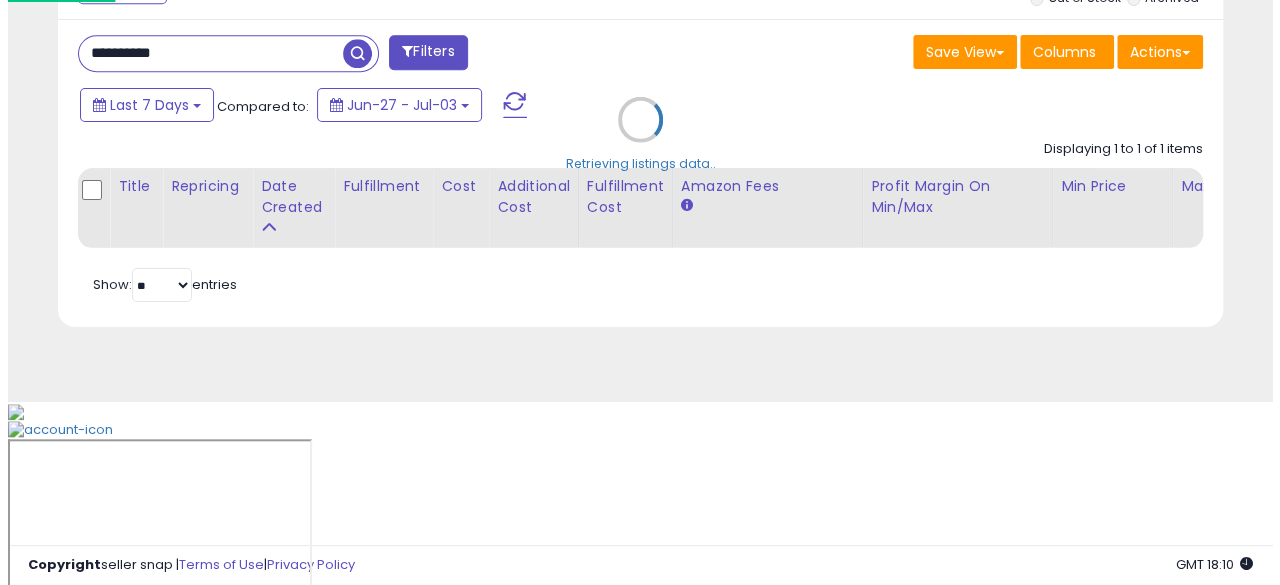 scroll, scrollTop: 633, scrollLeft: 0, axis: vertical 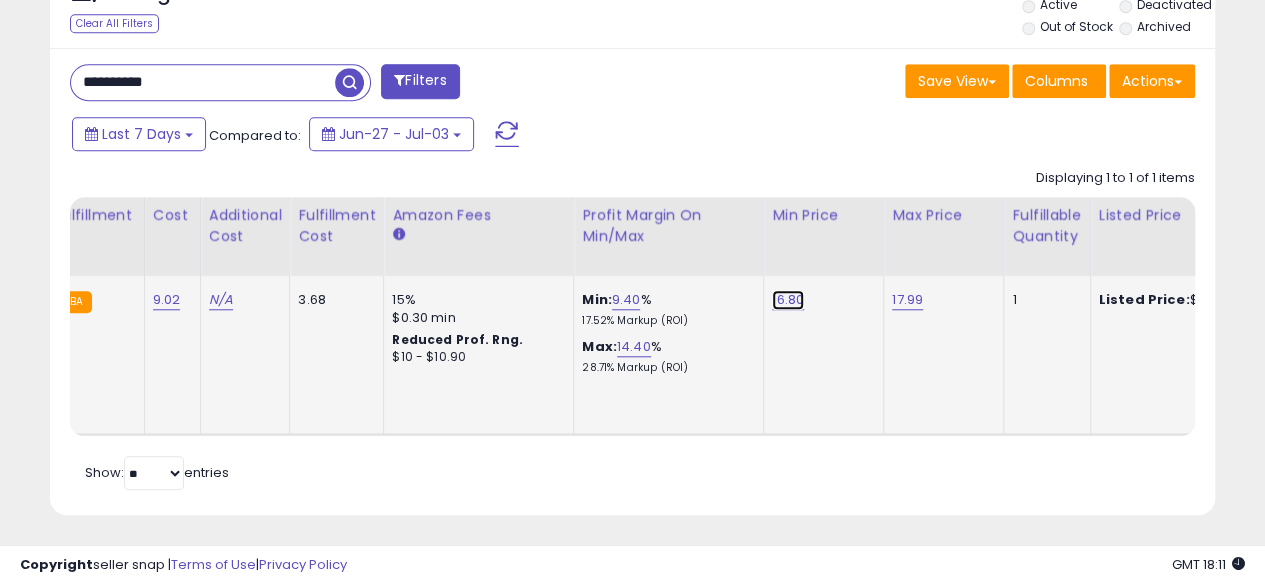 click on "16.80" at bounding box center [788, 300] 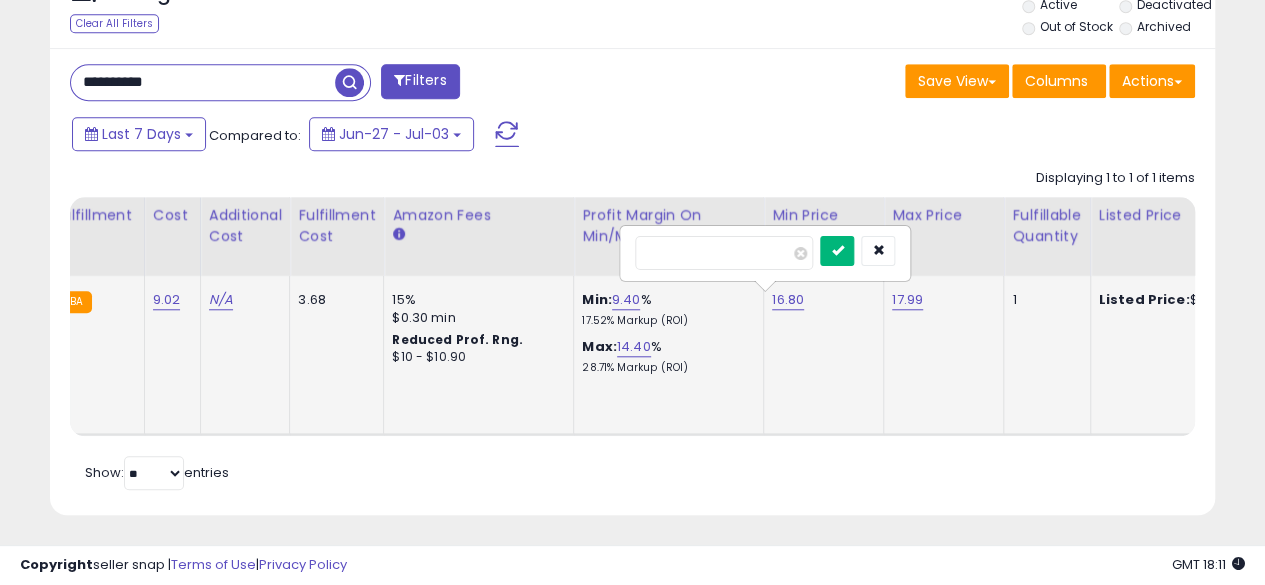 type on "*****" 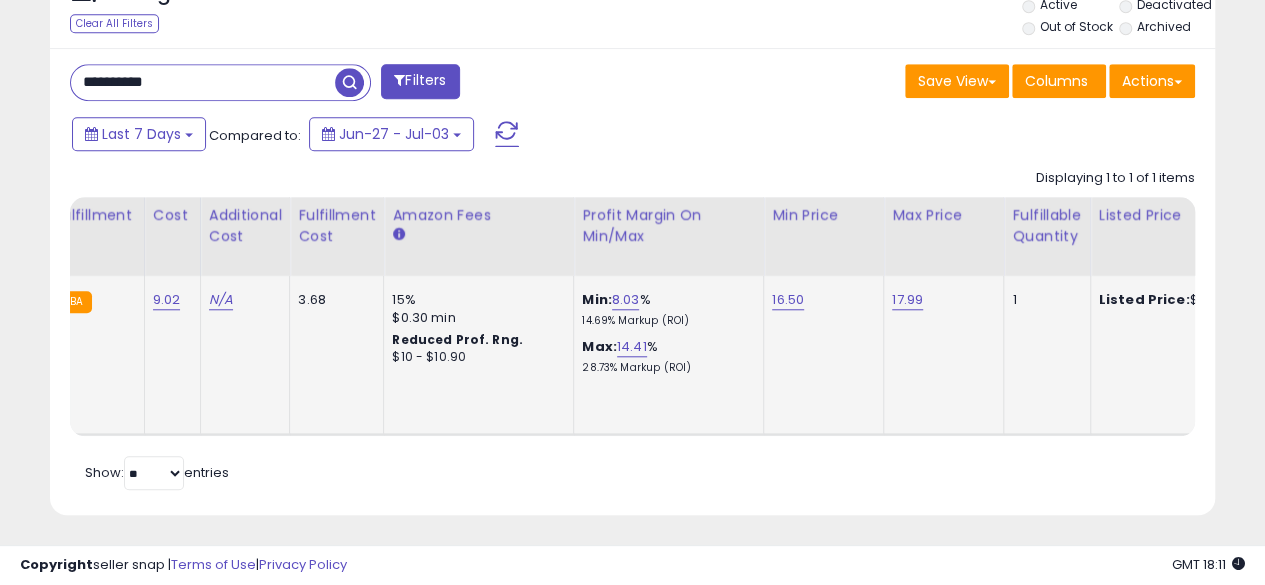 click on "**********" at bounding box center (203, 82) 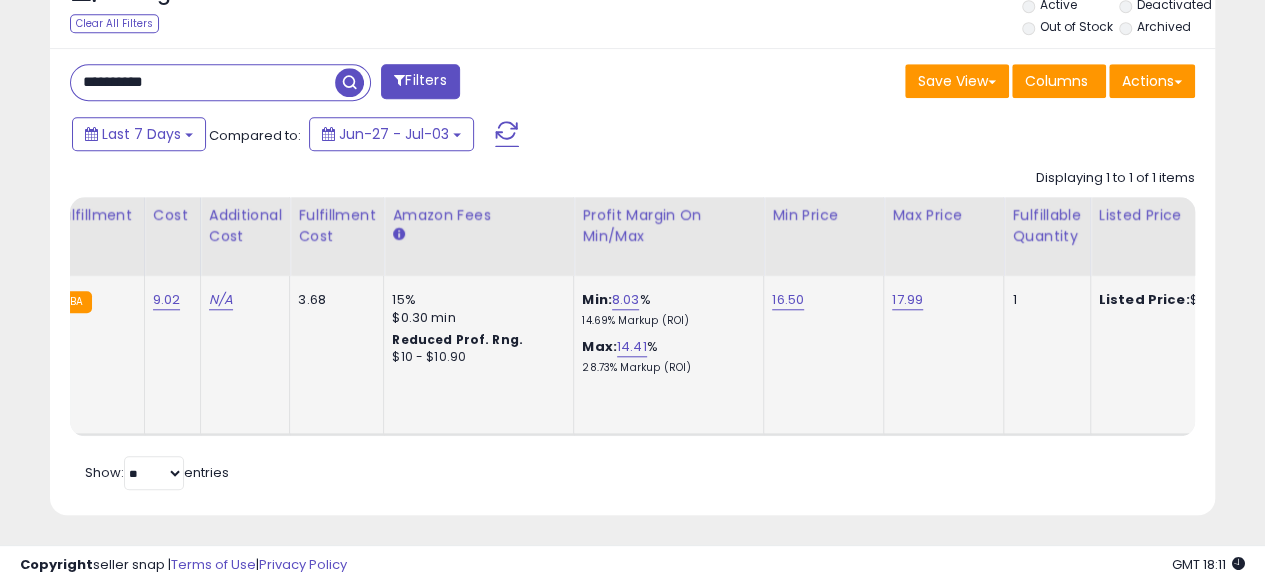 type on "**********" 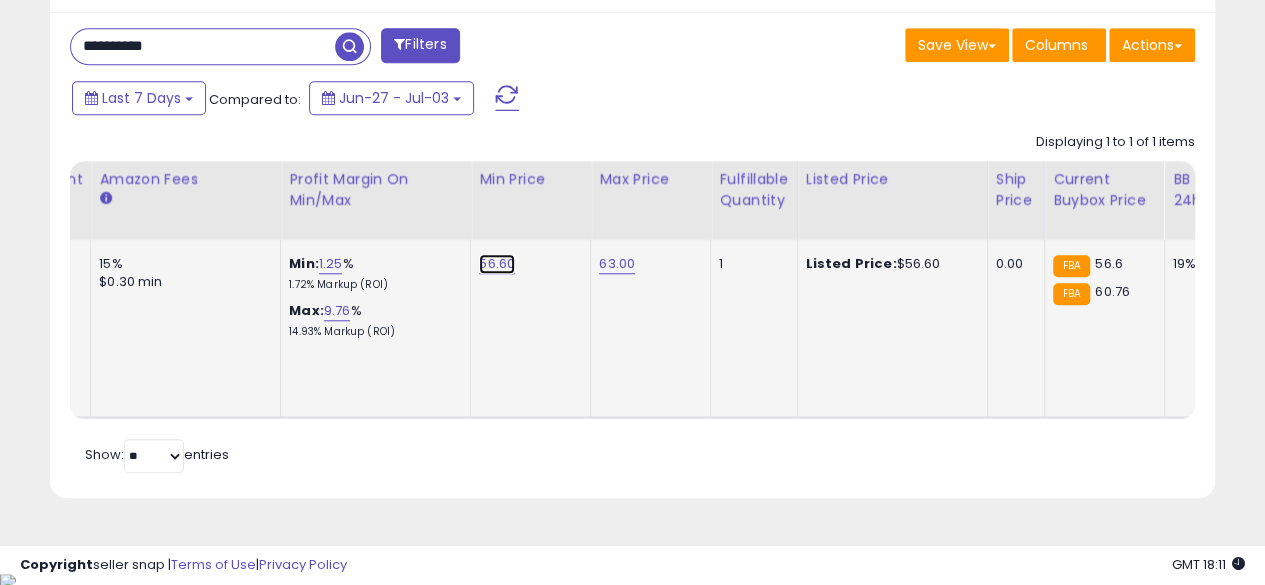 click on "56.60" at bounding box center [497, 264] 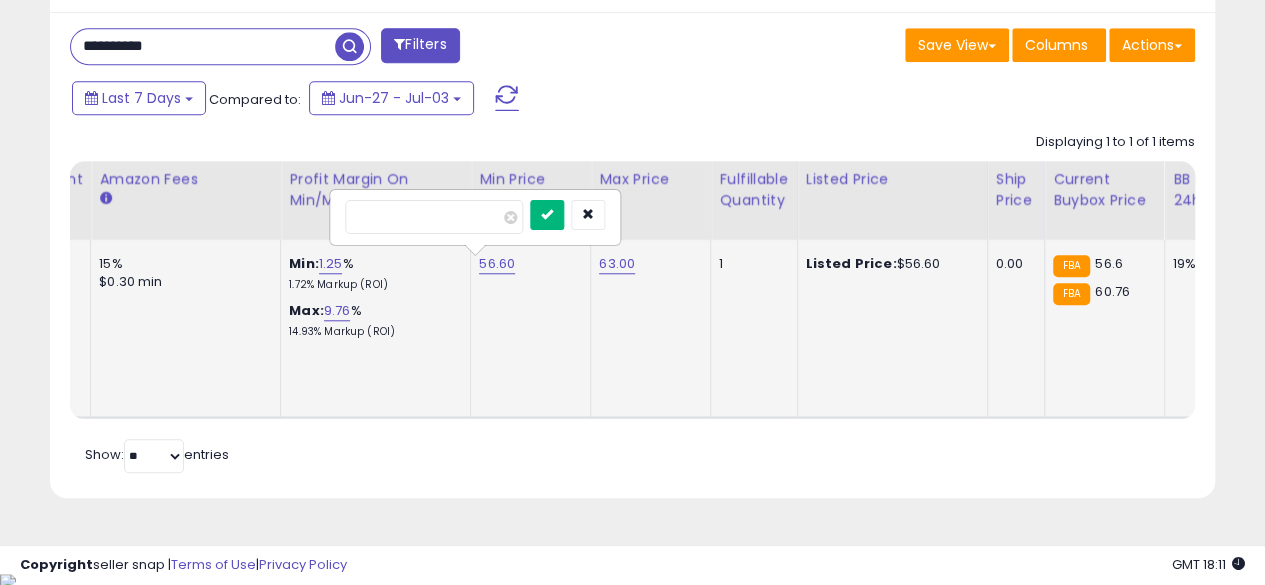 type on "*****" 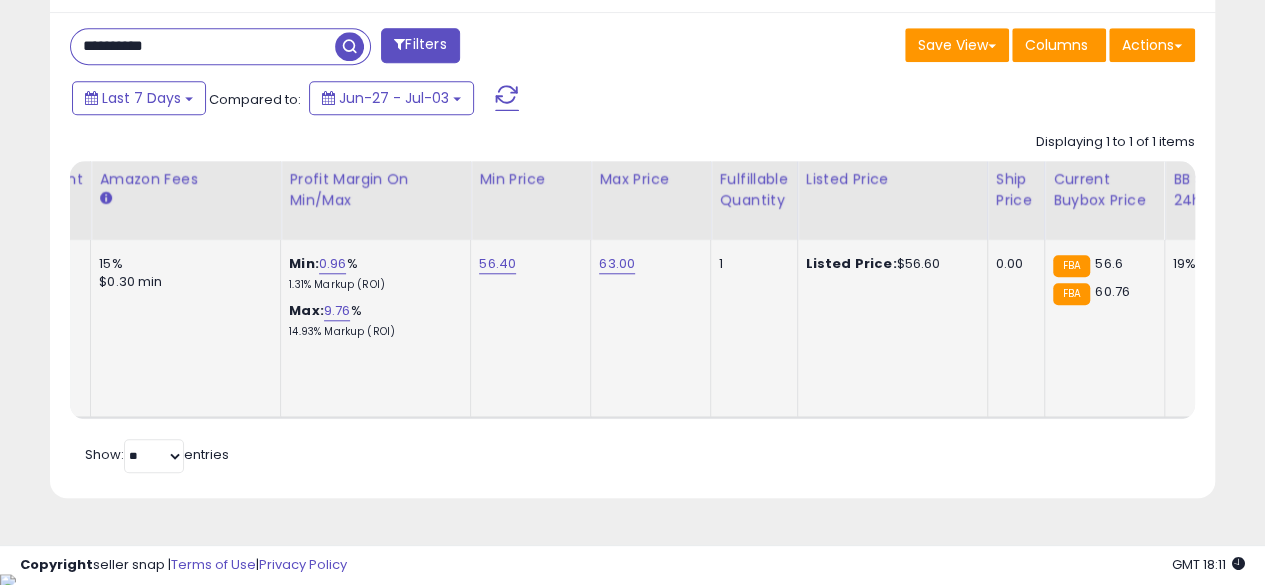 click on "**********" at bounding box center (203, 46) 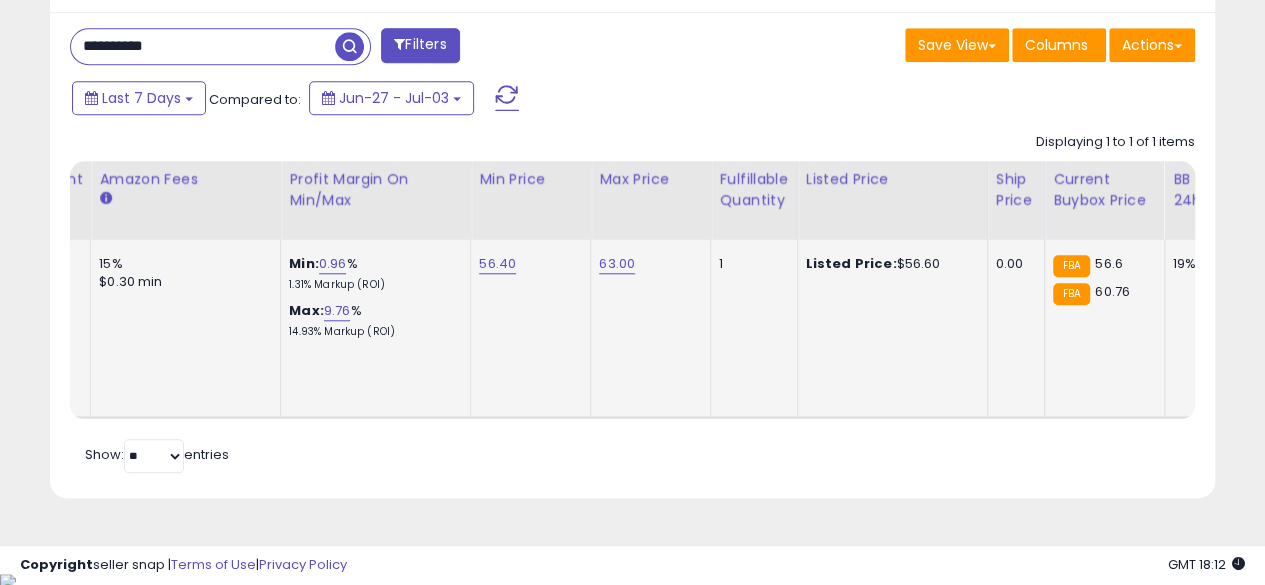 type on "**********" 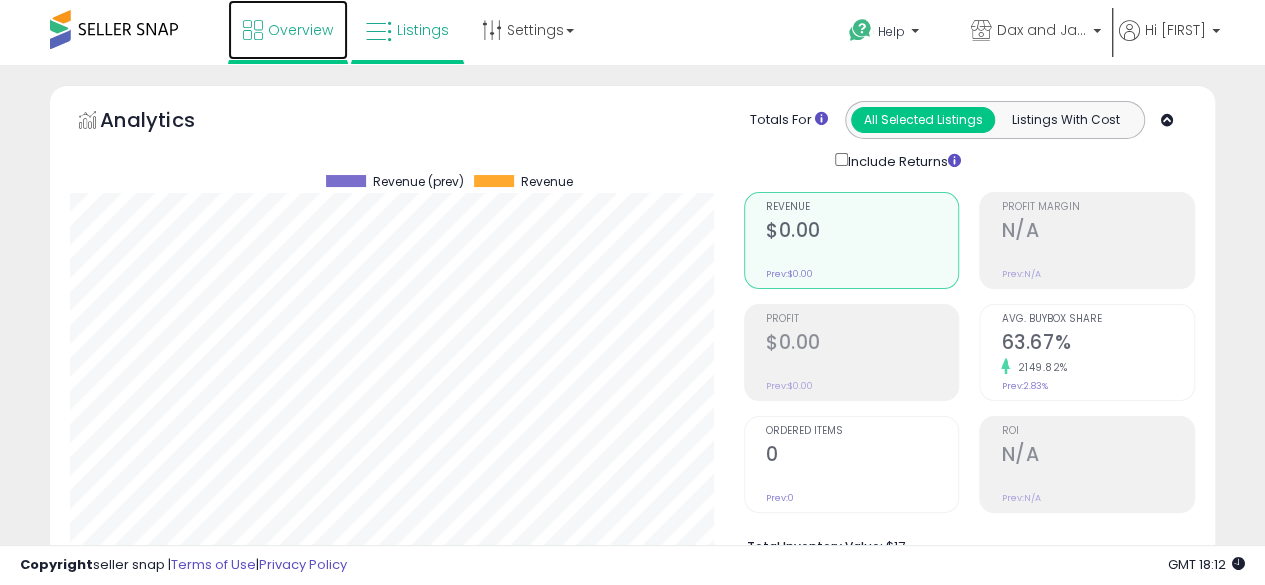 click on "Overview" at bounding box center [300, 30] 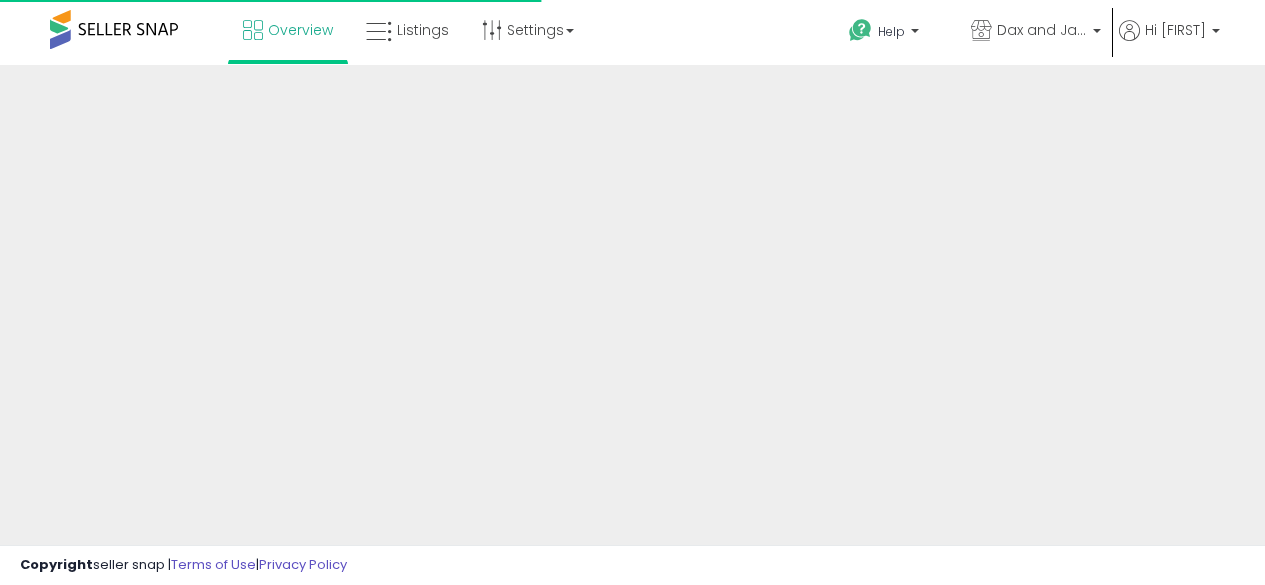 scroll, scrollTop: 0, scrollLeft: 0, axis: both 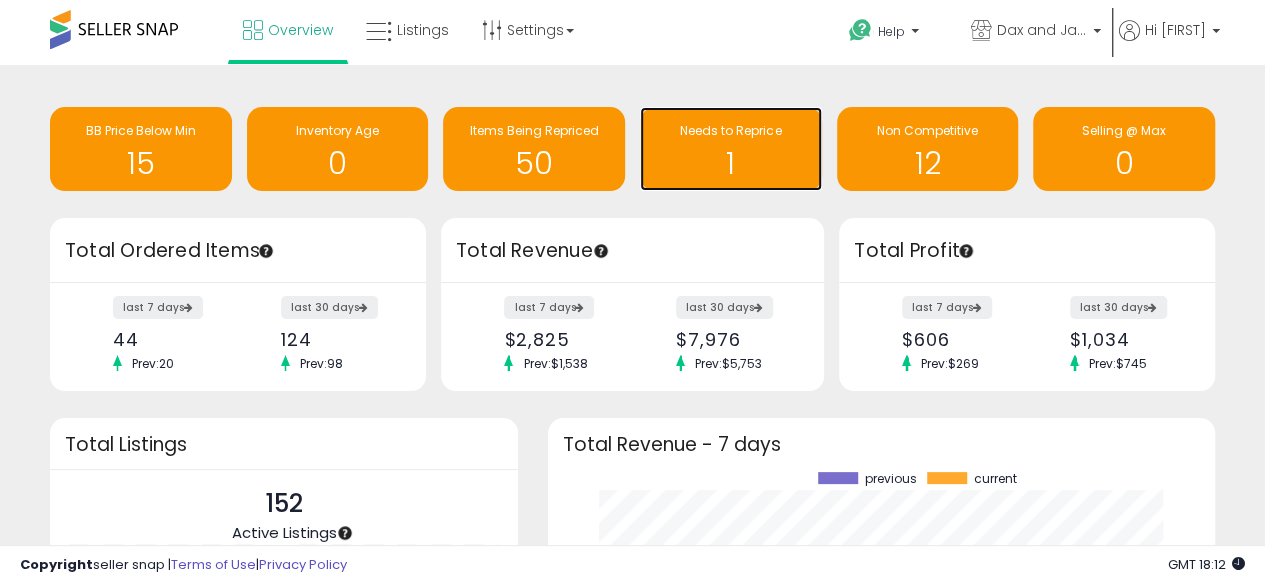 click on "1" at bounding box center [731, 163] 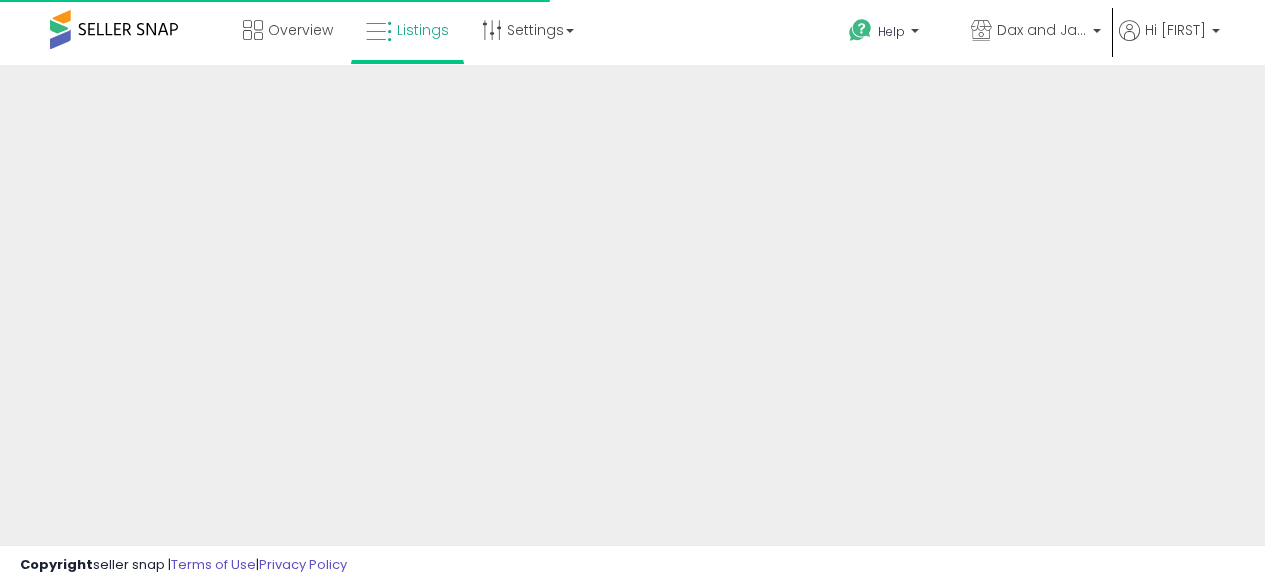 scroll, scrollTop: 0, scrollLeft: 0, axis: both 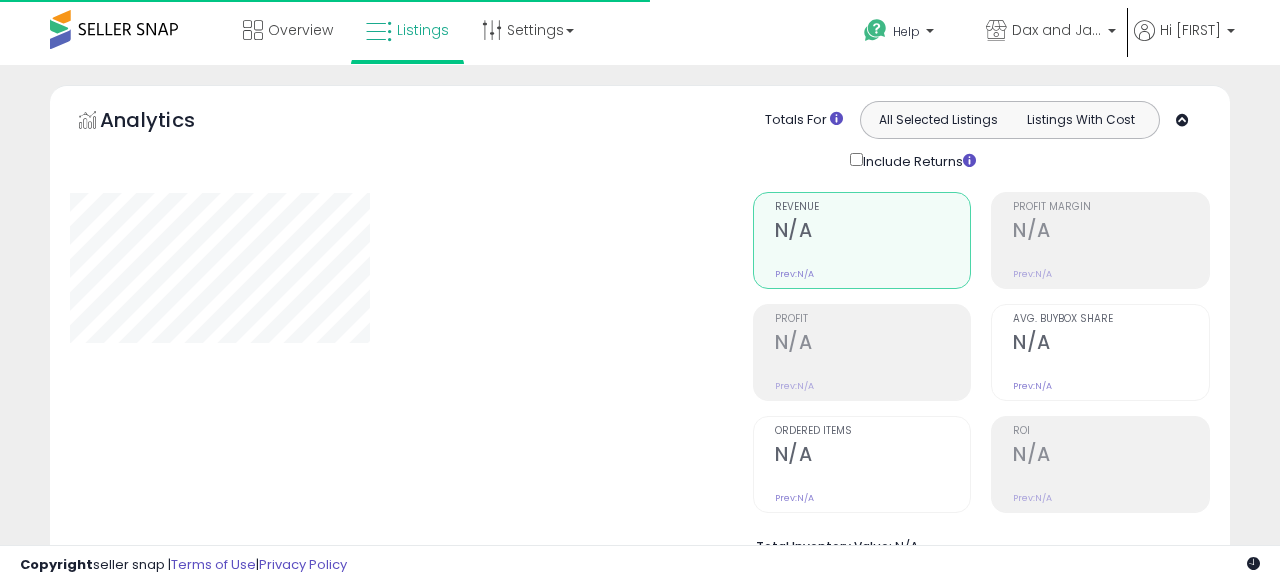 select on "**" 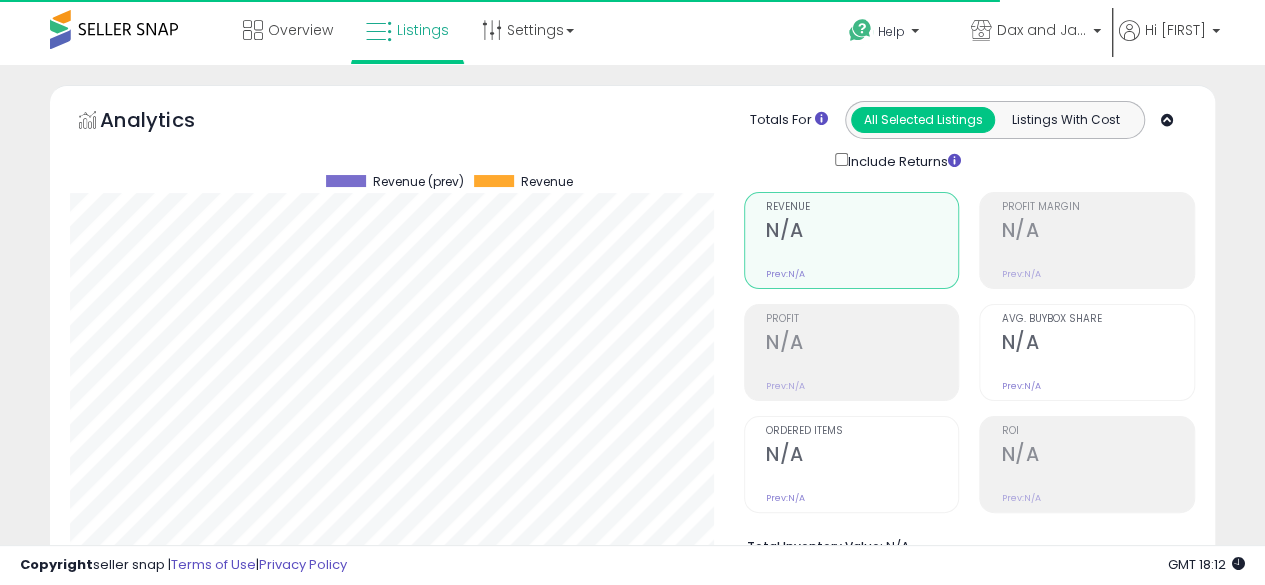 scroll, scrollTop: 999590, scrollLeft: 999326, axis: both 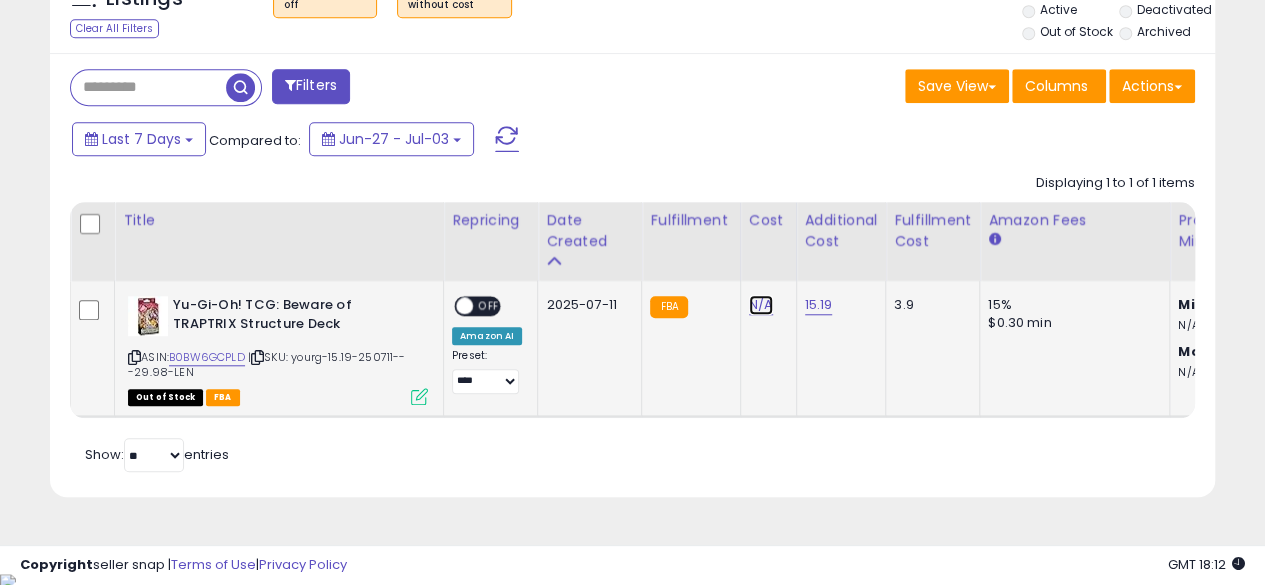 click on "N/A" at bounding box center [761, 305] 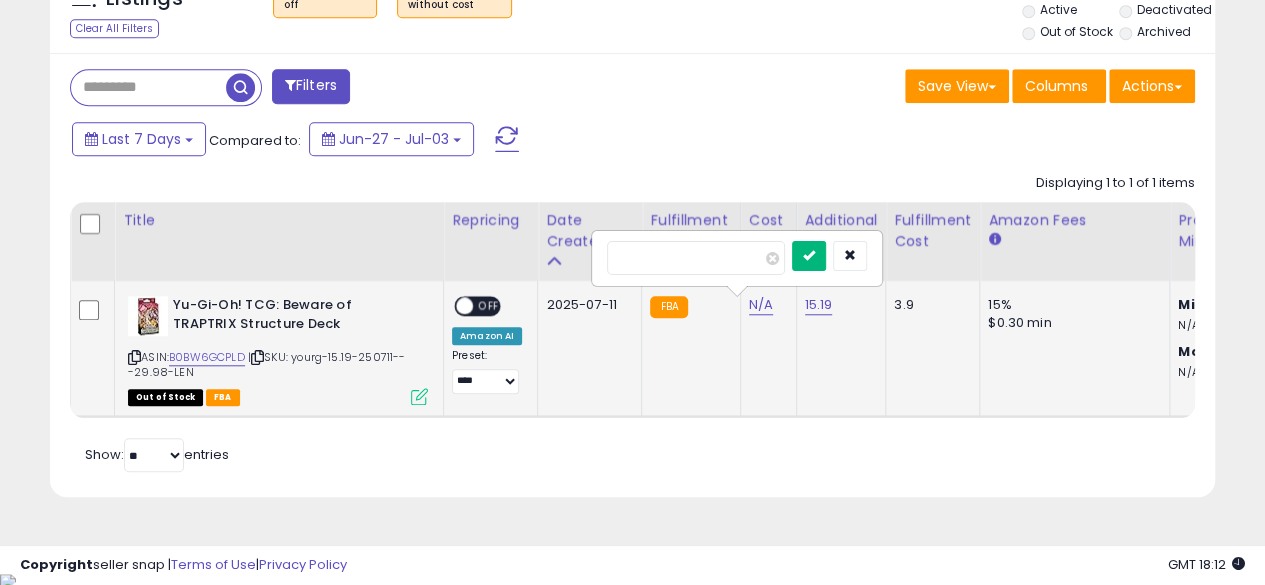 type on "*****" 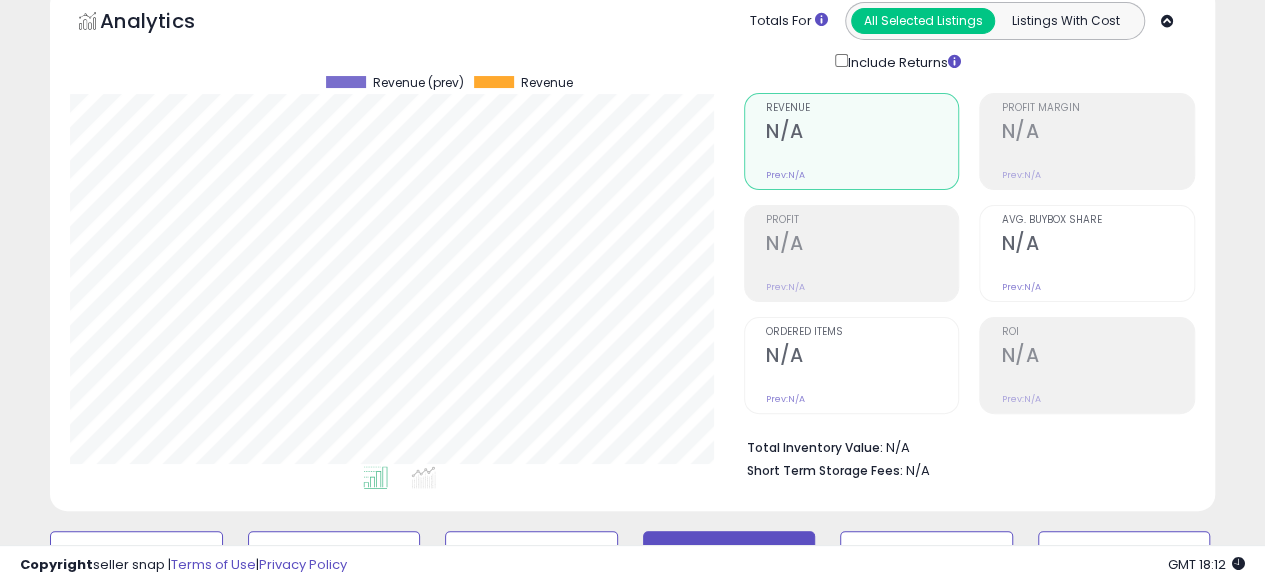 scroll, scrollTop: 0, scrollLeft: 0, axis: both 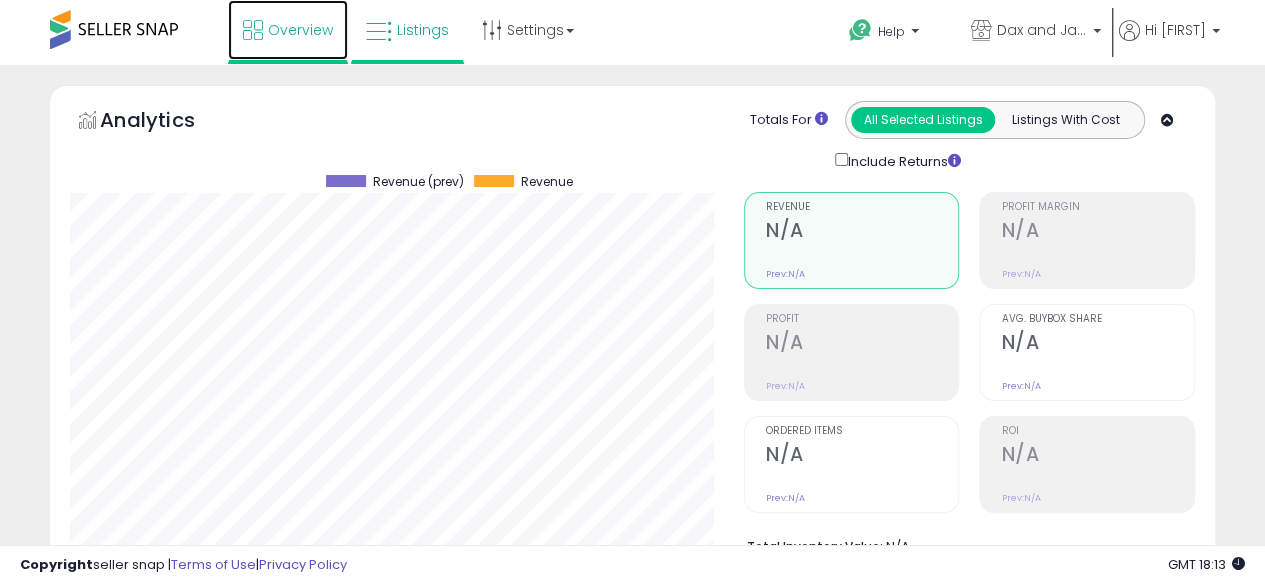 click on "Overview" at bounding box center (300, 30) 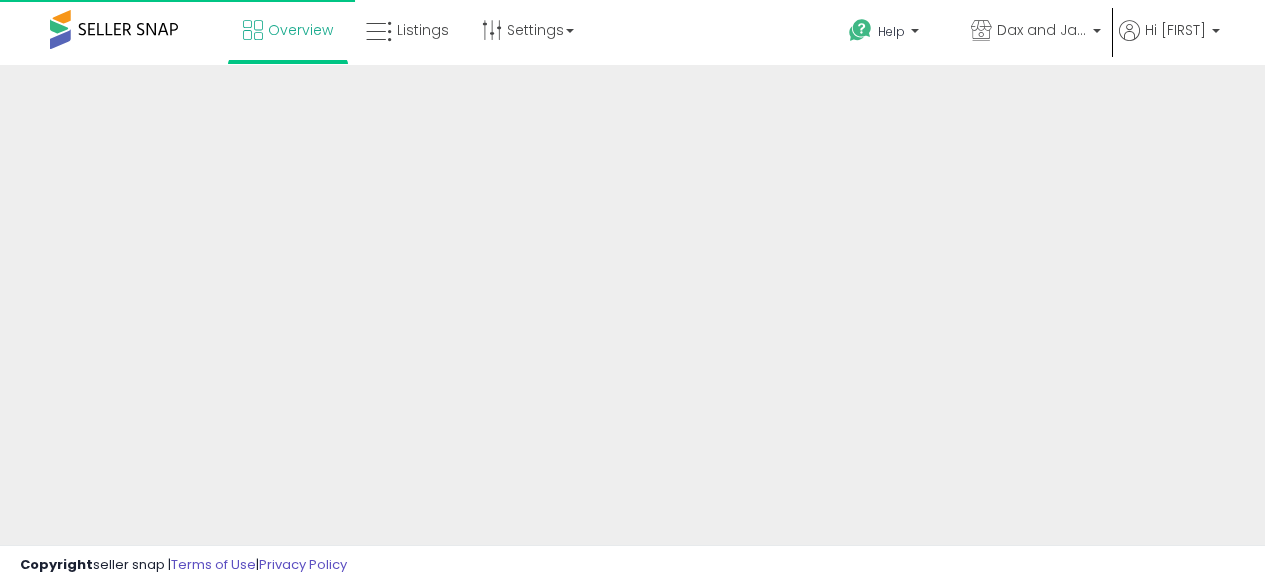 scroll, scrollTop: 0, scrollLeft: 0, axis: both 